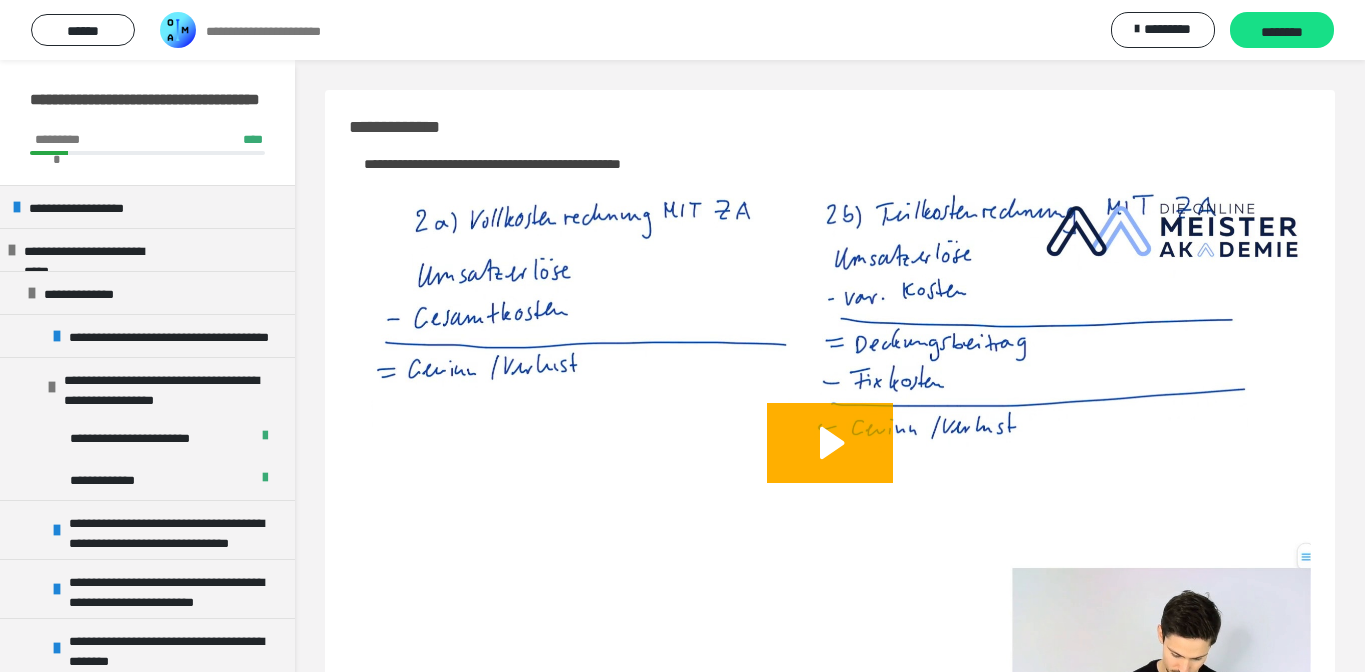 scroll, scrollTop: 689, scrollLeft: 0, axis: vertical 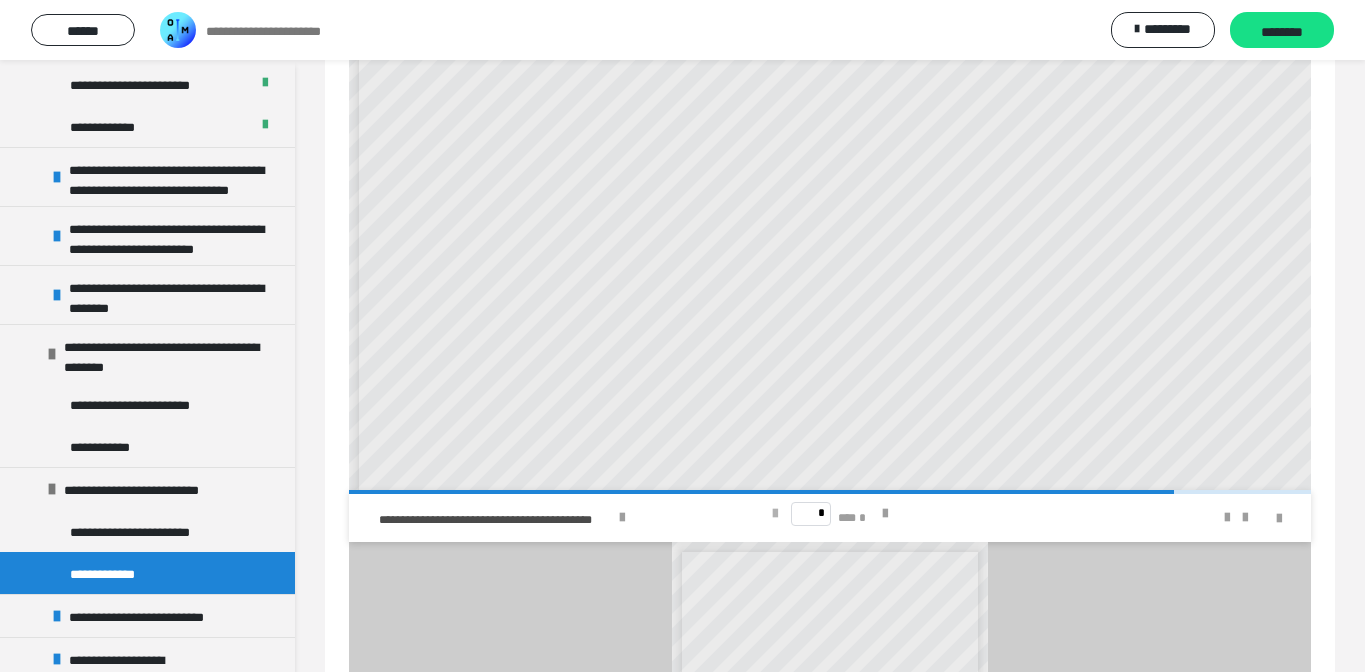 click at bounding box center [775, 514] 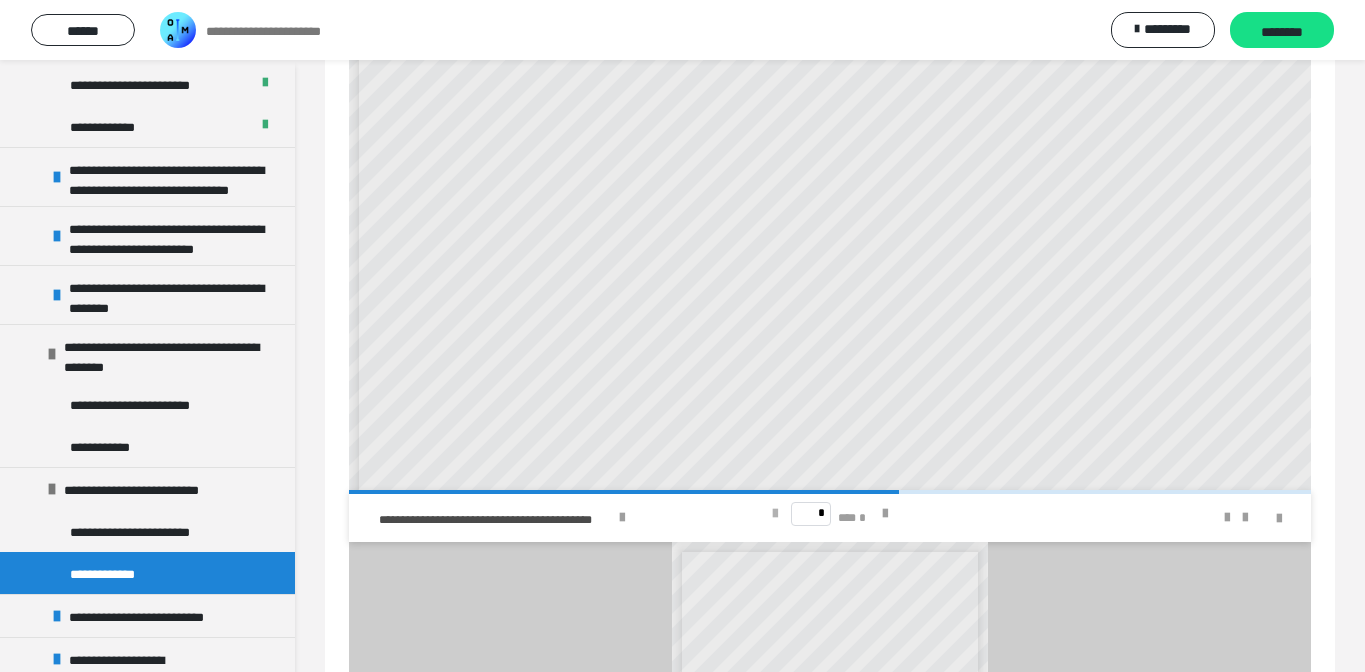 scroll, scrollTop: 0, scrollLeft: 0, axis: both 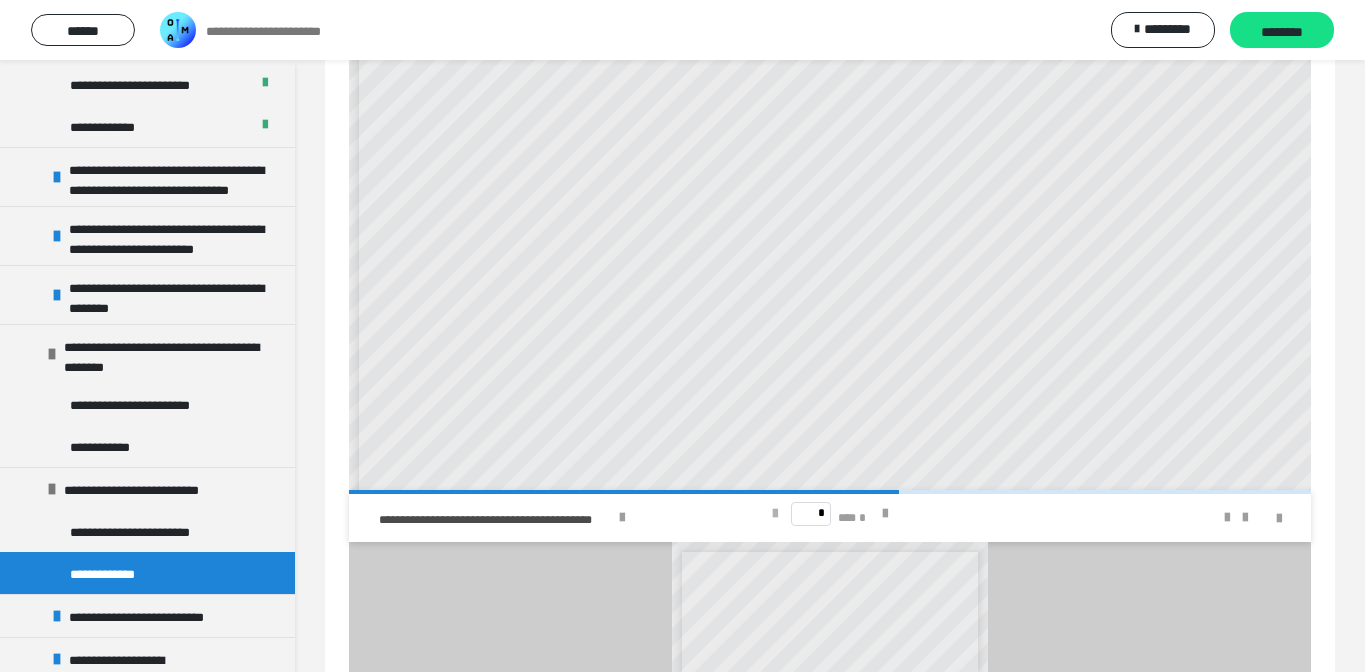 click at bounding box center [775, 514] 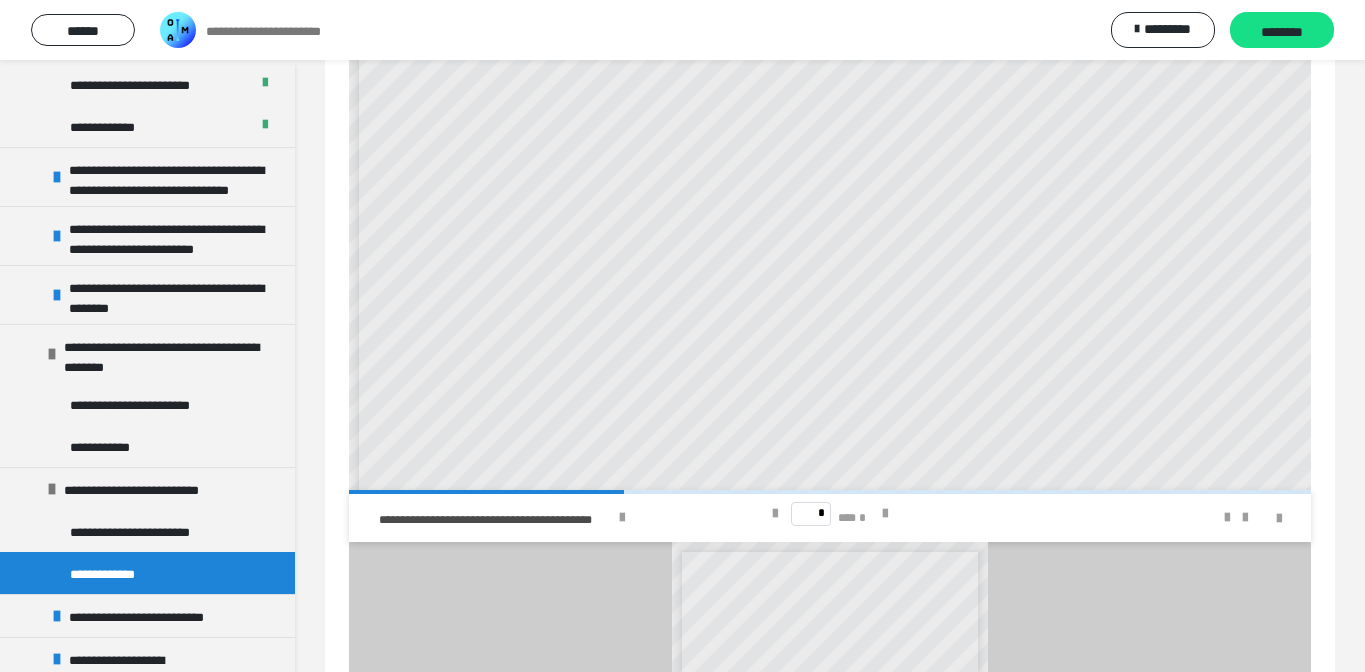 scroll, scrollTop: 273, scrollLeft: 0, axis: vertical 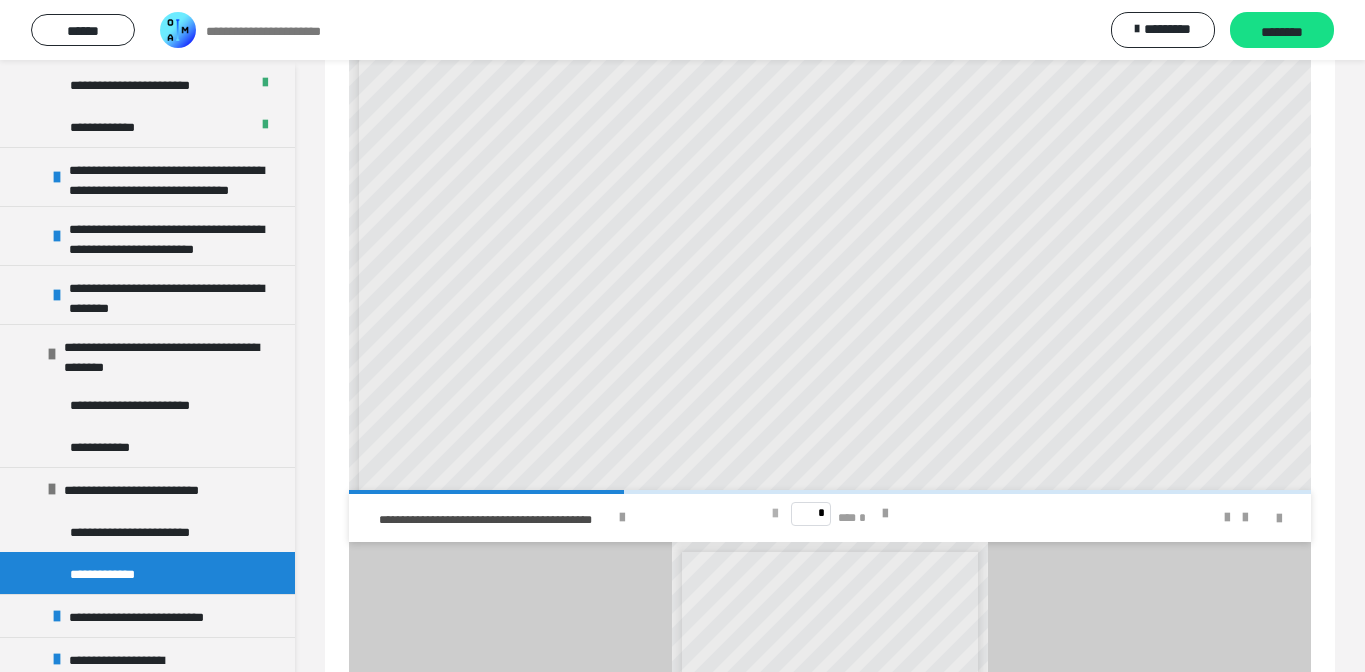 click at bounding box center [775, 514] 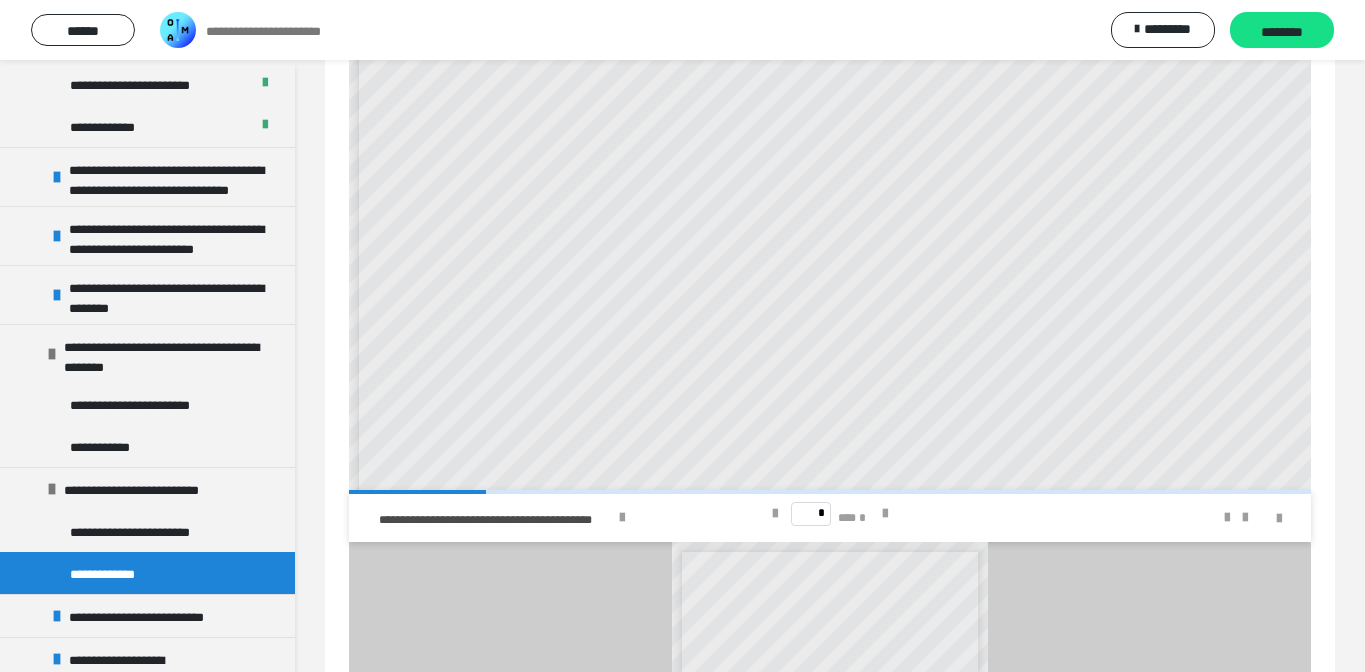 scroll, scrollTop: 728, scrollLeft: 0, axis: vertical 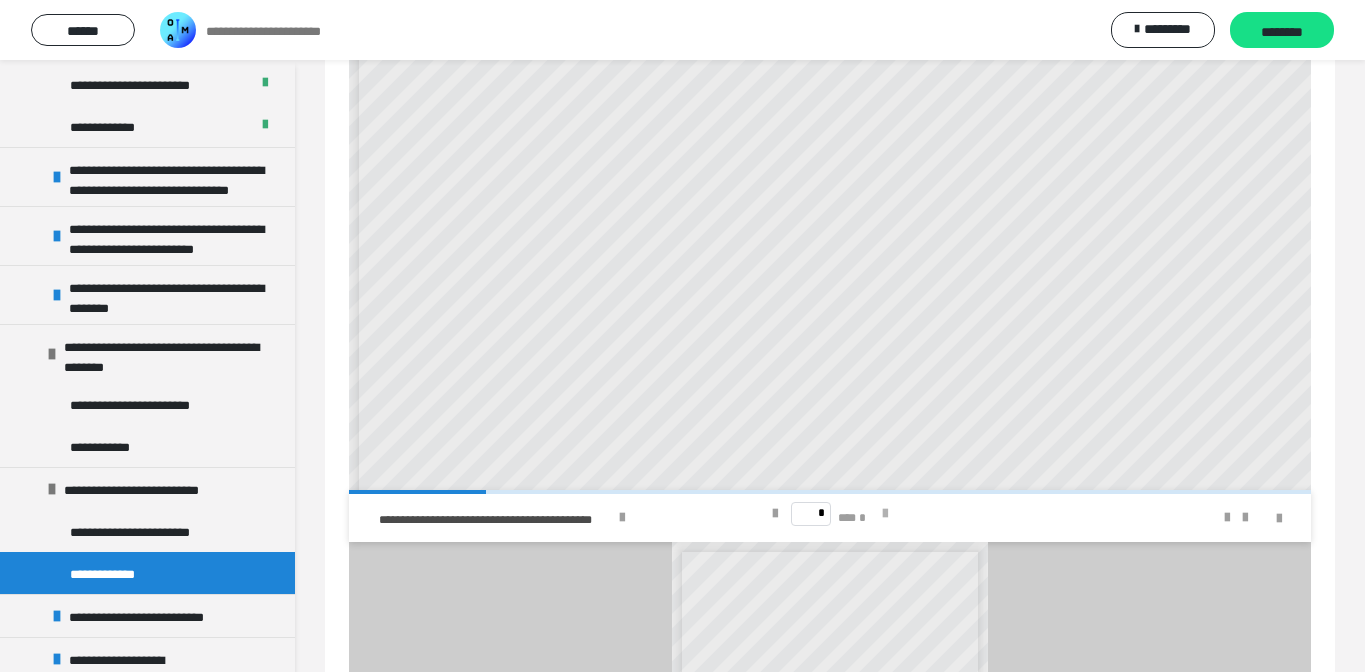 click at bounding box center [885, 514] 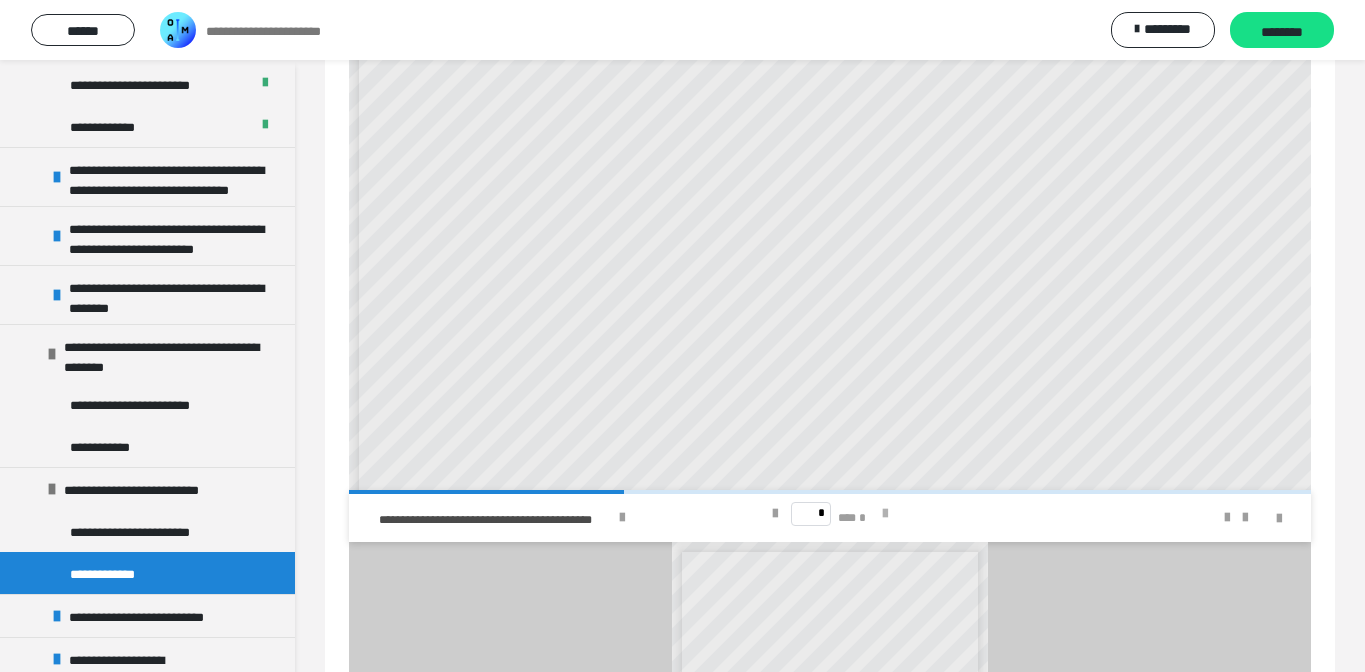 scroll, scrollTop: 0, scrollLeft: 0, axis: both 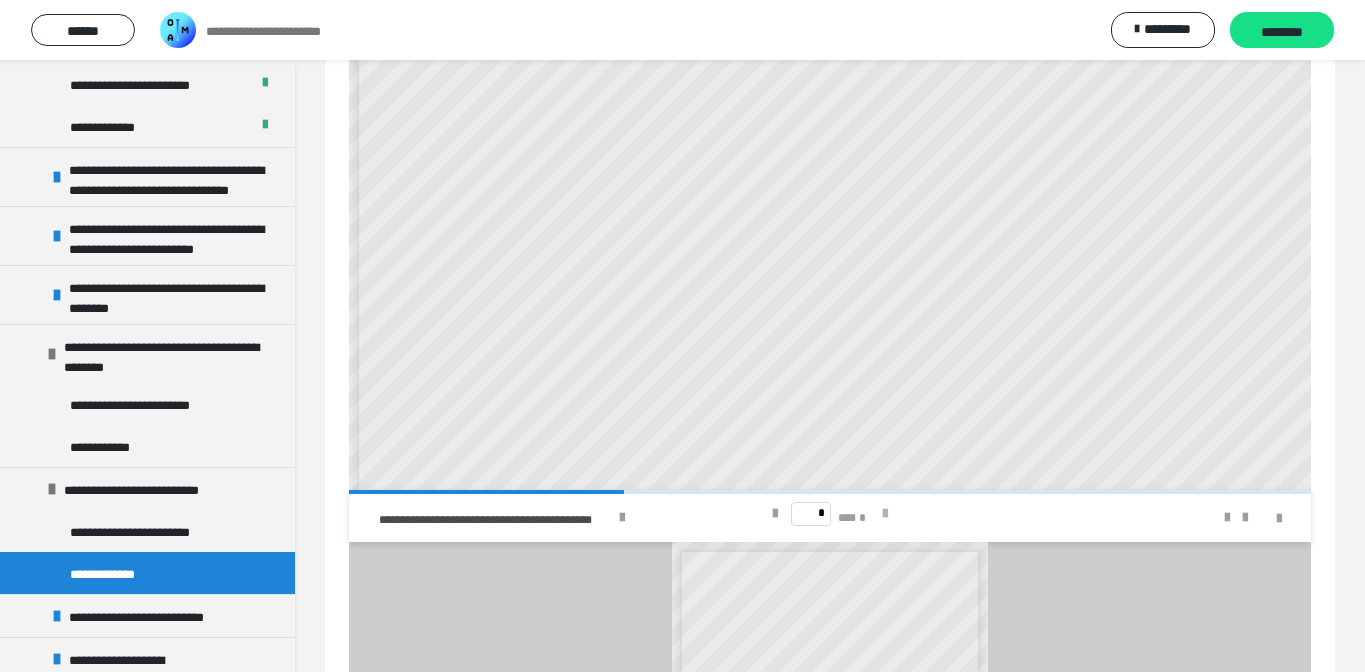 click at bounding box center (885, 514) 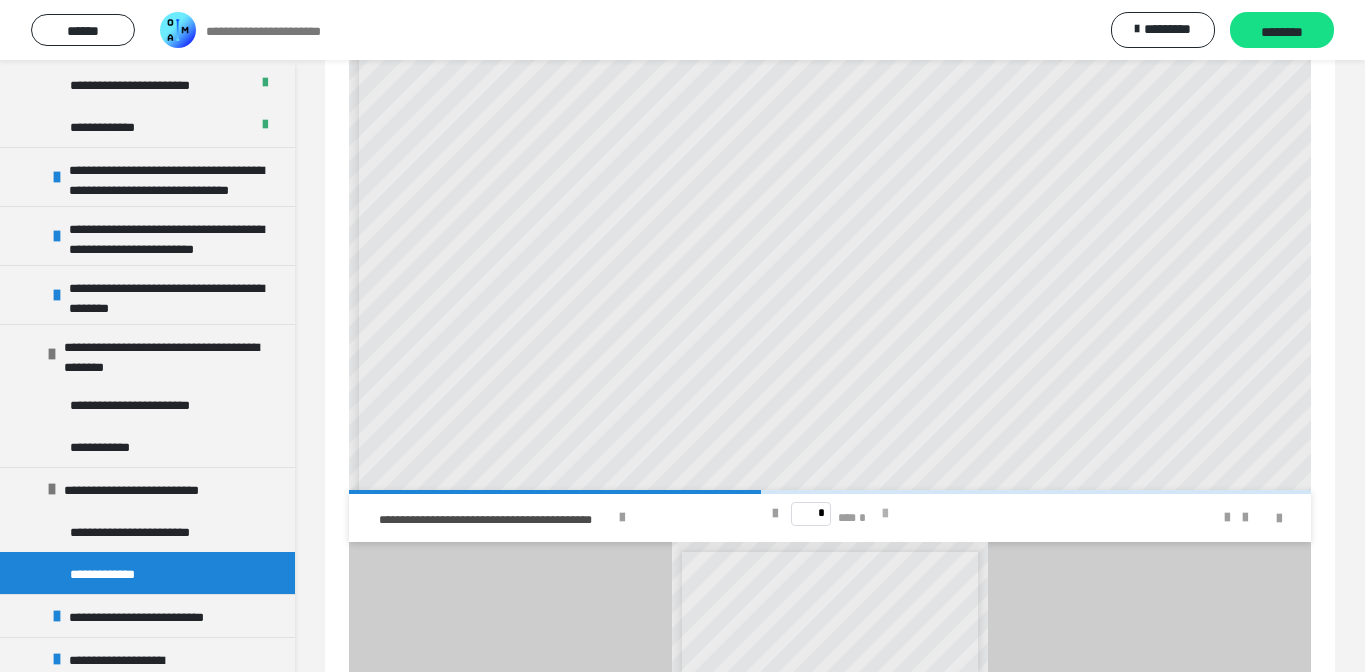 click at bounding box center (885, 514) 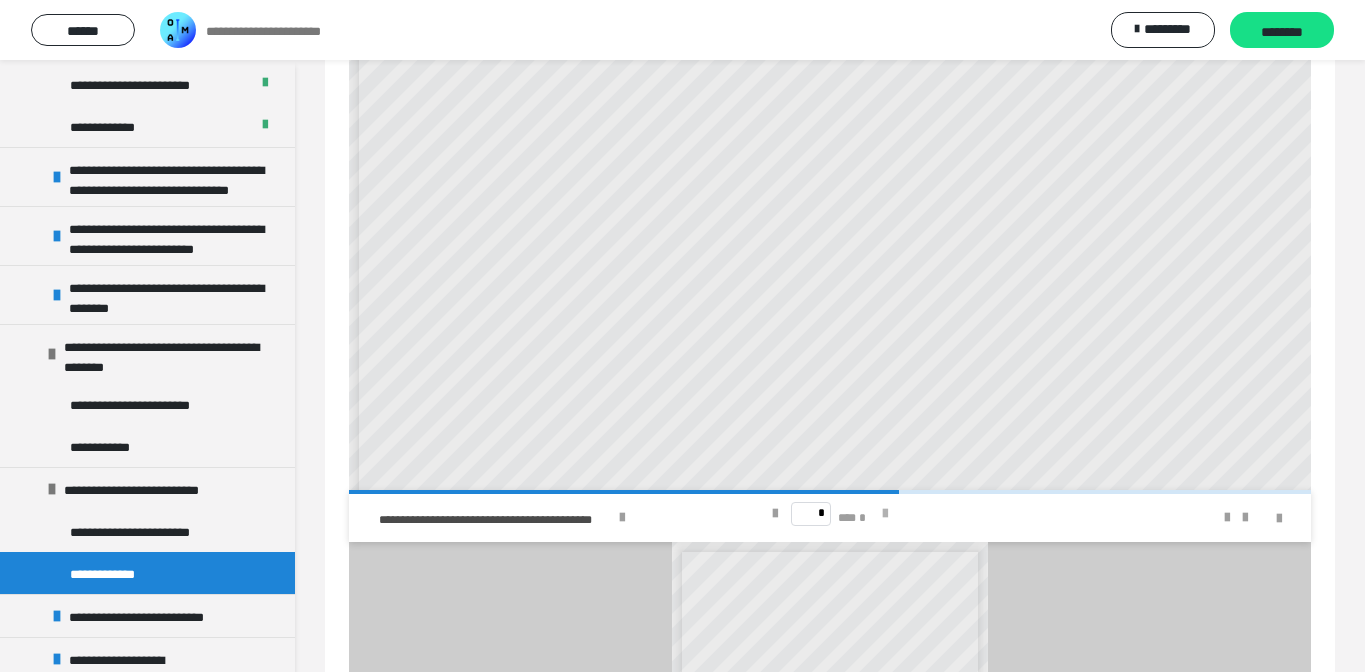 click at bounding box center (885, 514) 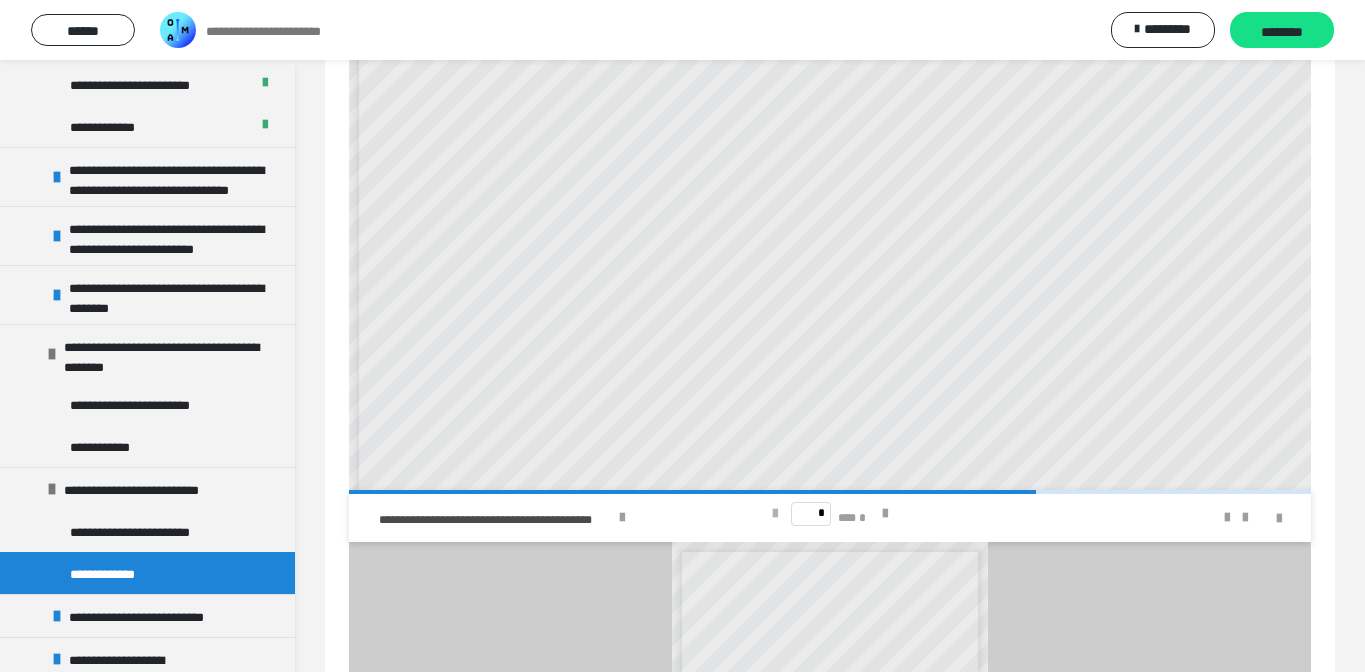 click at bounding box center [775, 514] 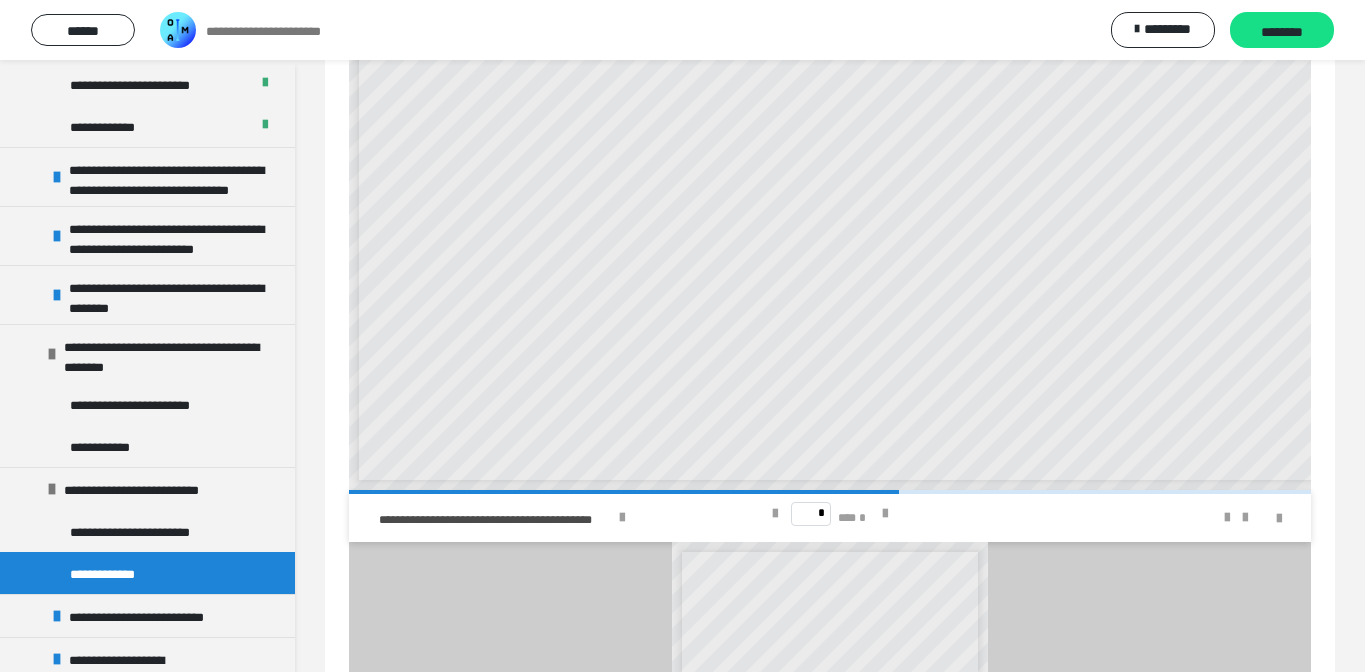 scroll, scrollTop: 1120, scrollLeft: 0, axis: vertical 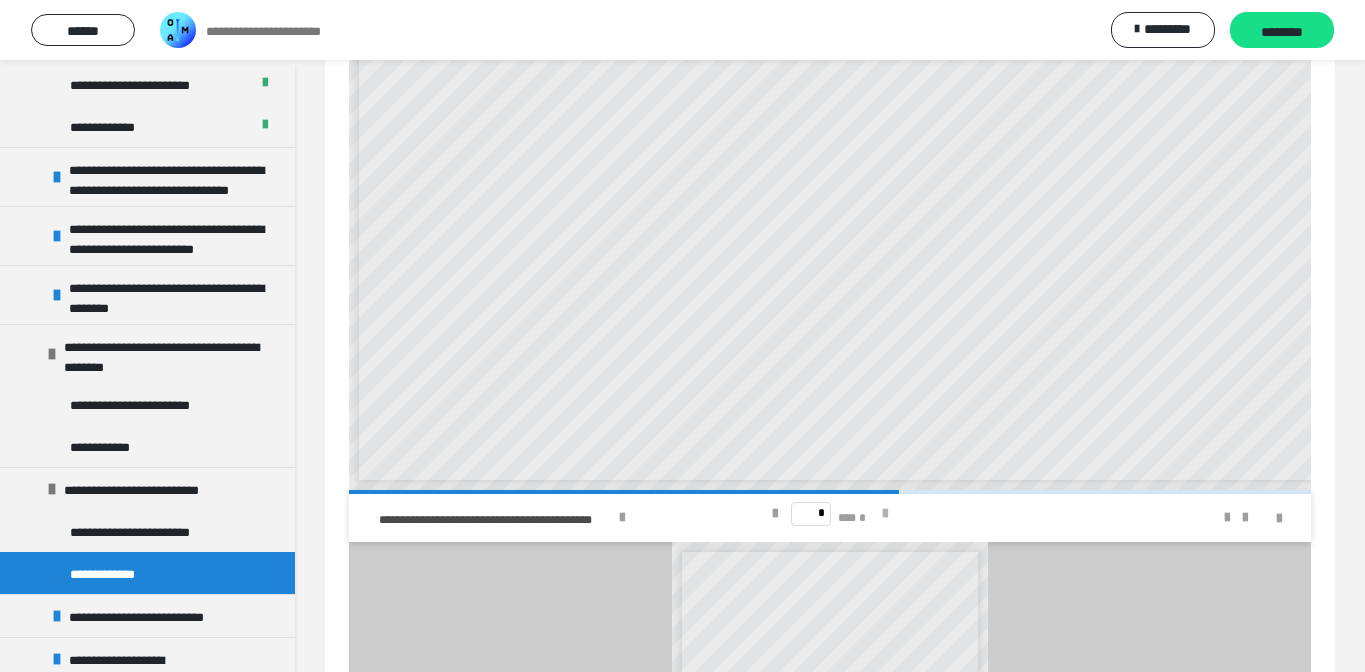 click at bounding box center (885, 514) 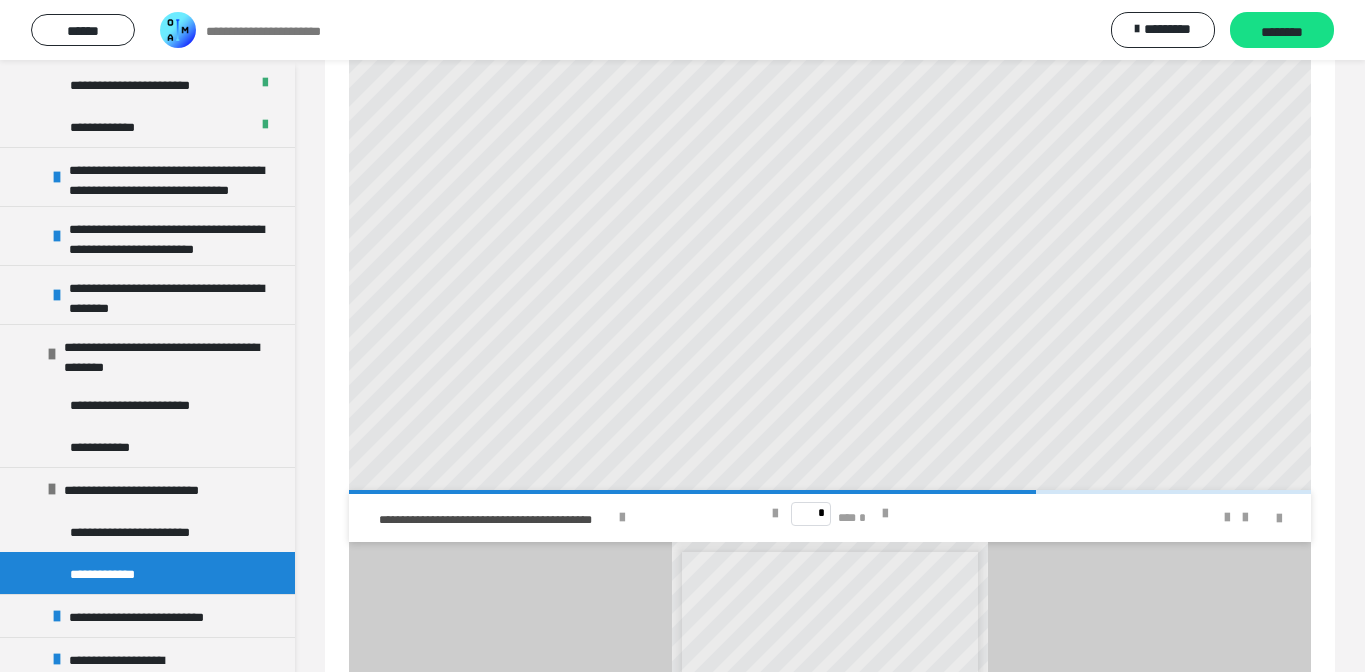 scroll, scrollTop: 0, scrollLeft: 73, axis: horizontal 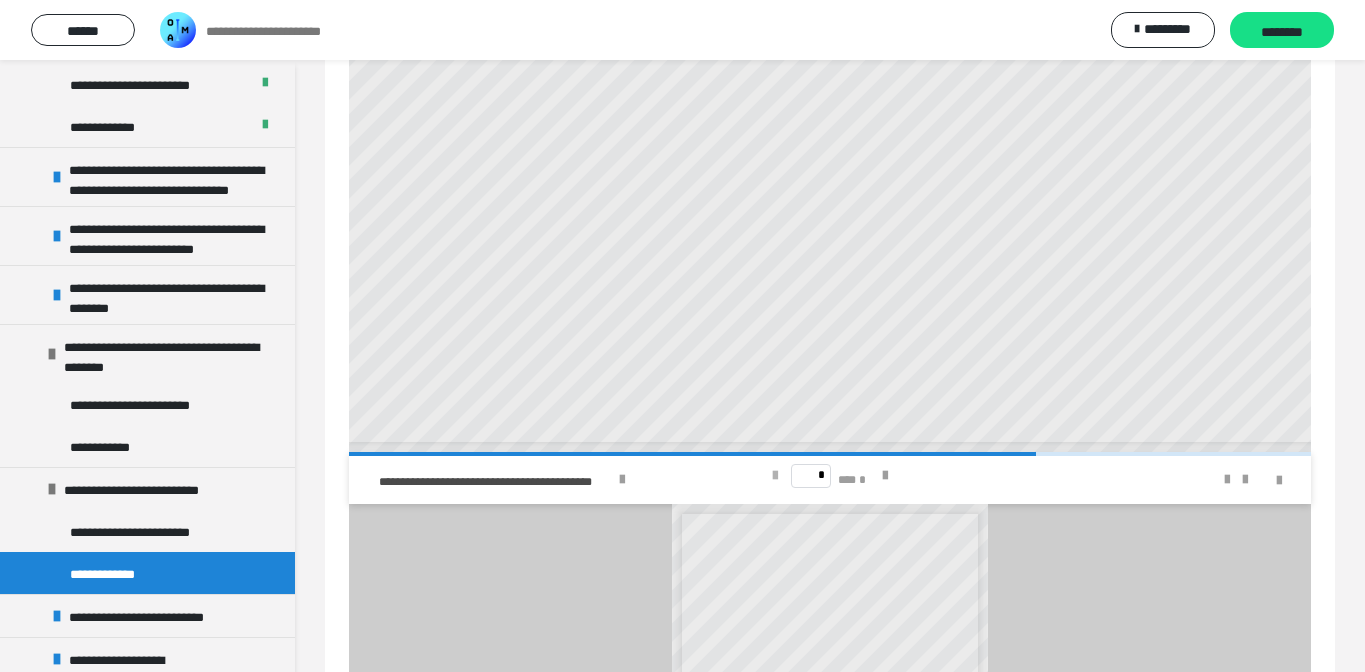 click at bounding box center [775, 476] 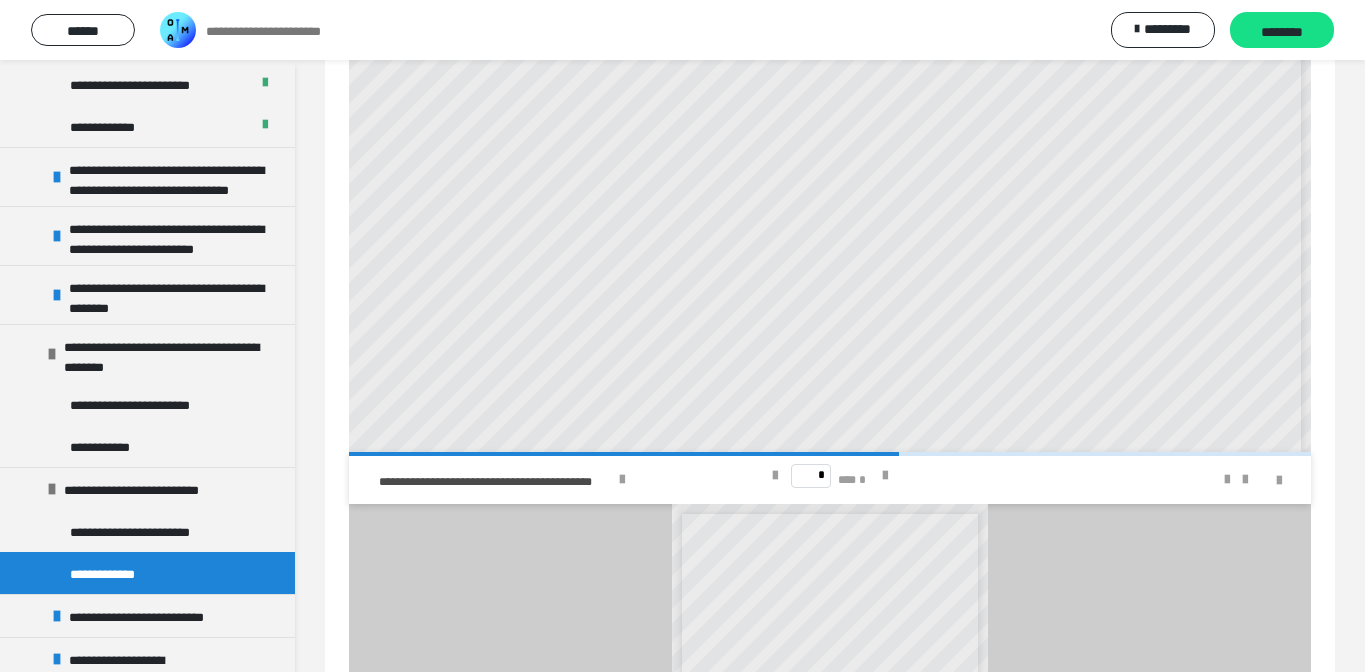 scroll, scrollTop: 519, scrollLeft: 146, axis: both 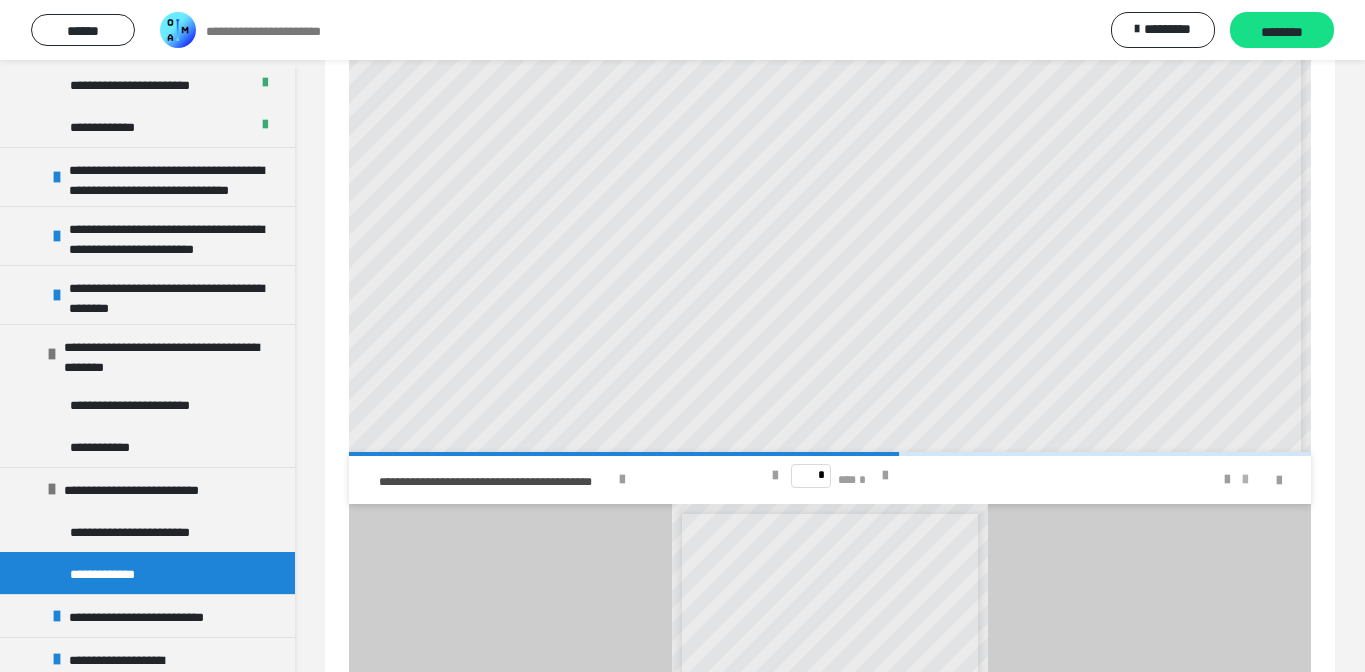 click at bounding box center [1245, 480] 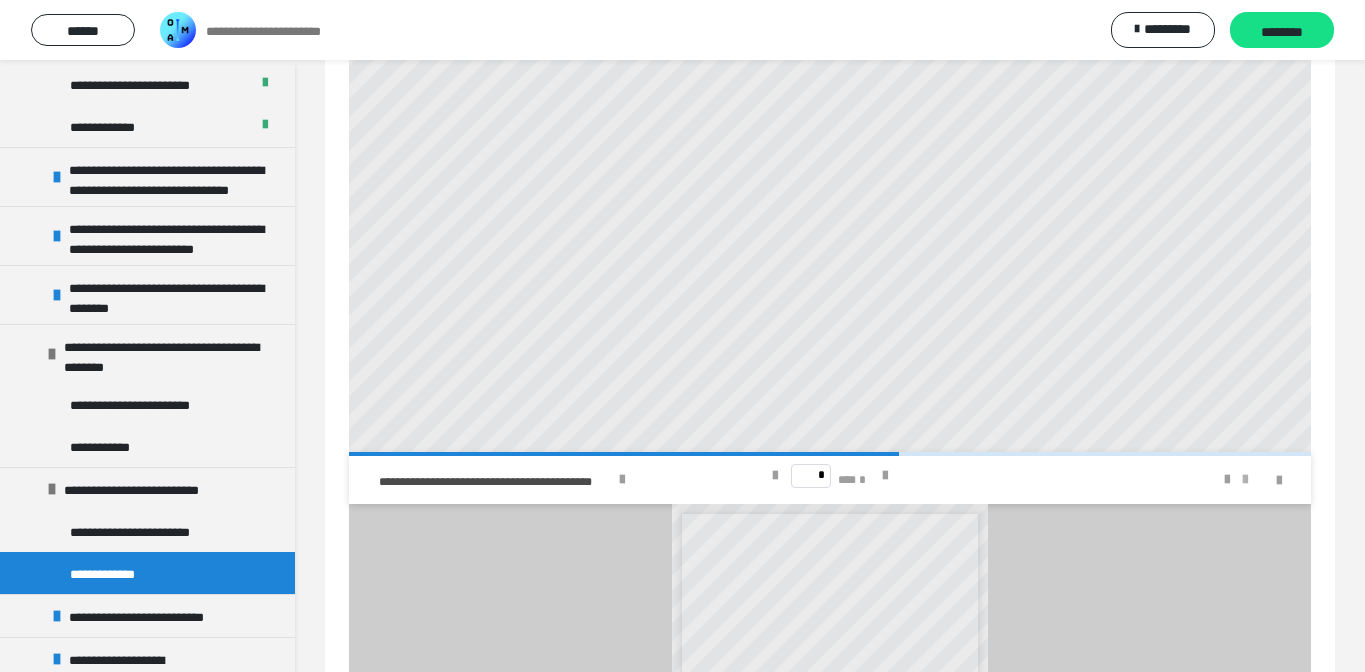 click at bounding box center [1245, 480] 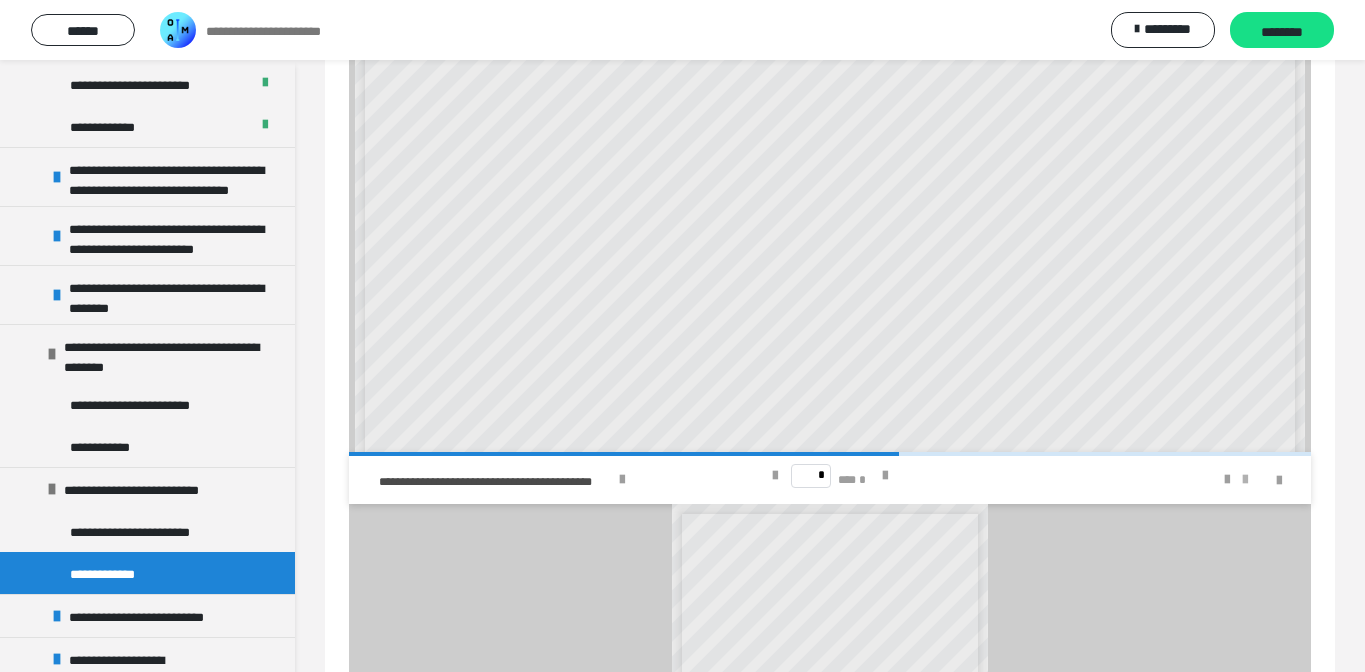 scroll, scrollTop: 519, scrollLeft: 0, axis: vertical 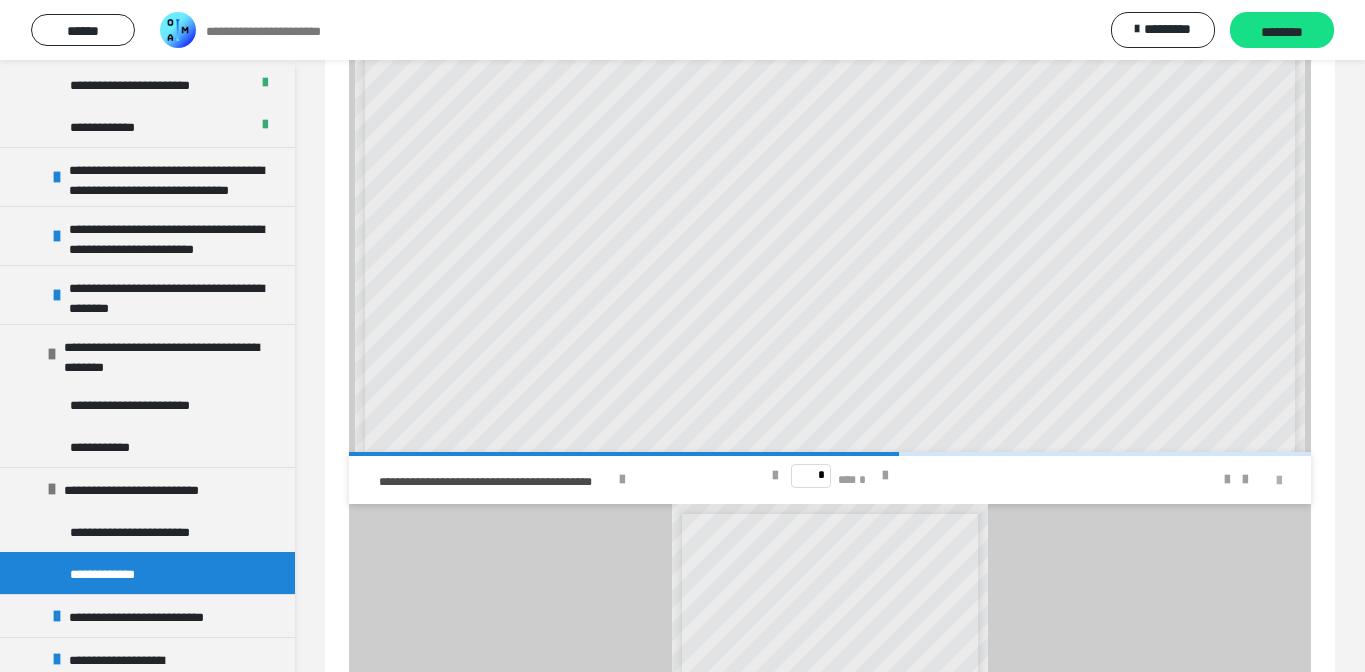 click at bounding box center (1279, 481) 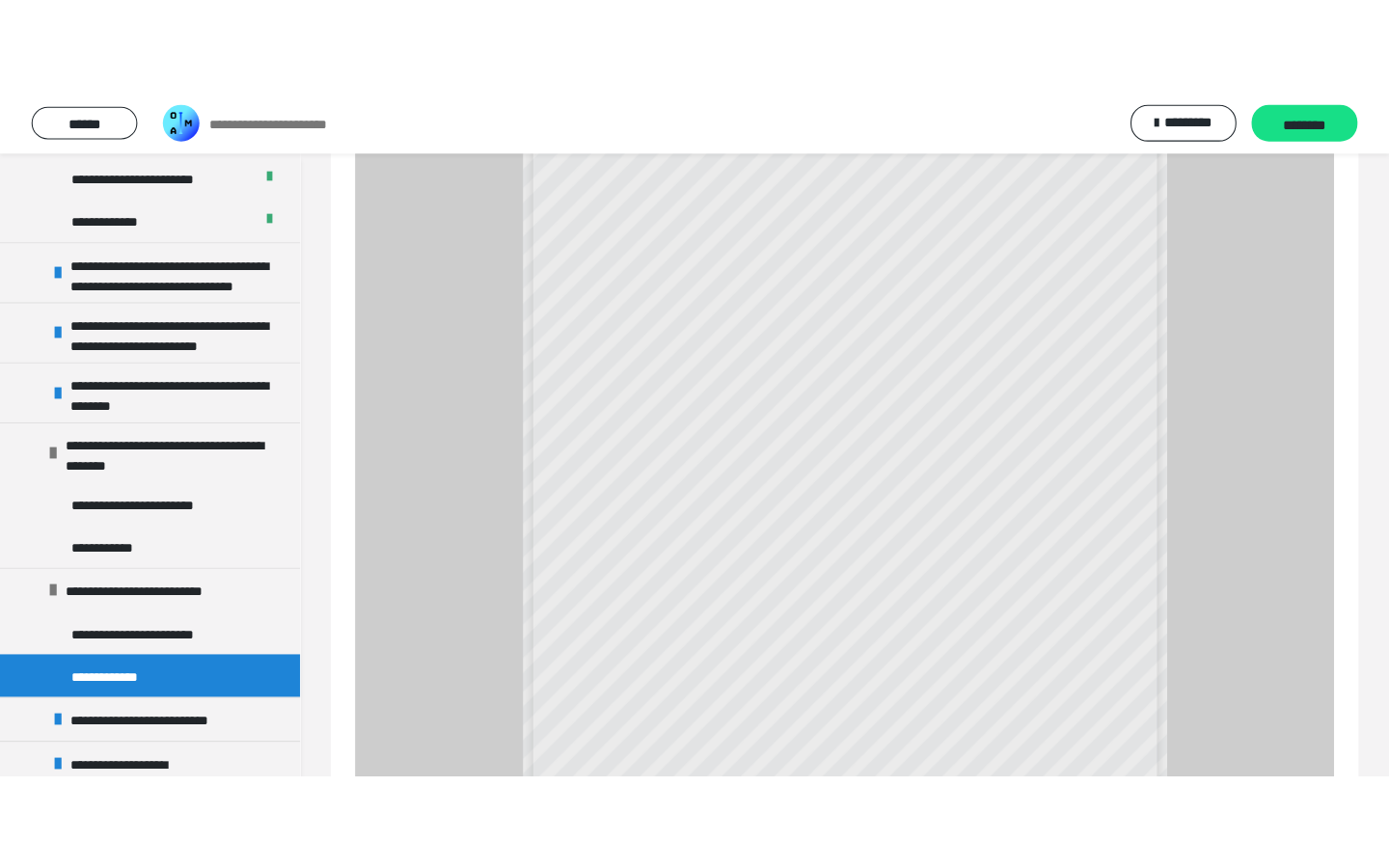 scroll, scrollTop: 0, scrollLeft: 0, axis: both 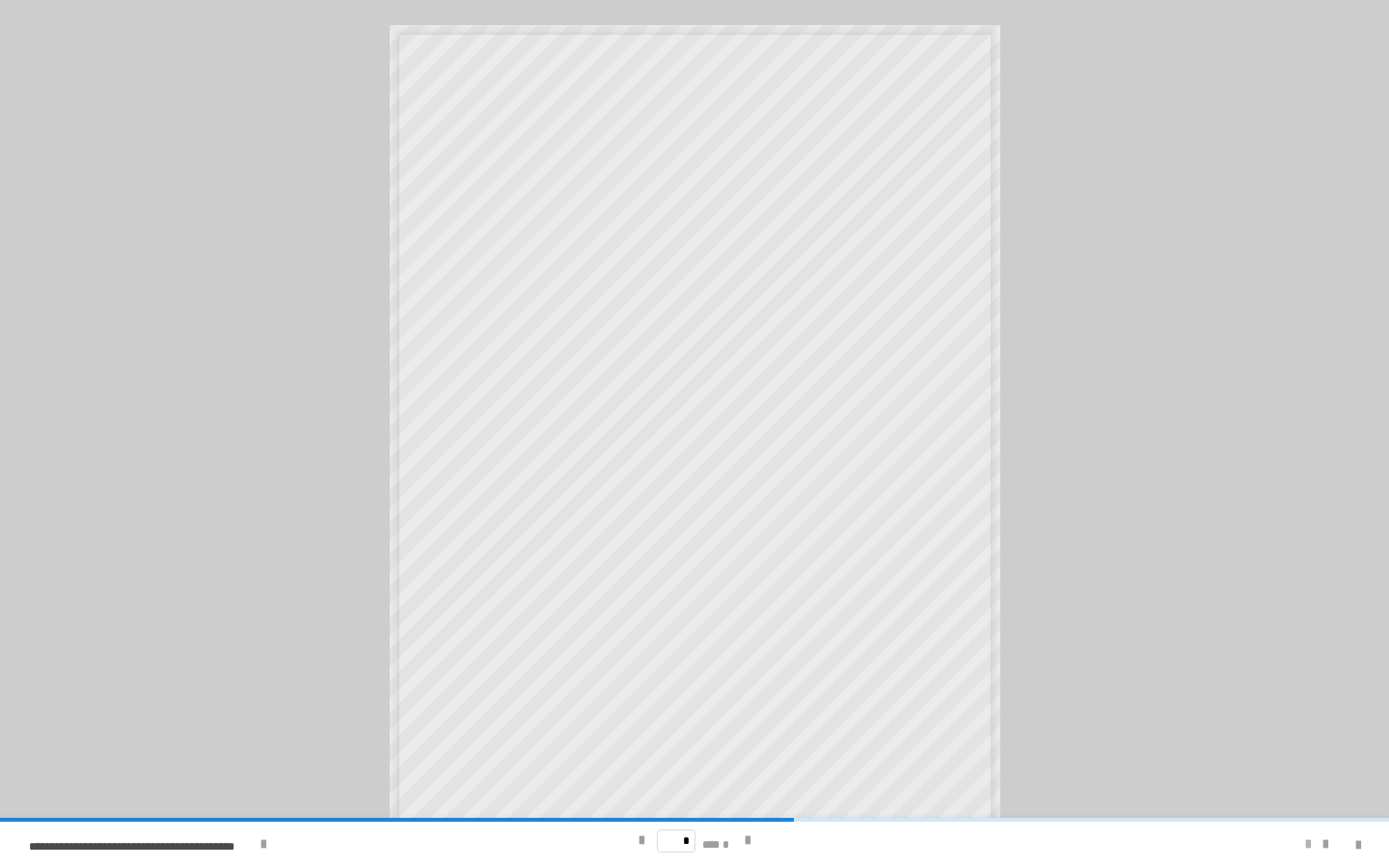 click at bounding box center (1308, 845) 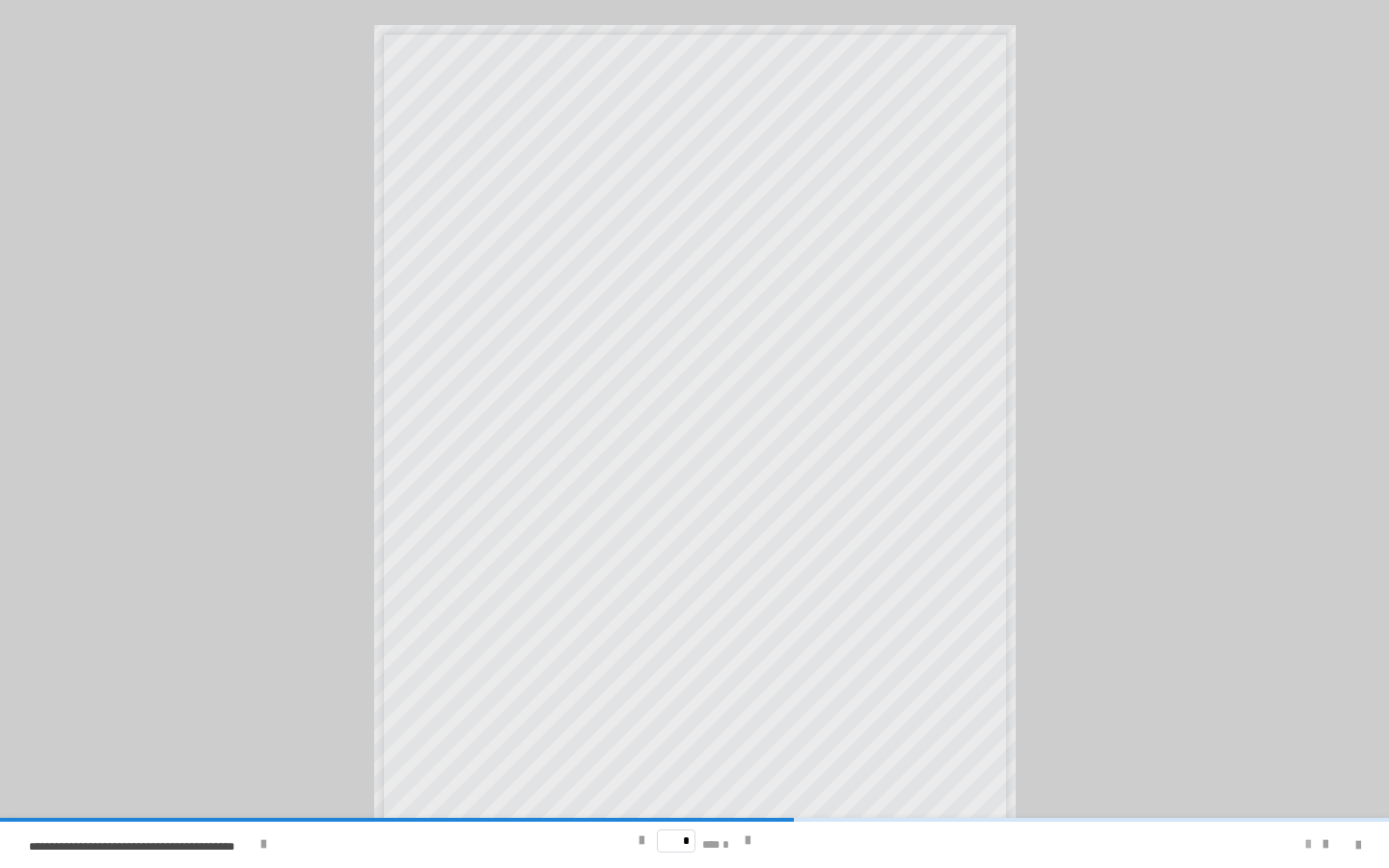 click at bounding box center [1308, 845] 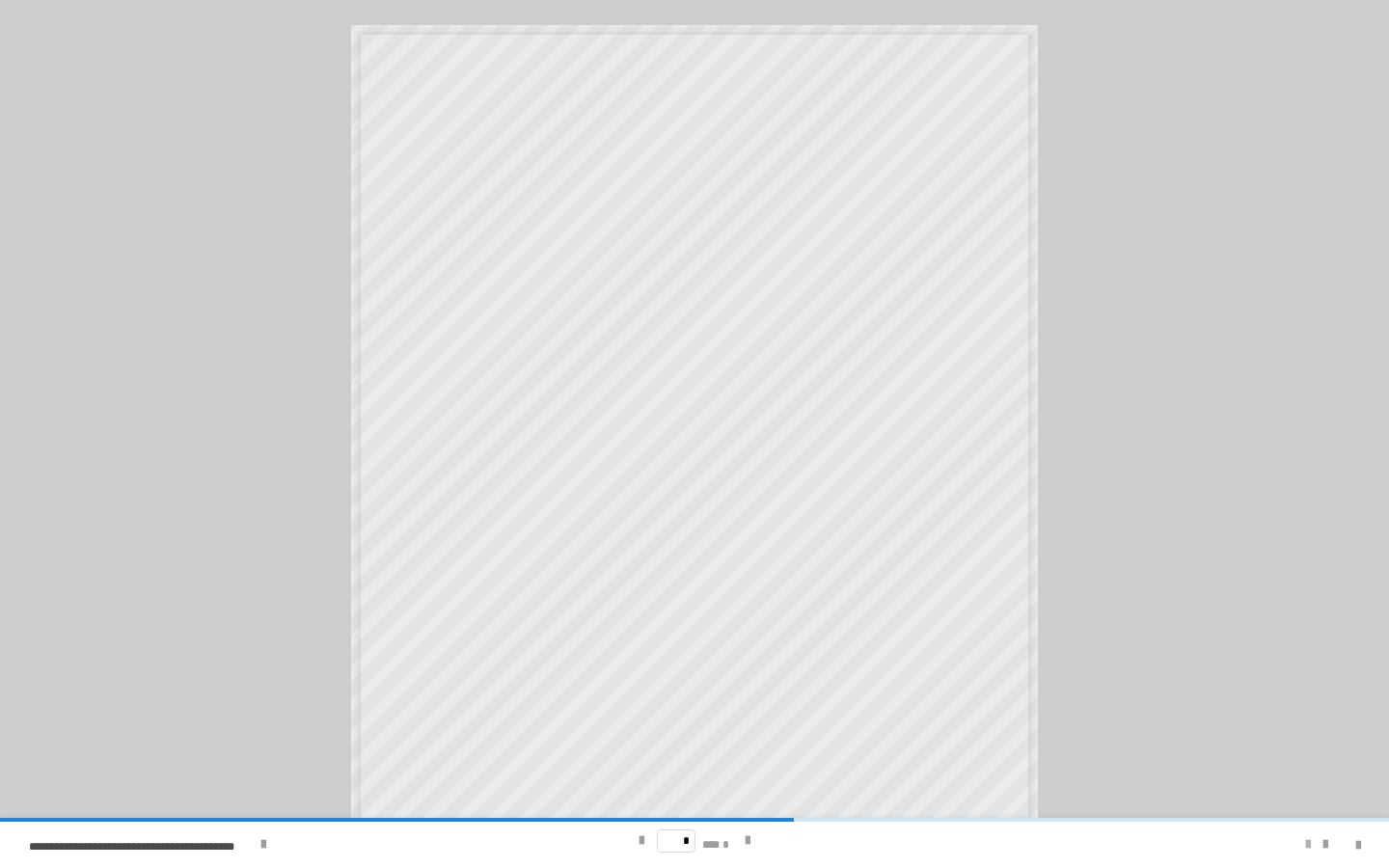 click at bounding box center [1308, 845] 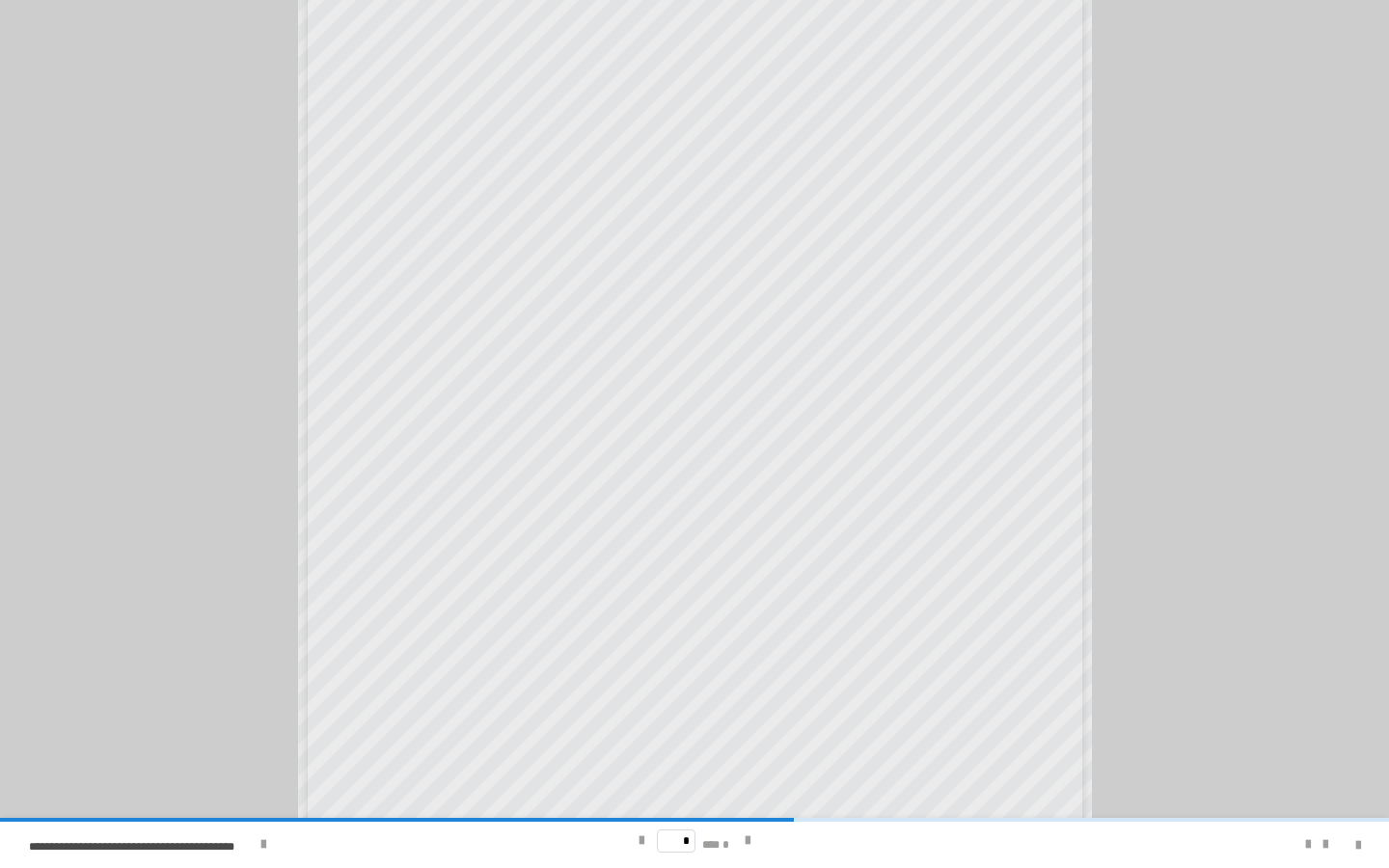 scroll, scrollTop: 97, scrollLeft: 0, axis: vertical 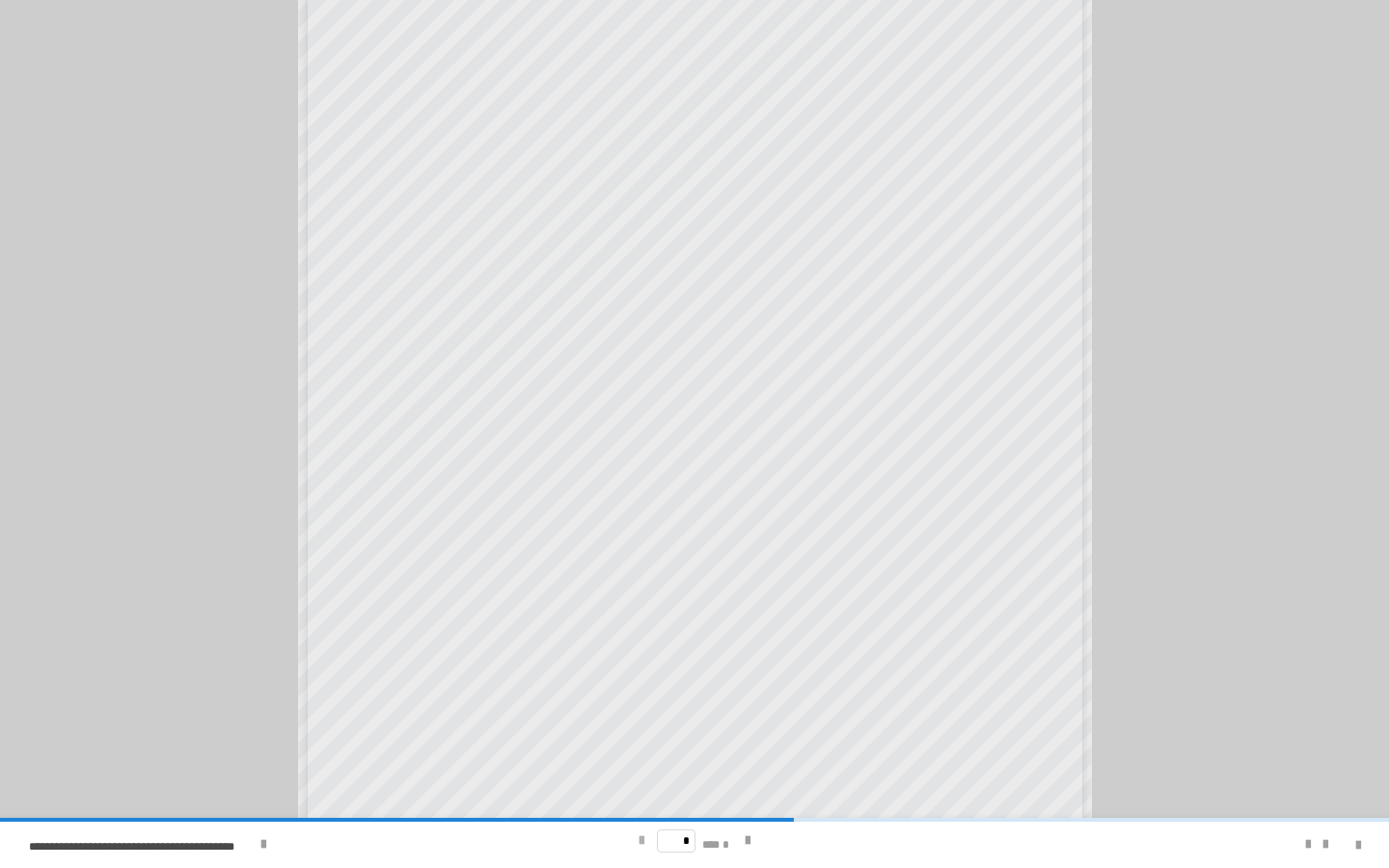 click at bounding box center (641, 841) 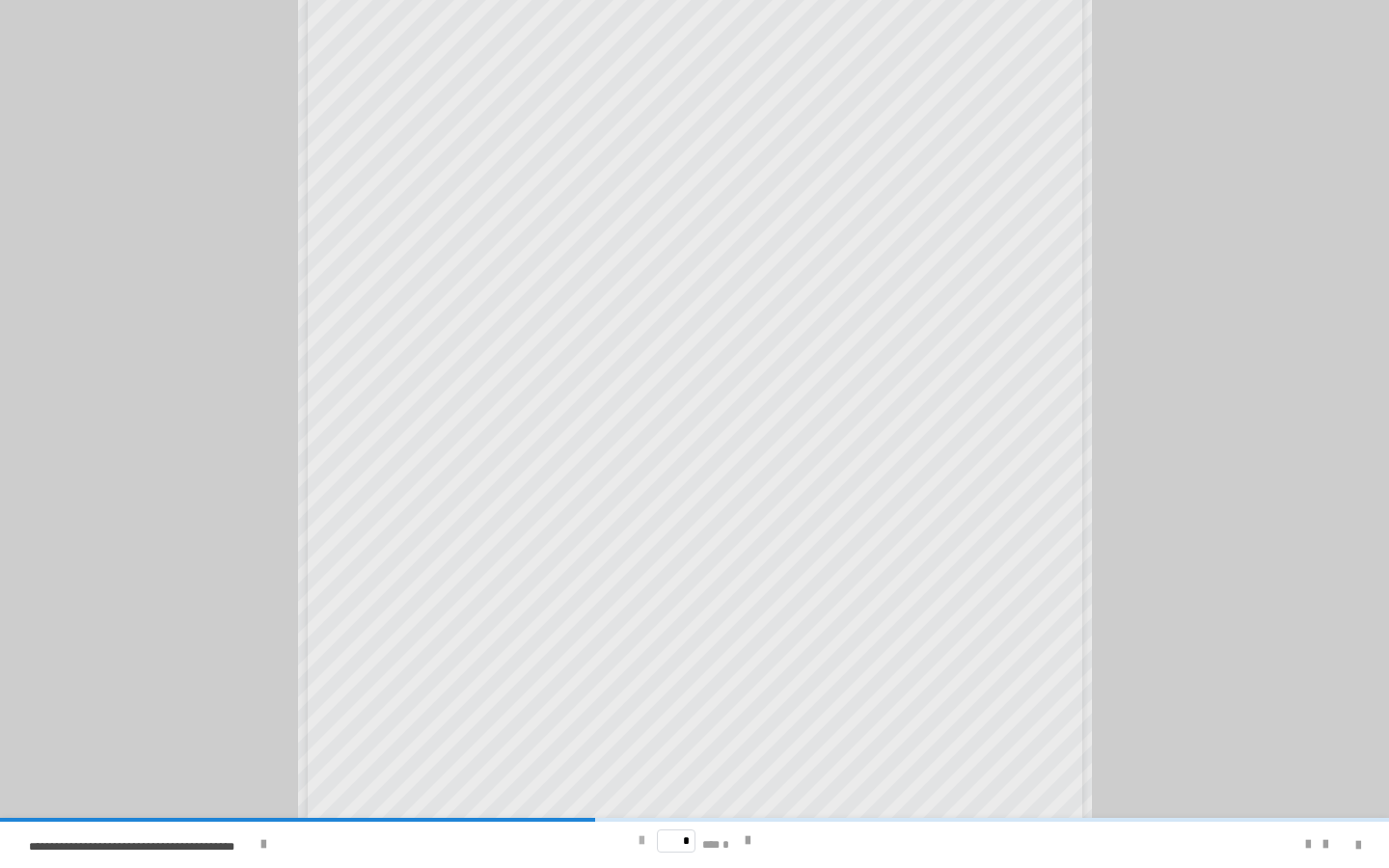 scroll, scrollTop: 0, scrollLeft: 0, axis: both 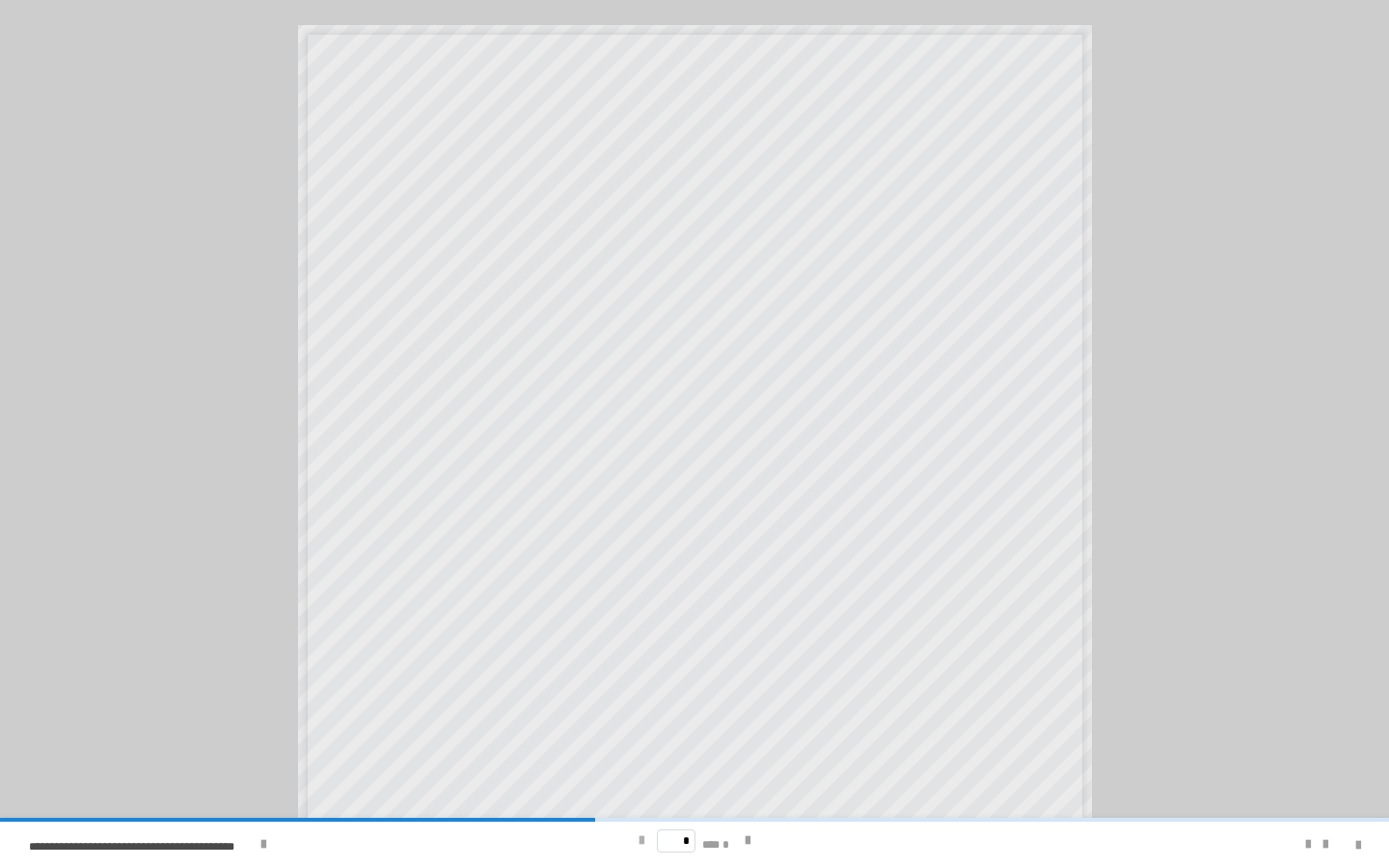 click at bounding box center [641, 841] 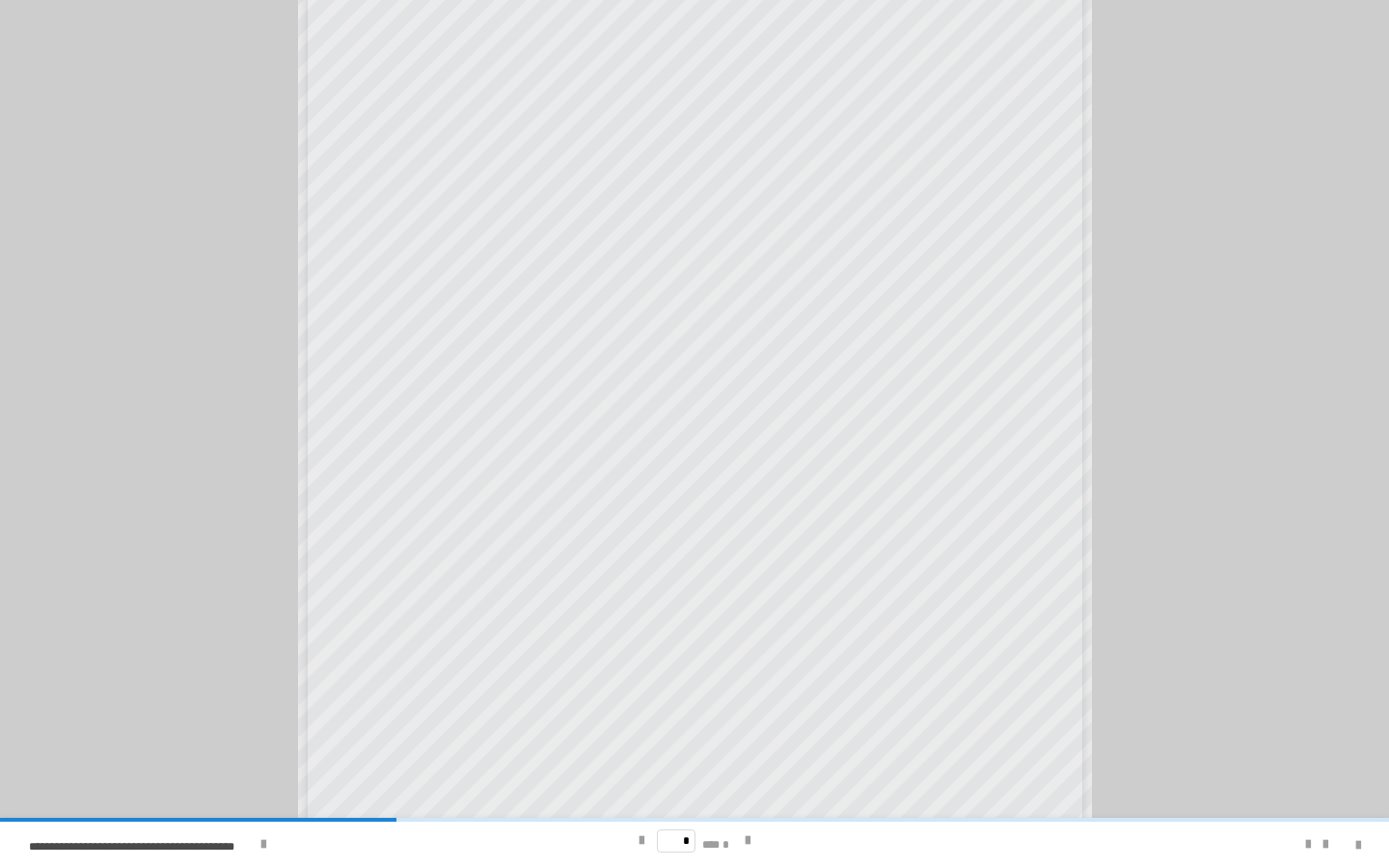 scroll, scrollTop: 280, scrollLeft: 0, axis: vertical 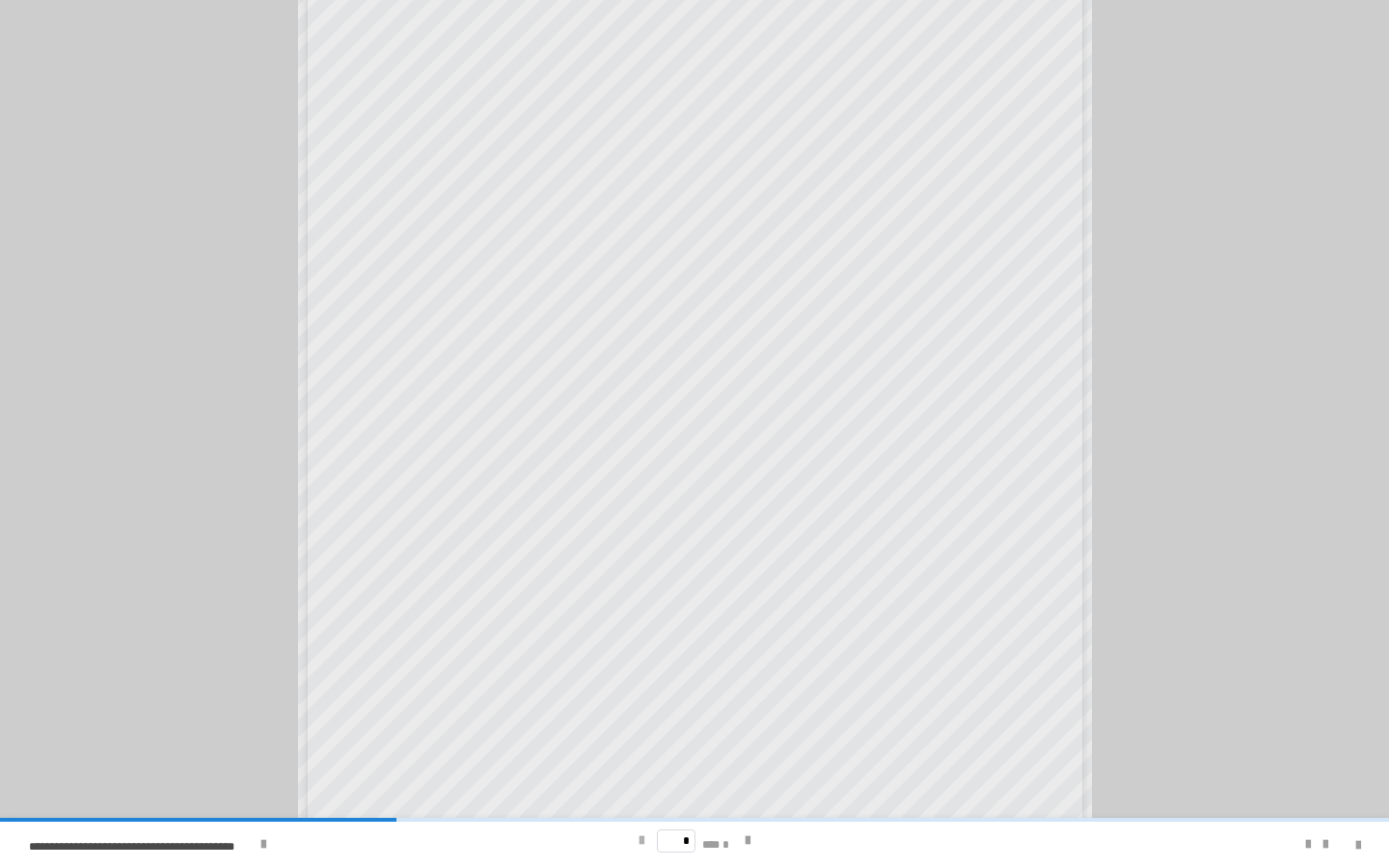 click at bounding box center (641, 841) 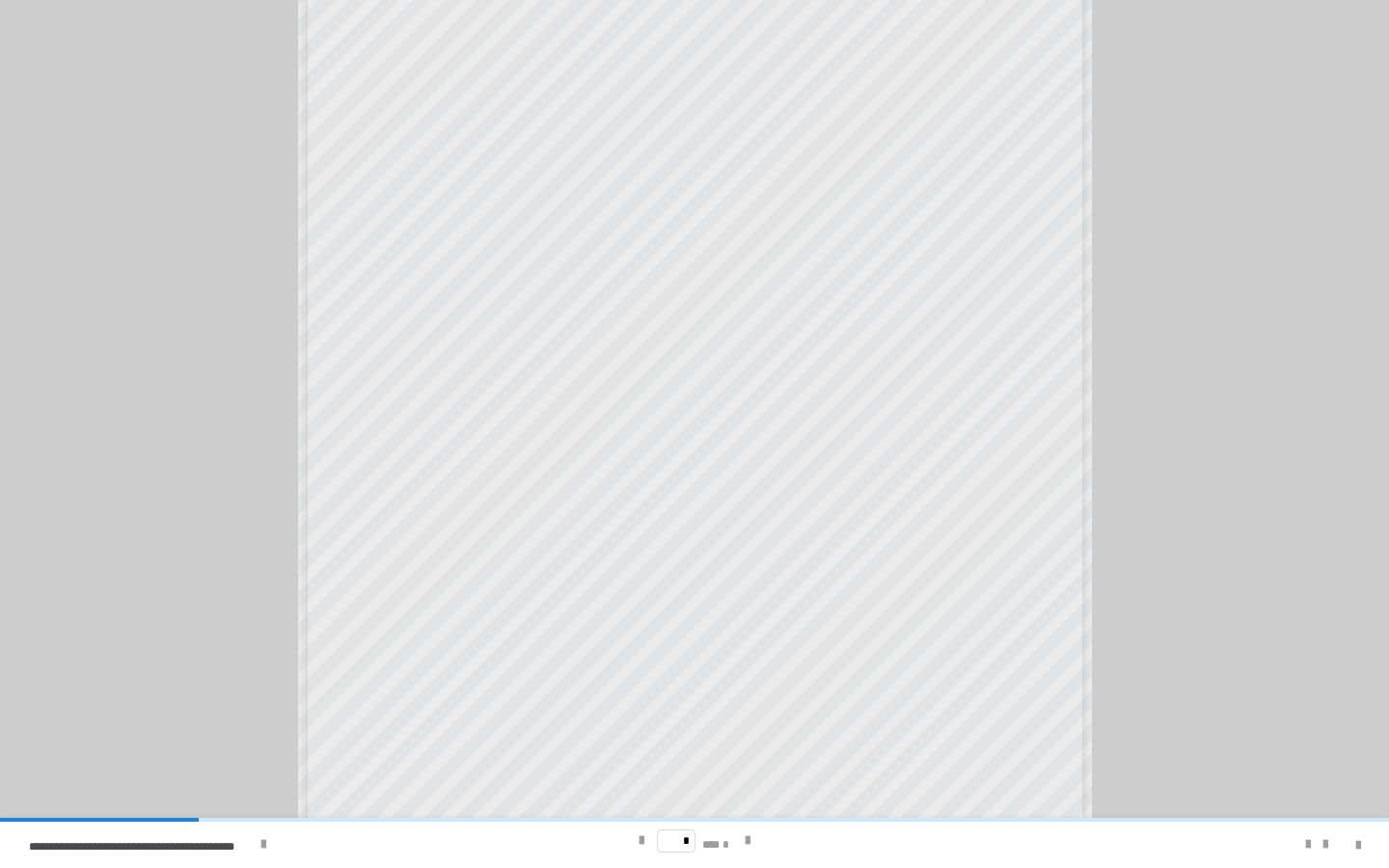 scroll, scrollTop: 0, scrollLeft: 0, axis: both 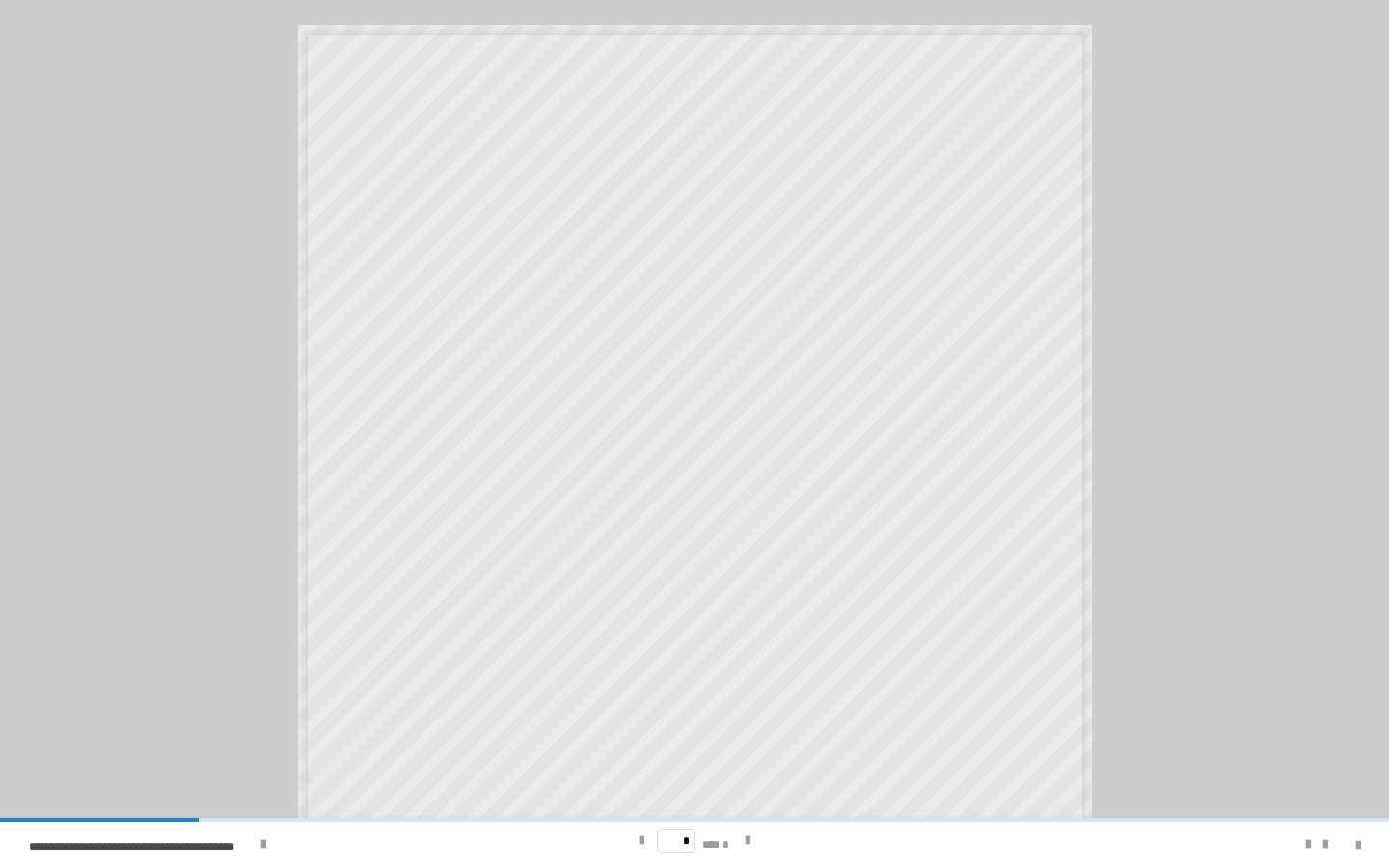 click on "* *** *" at bounding box center [694, 841] 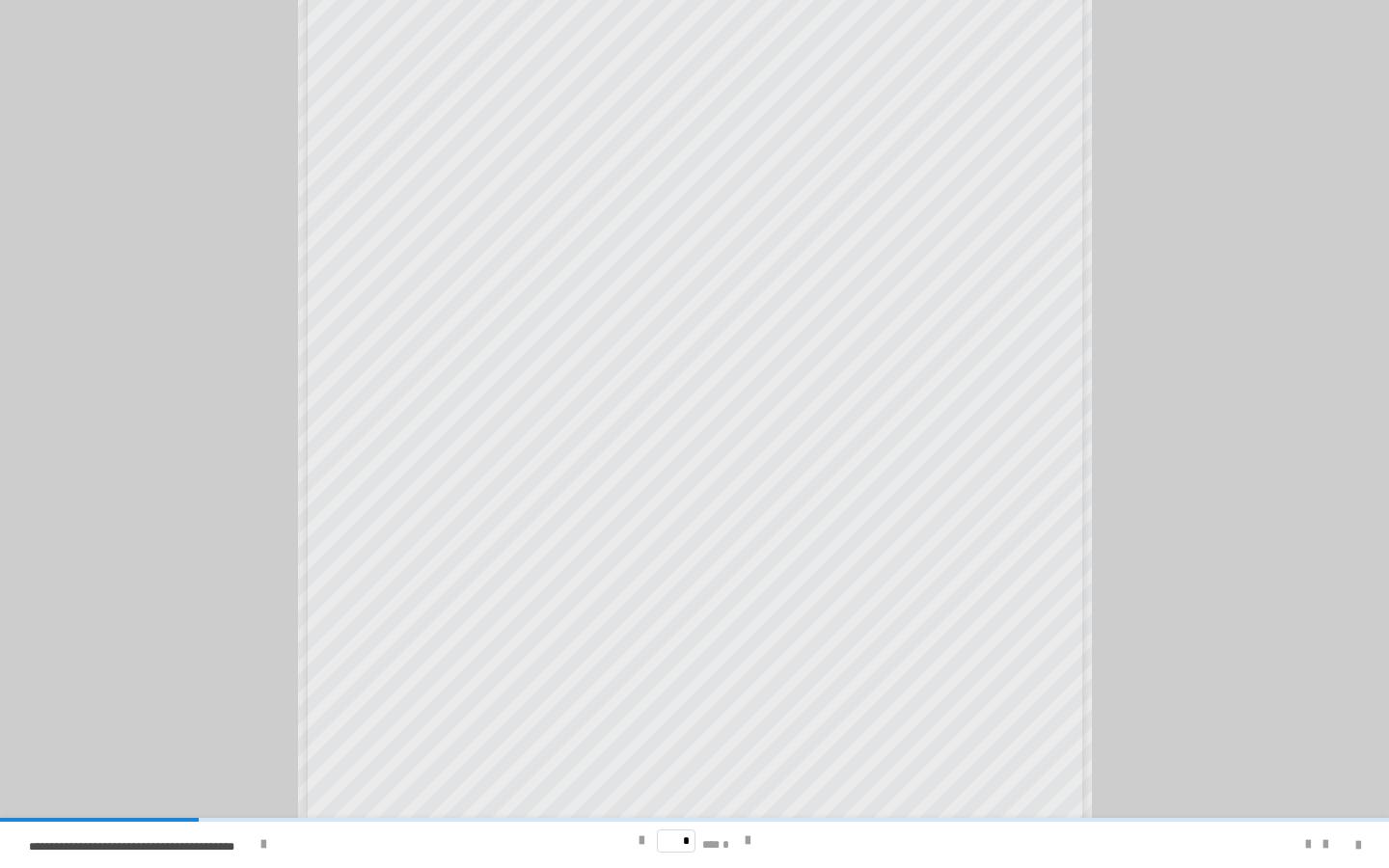 scroll, scrollTop: 98, scrollLeft: 0, axis: vertical 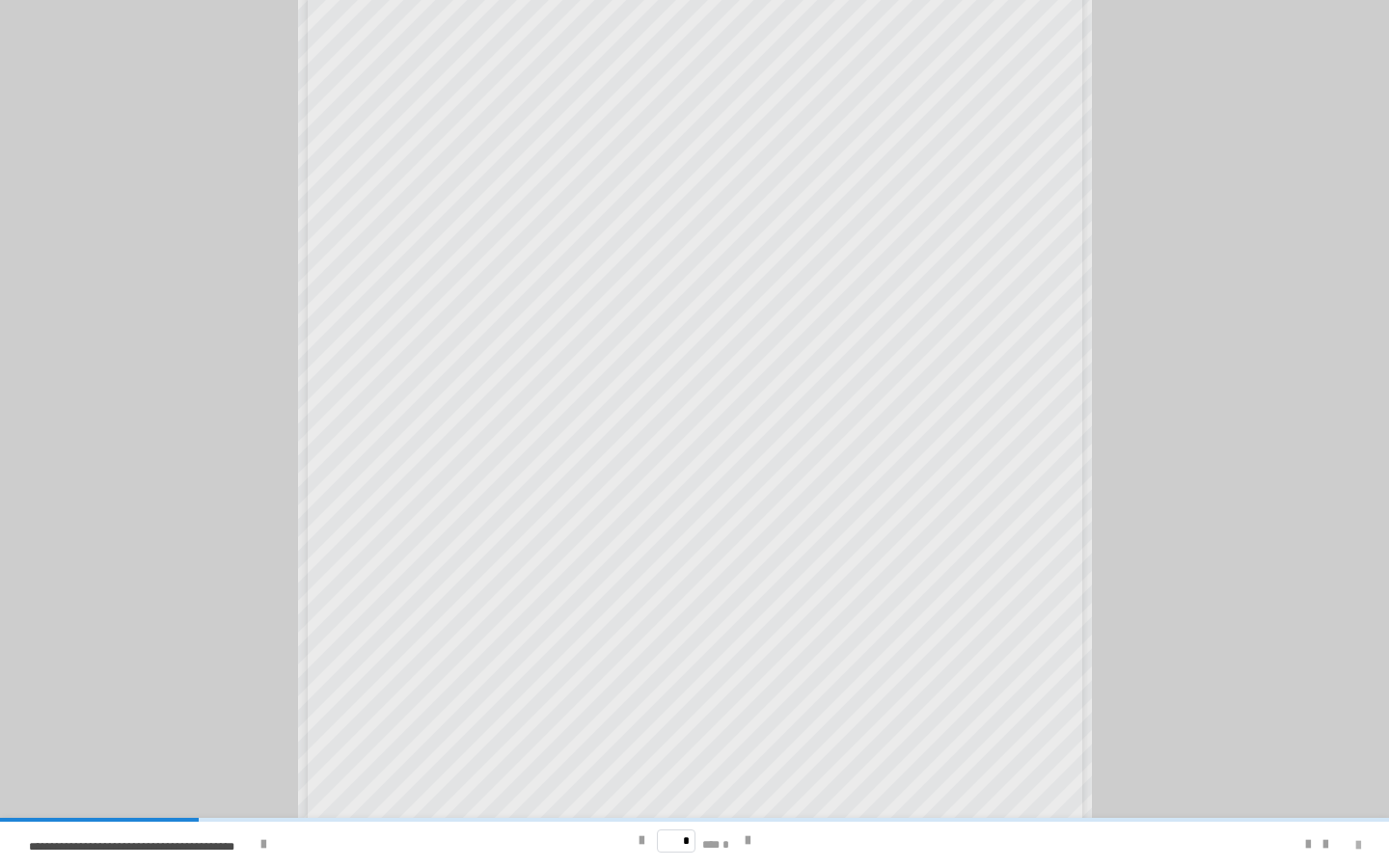 click at bounding box center [1358, 846] 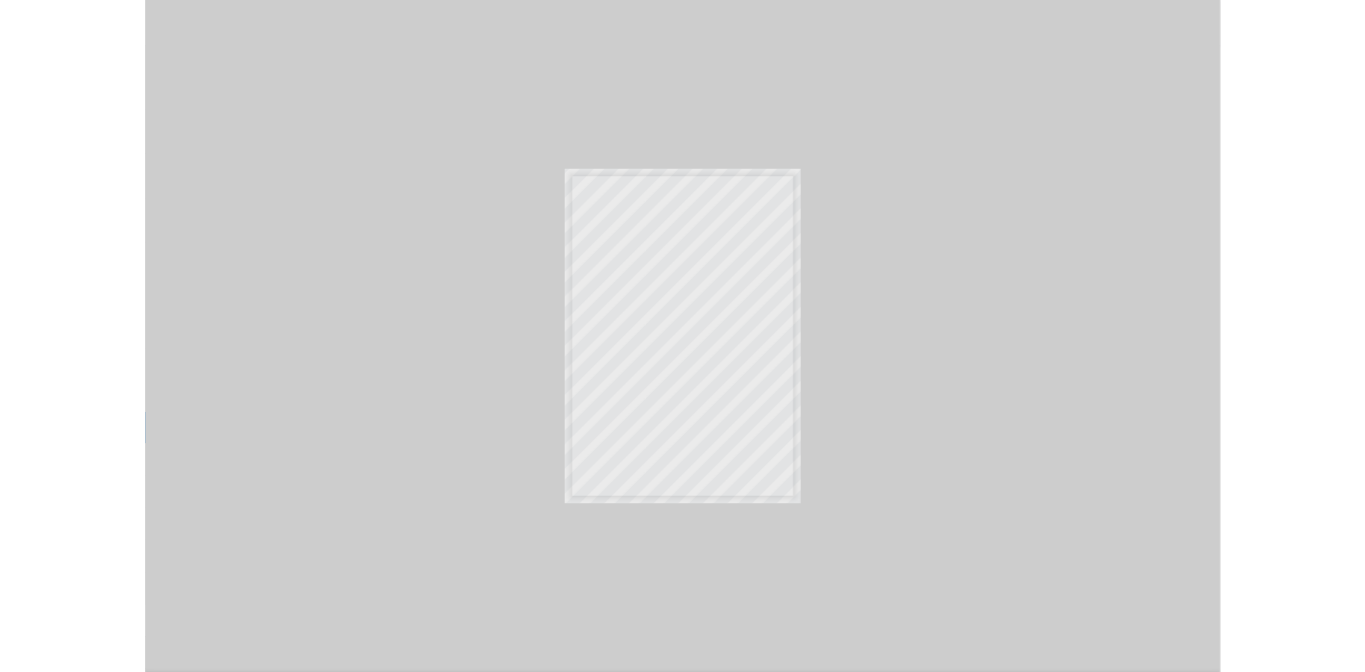 scroll, scrollTop: 727, scrollLeft: 0, axis: vertical 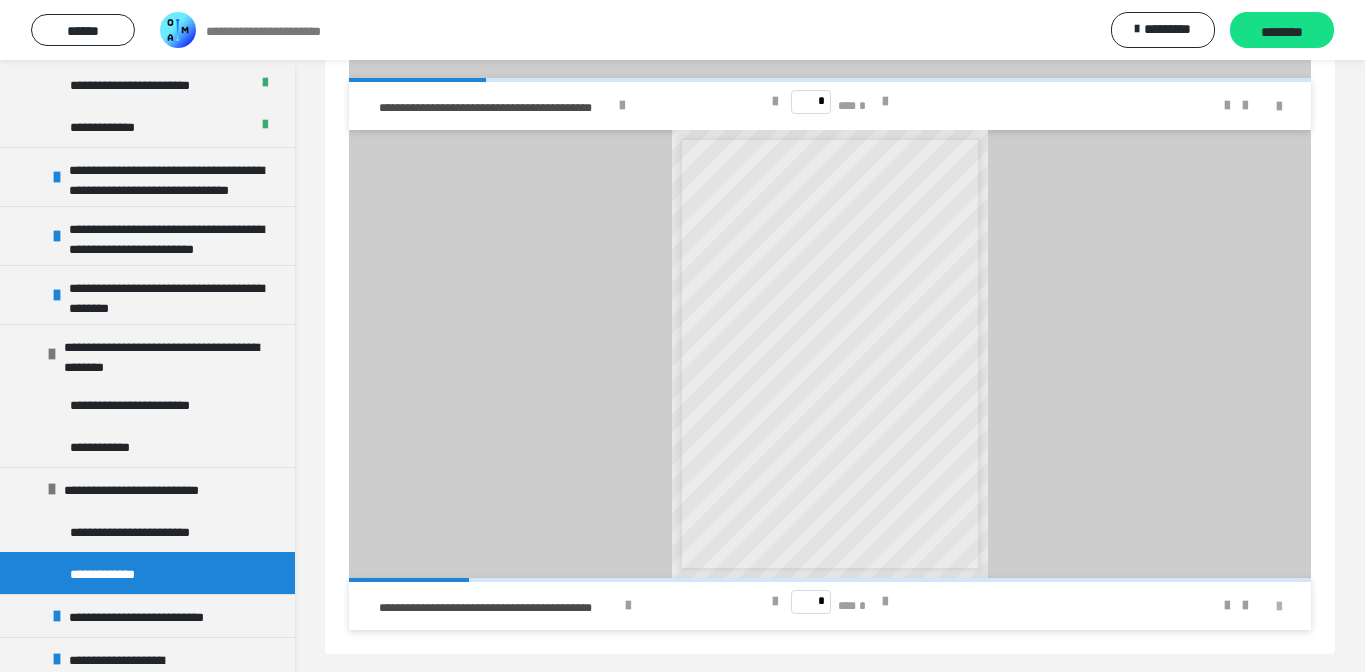 click at bounding box center (1279, 607) 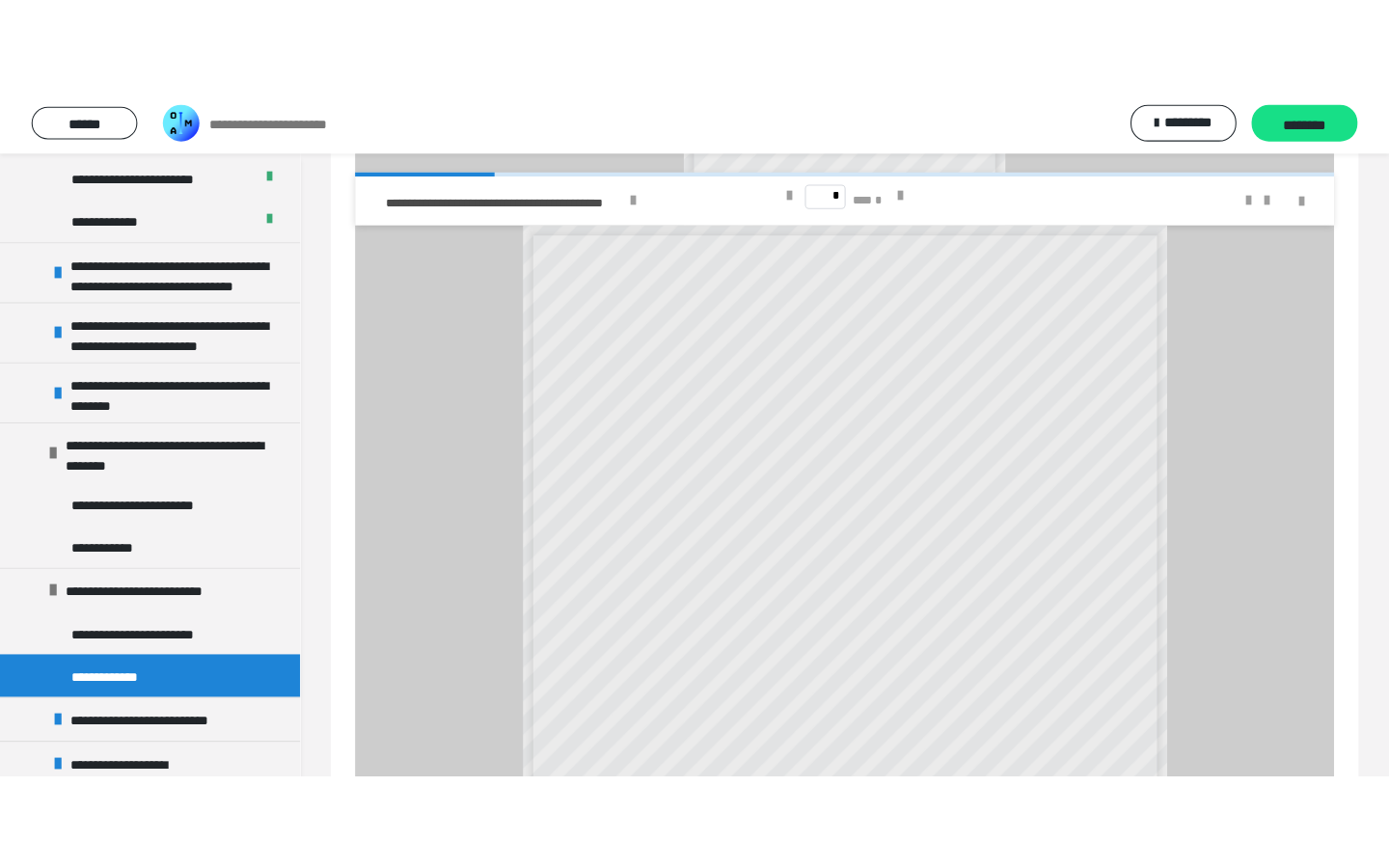 scroll, scrollTop: 0, scrollLeft: 0, axis: both 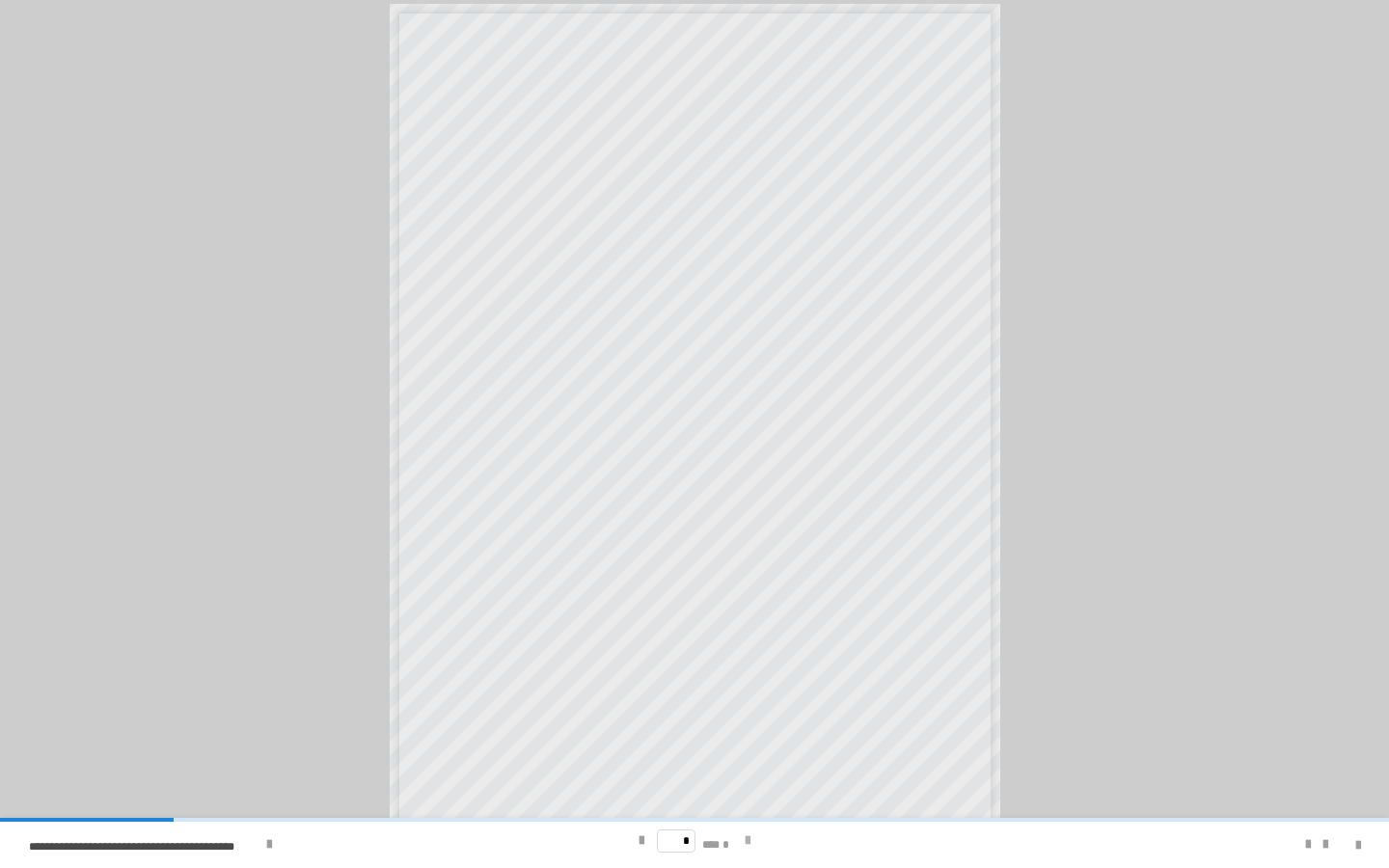 click at bounding box center (748, 841) 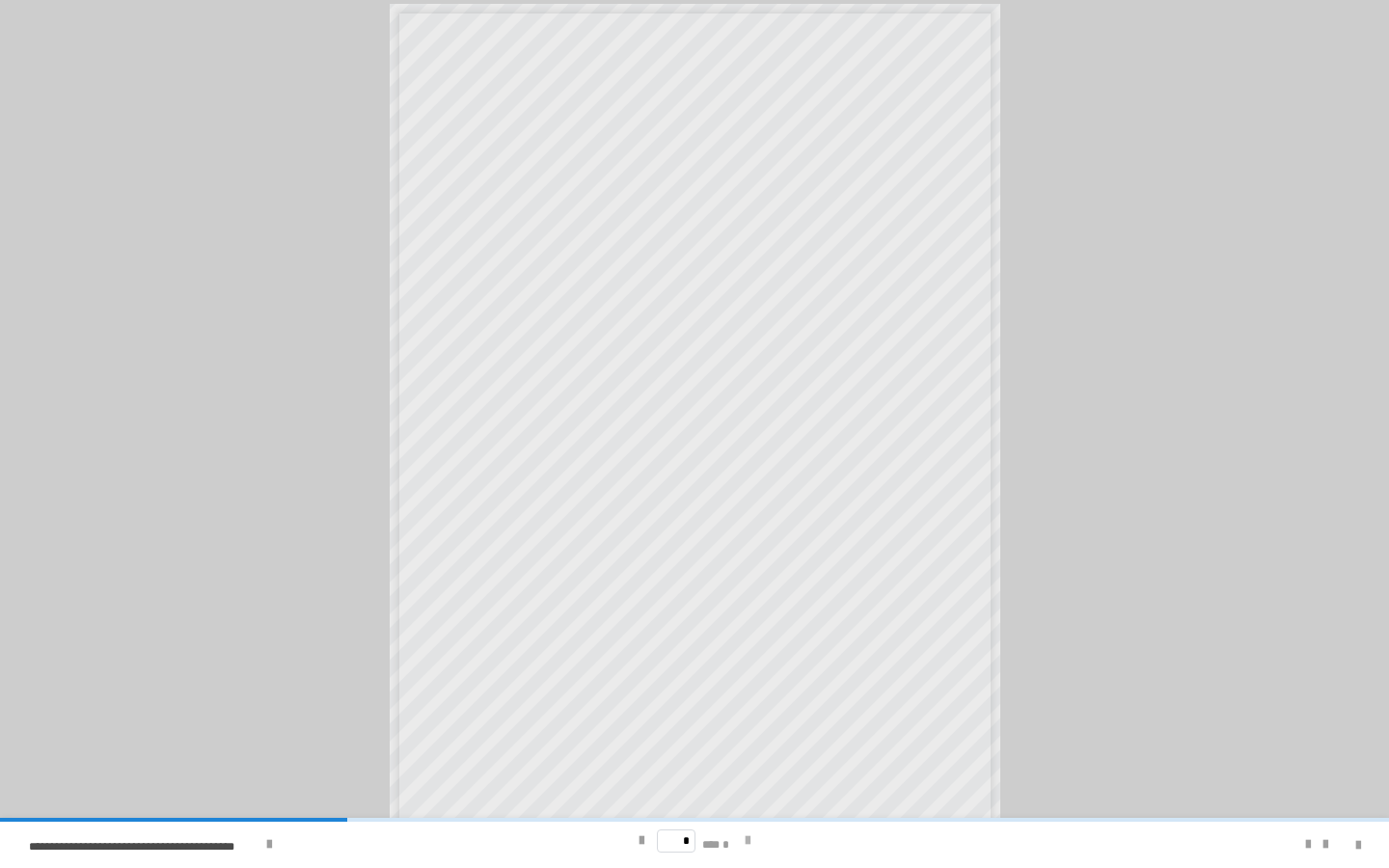click at bounding box center (748, 841) 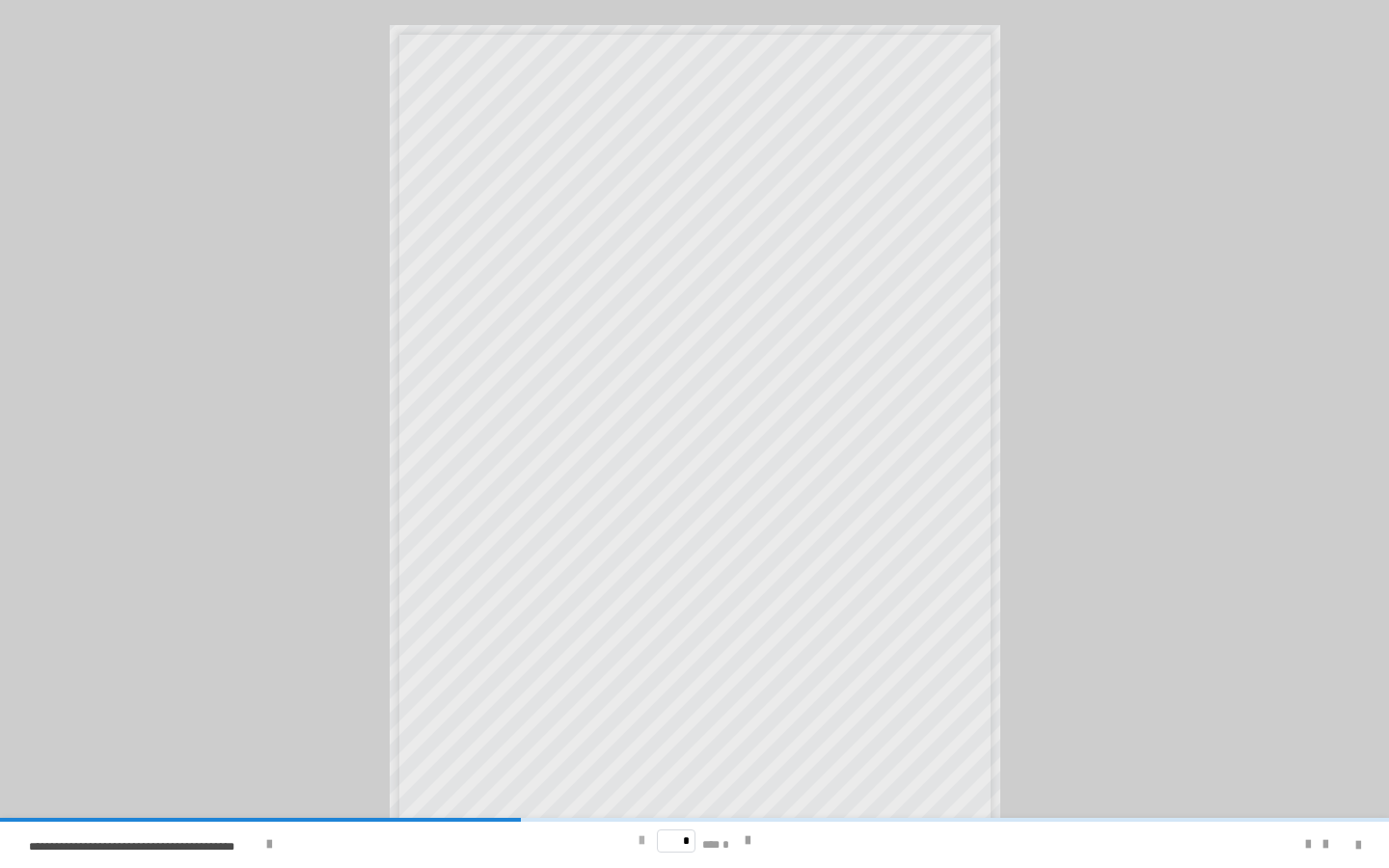 click at bounding box center [641, 841] 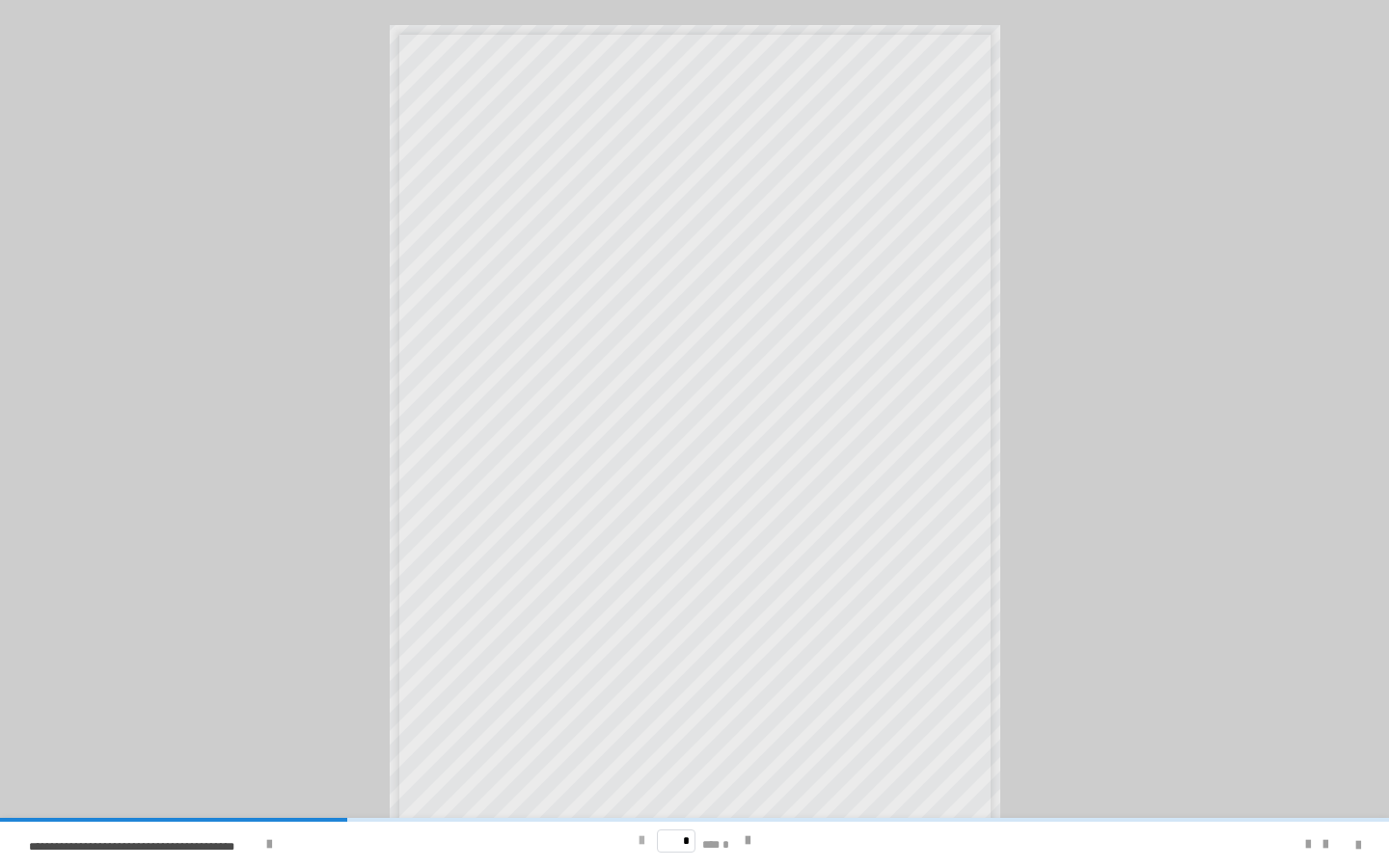 click at bounding box center (641, 841) 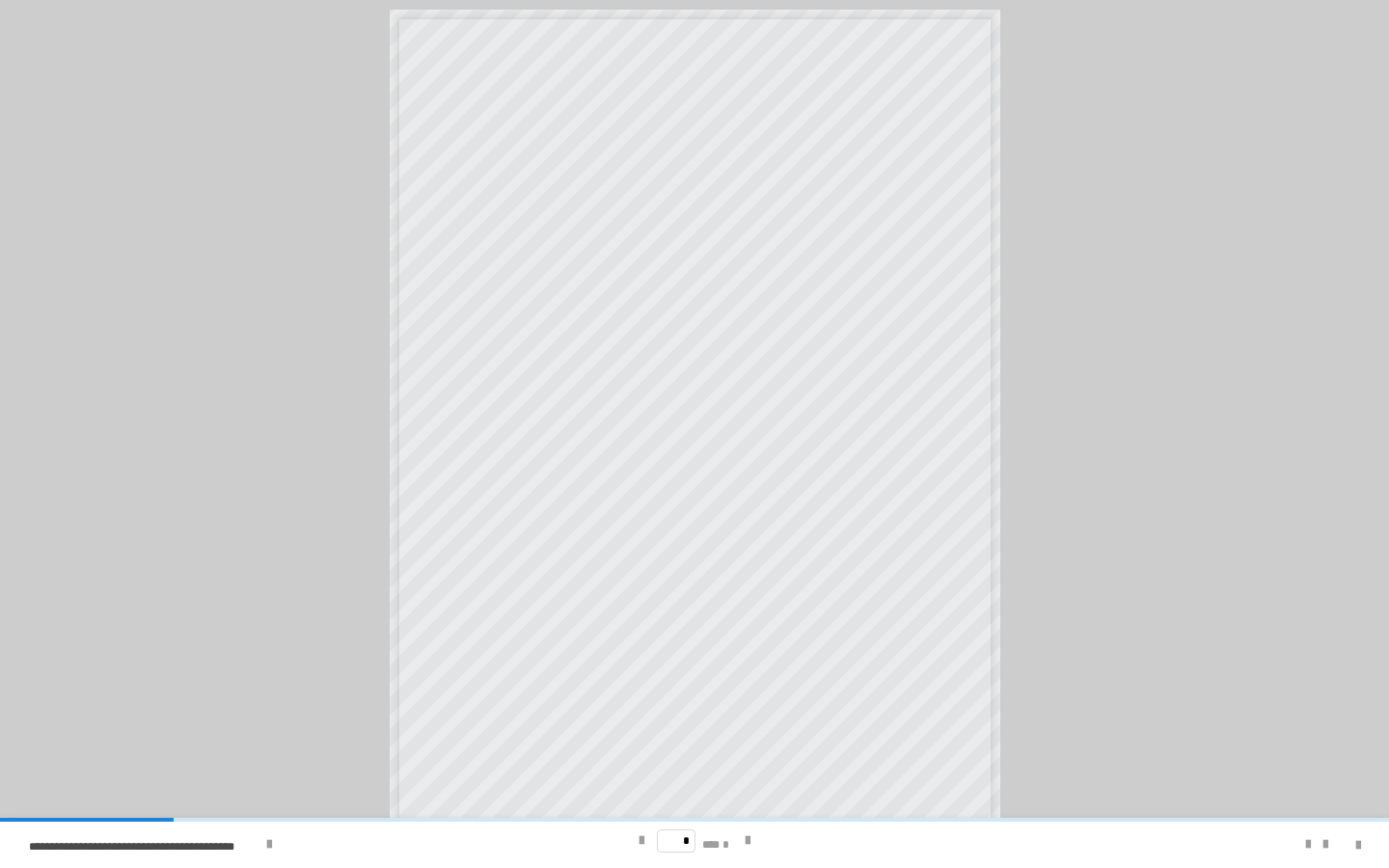 scroll, scrollTop: 20, scrollLeft: 0, axis: vertical 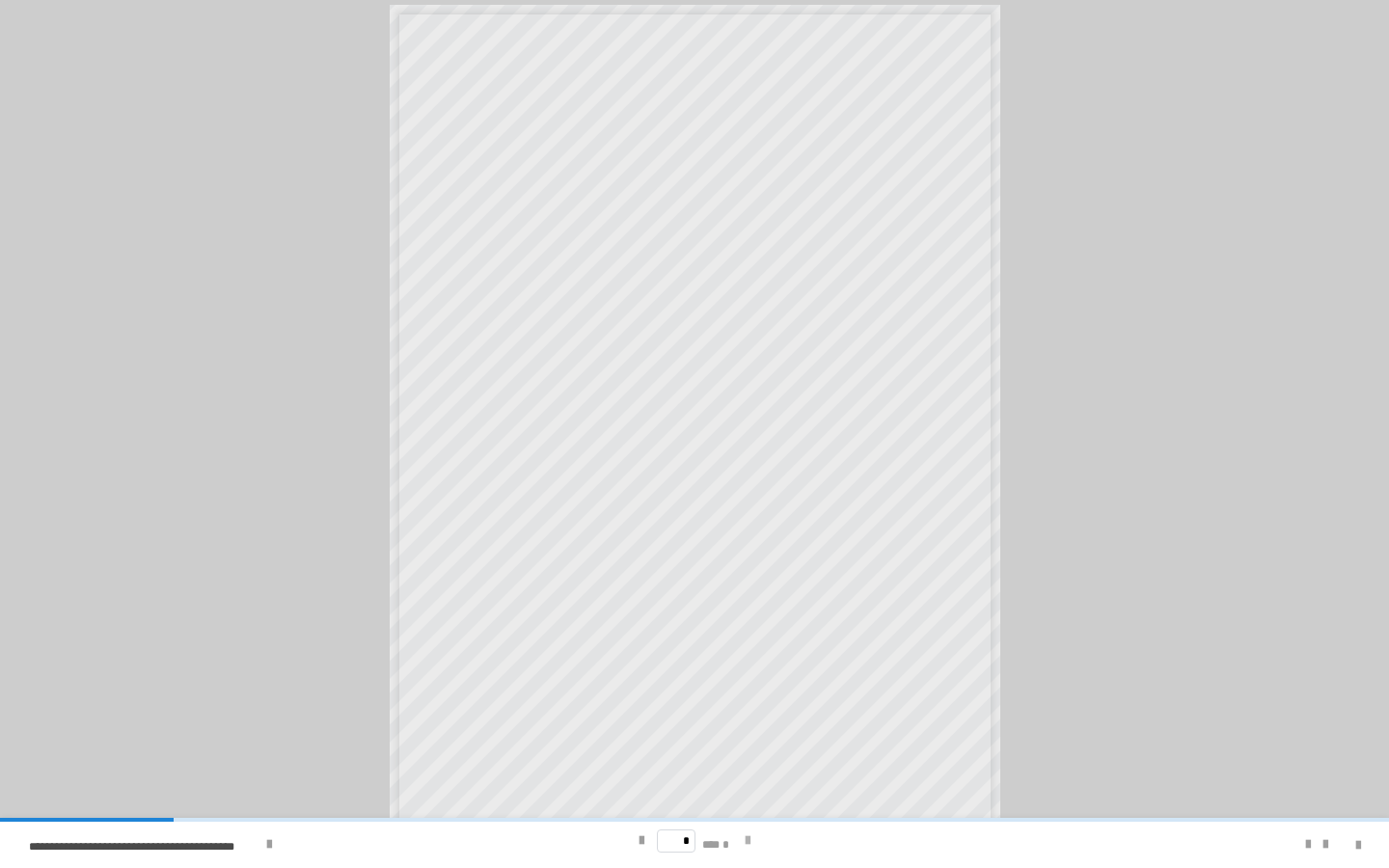 click at bounding box center [748, 841] 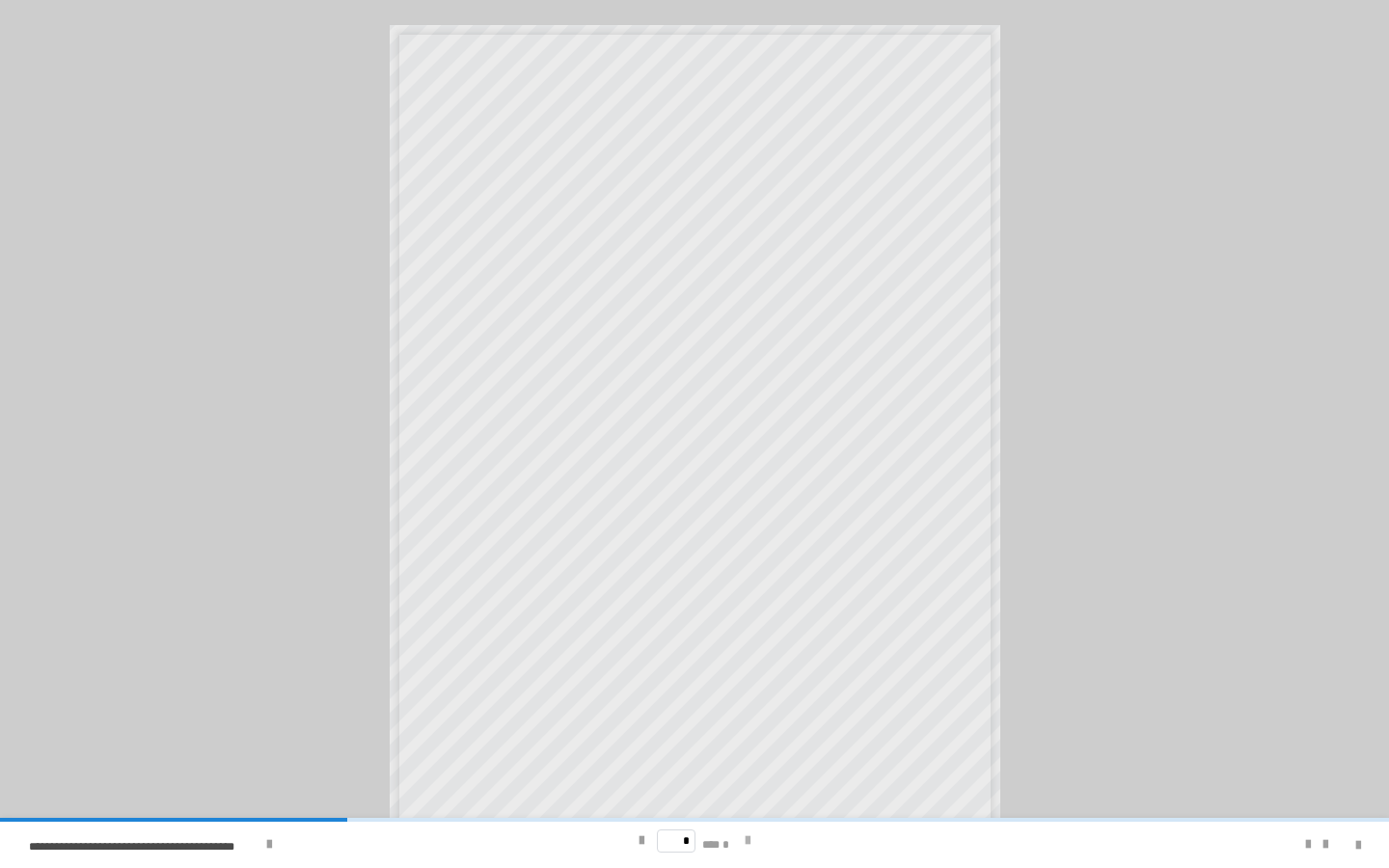 click at bounding box center [748, 841] 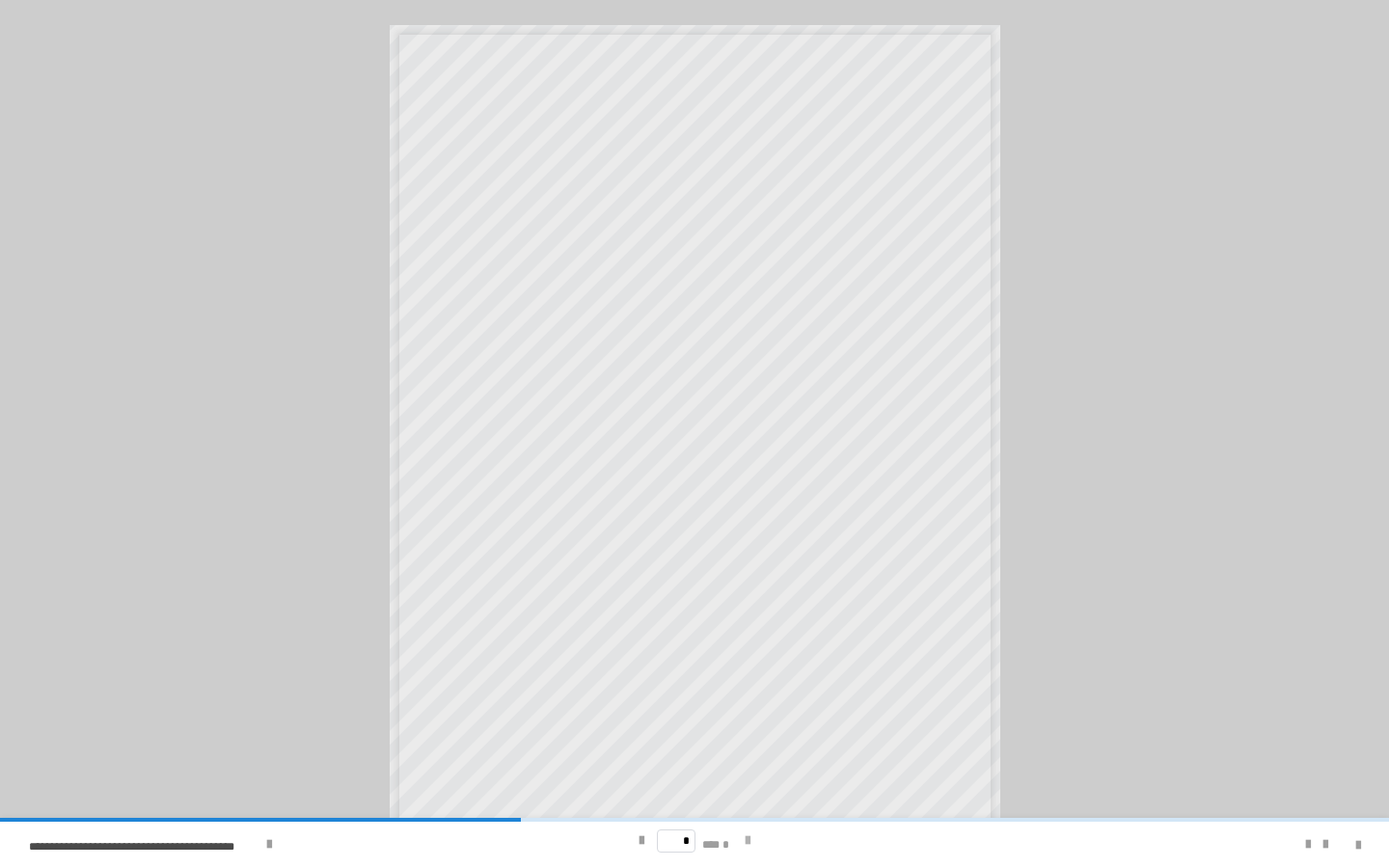 click at bounding box center (748, 841) 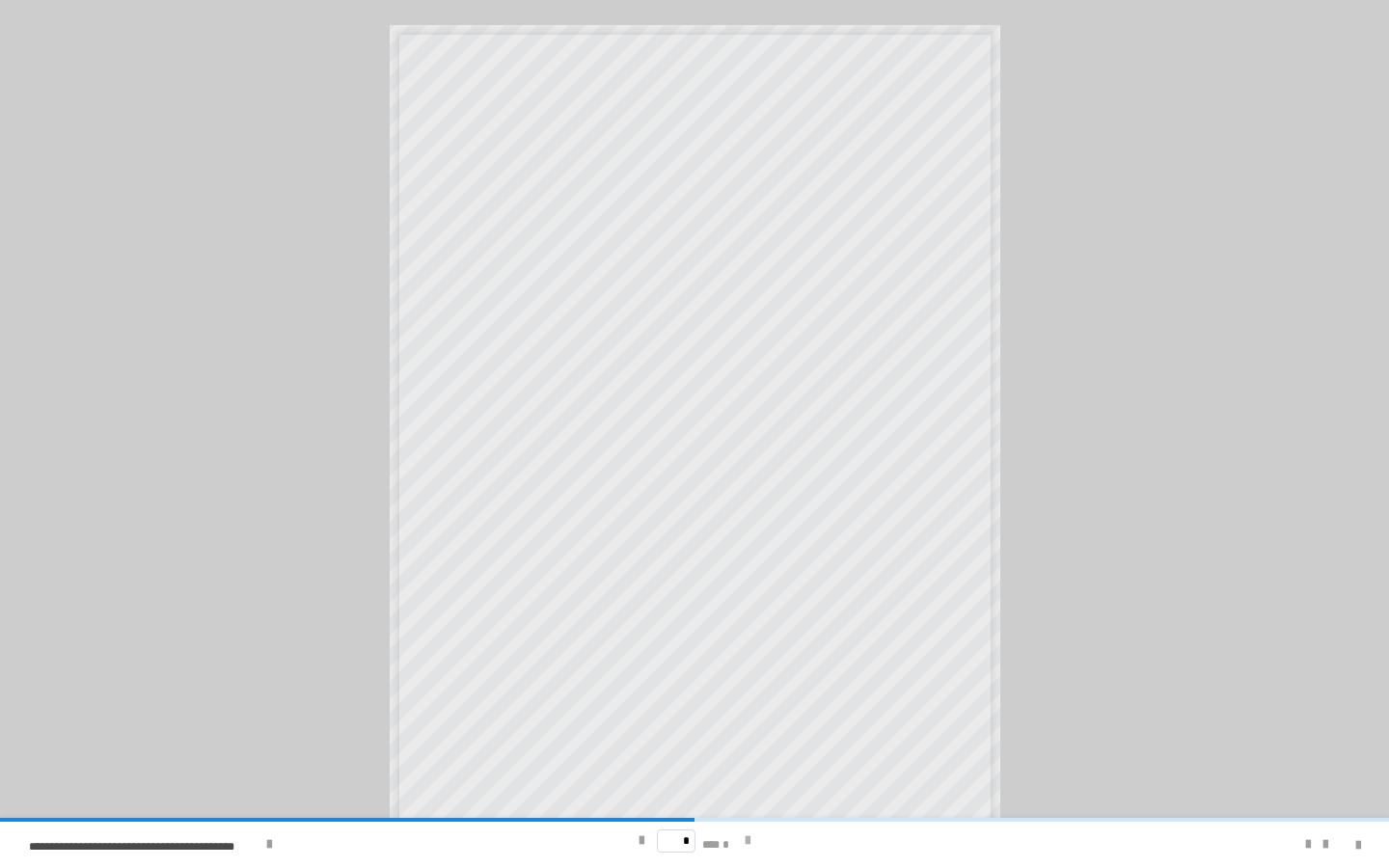 click at bounding box center (748, 841) 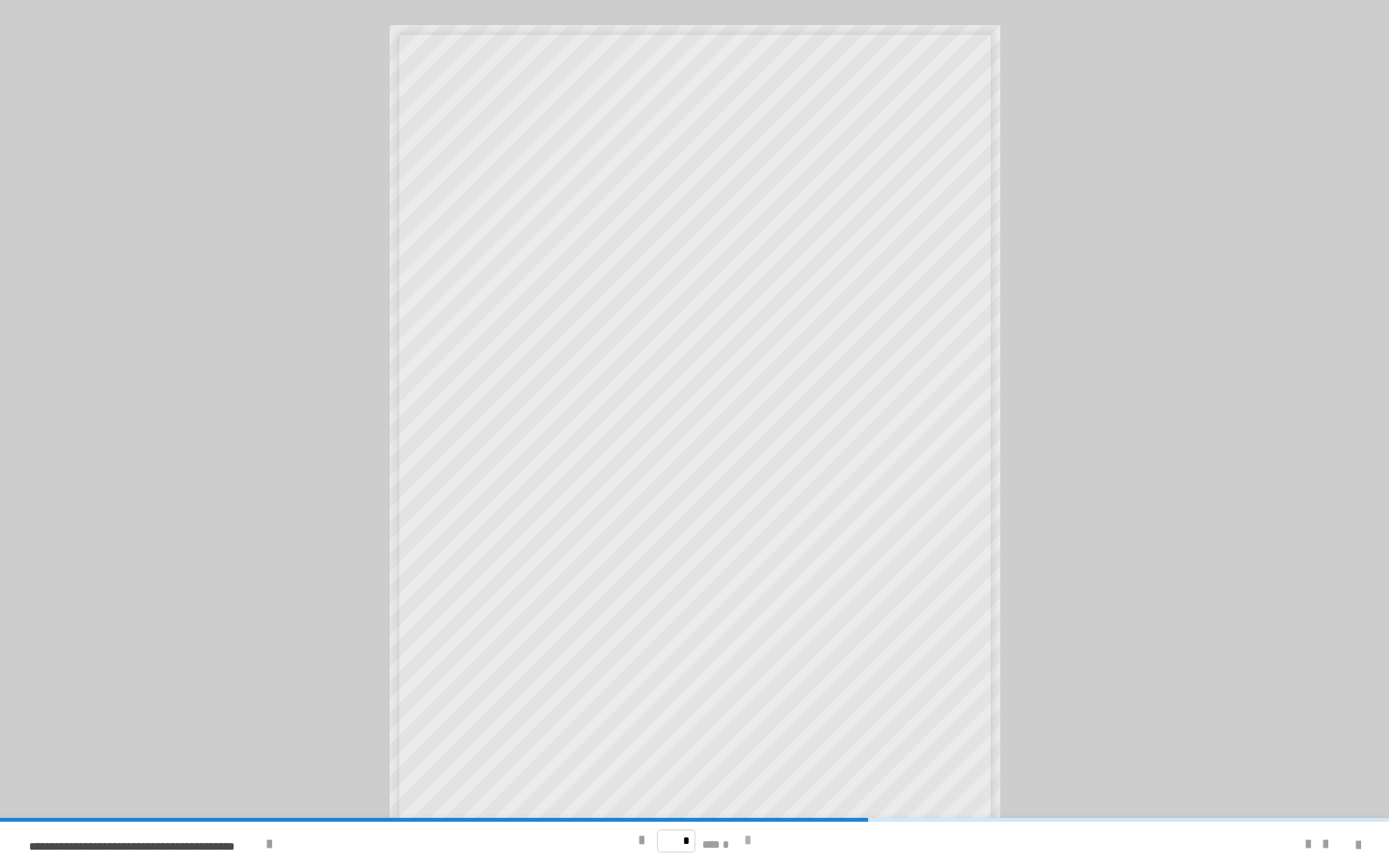 click at bounding box center [748, 841] 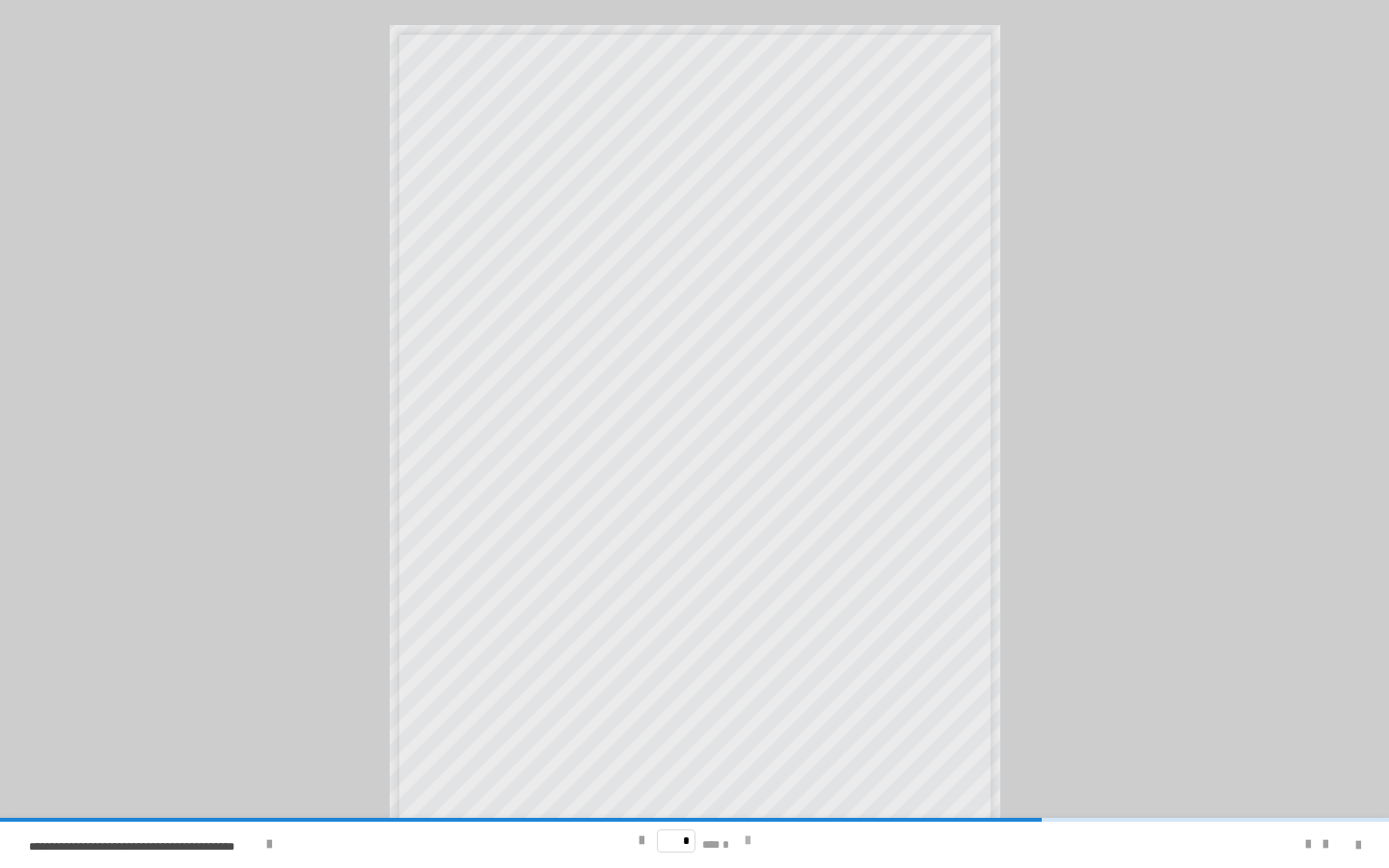 click at bounding box center (748, 841) 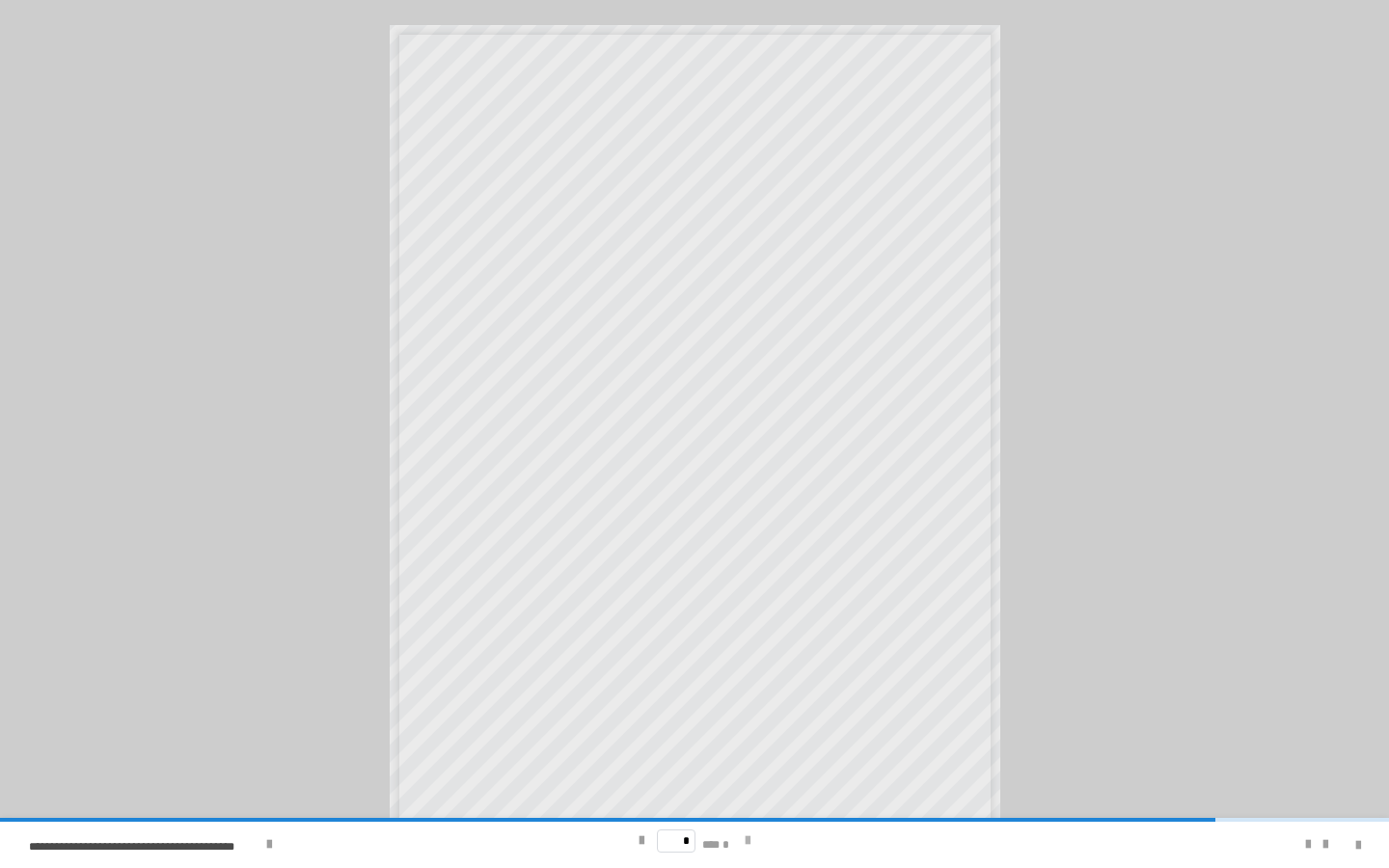click at bounding box center (748, 841) 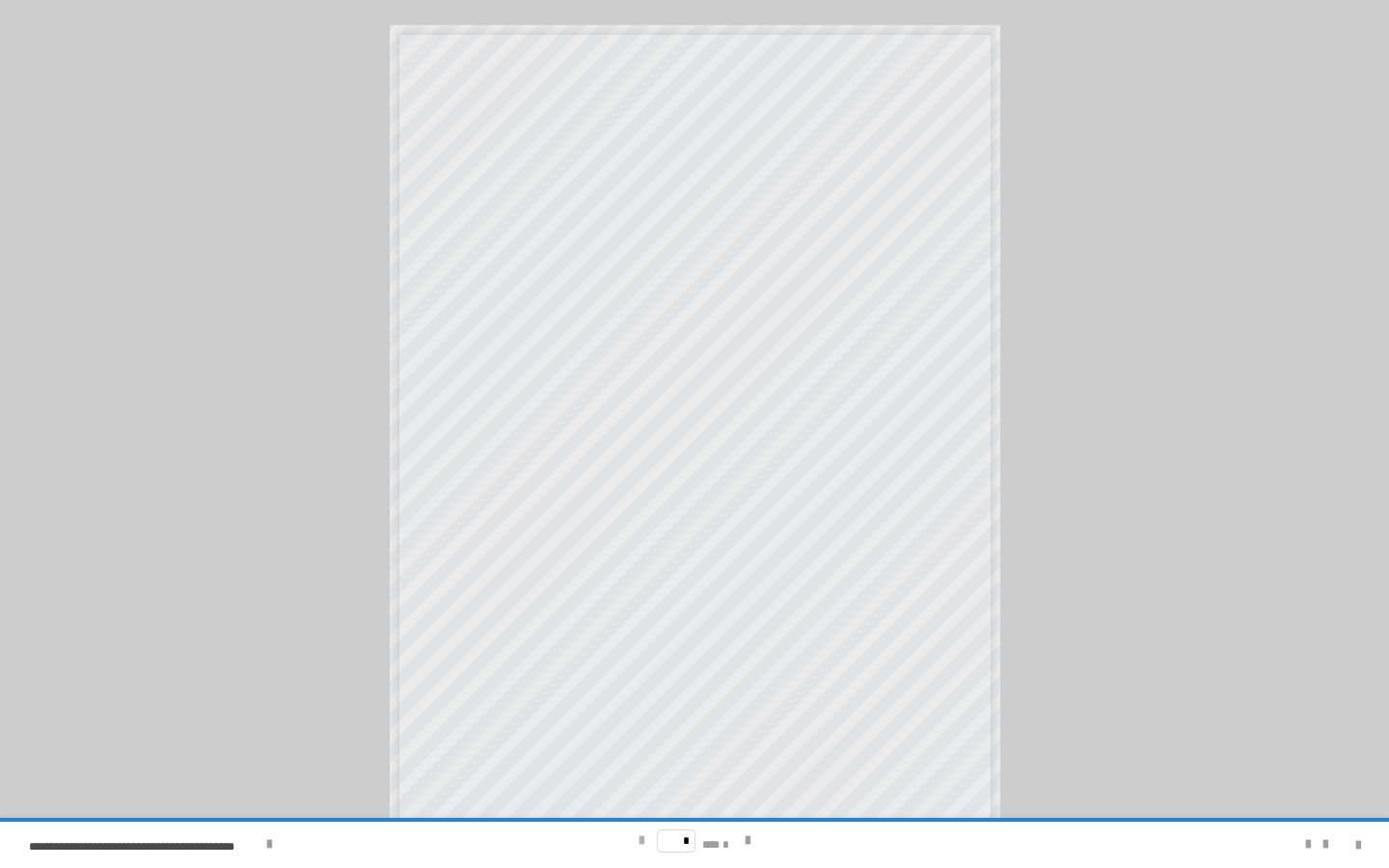click at bounding box center (641, 841) 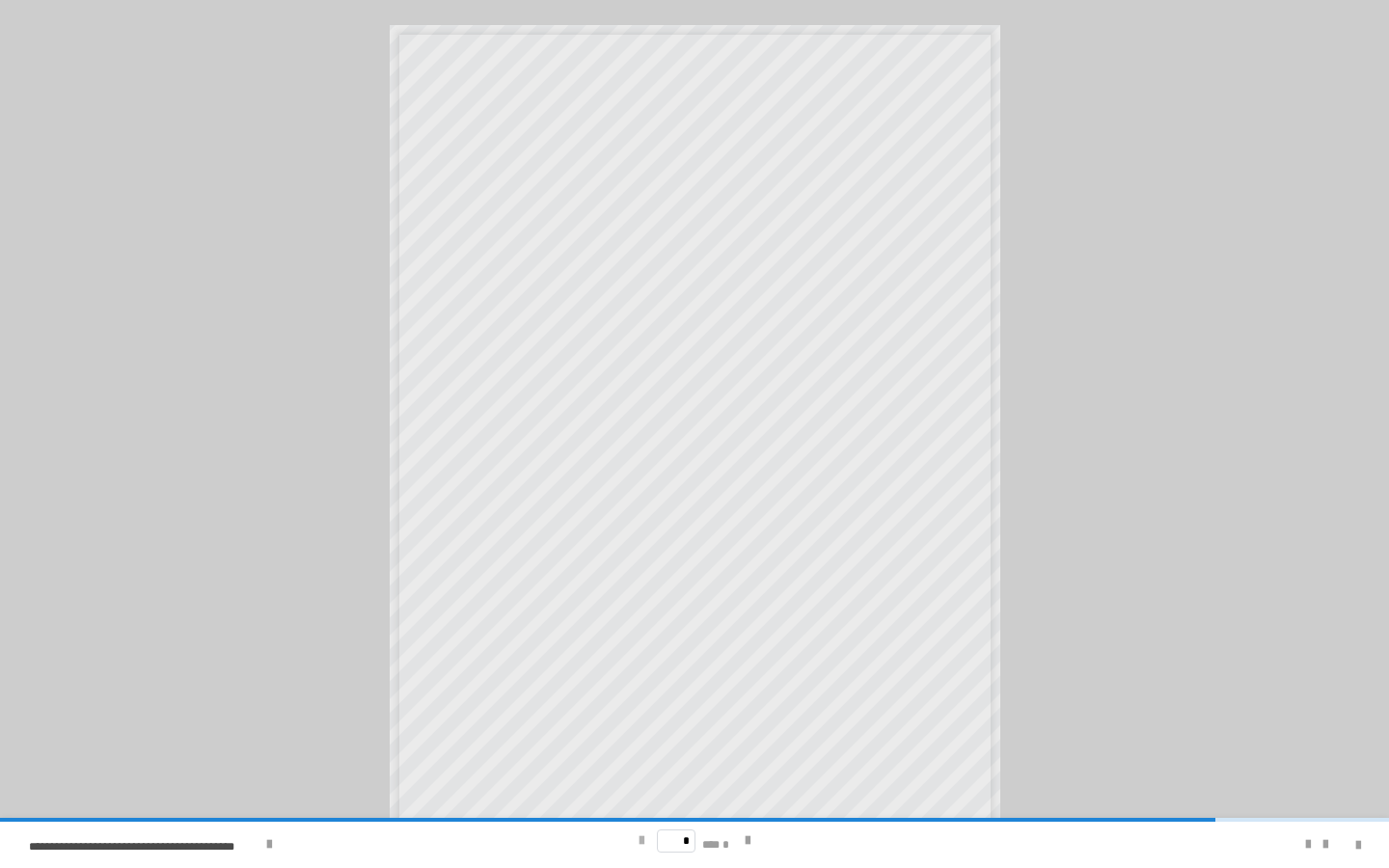 click at bounding box center [641, 841] 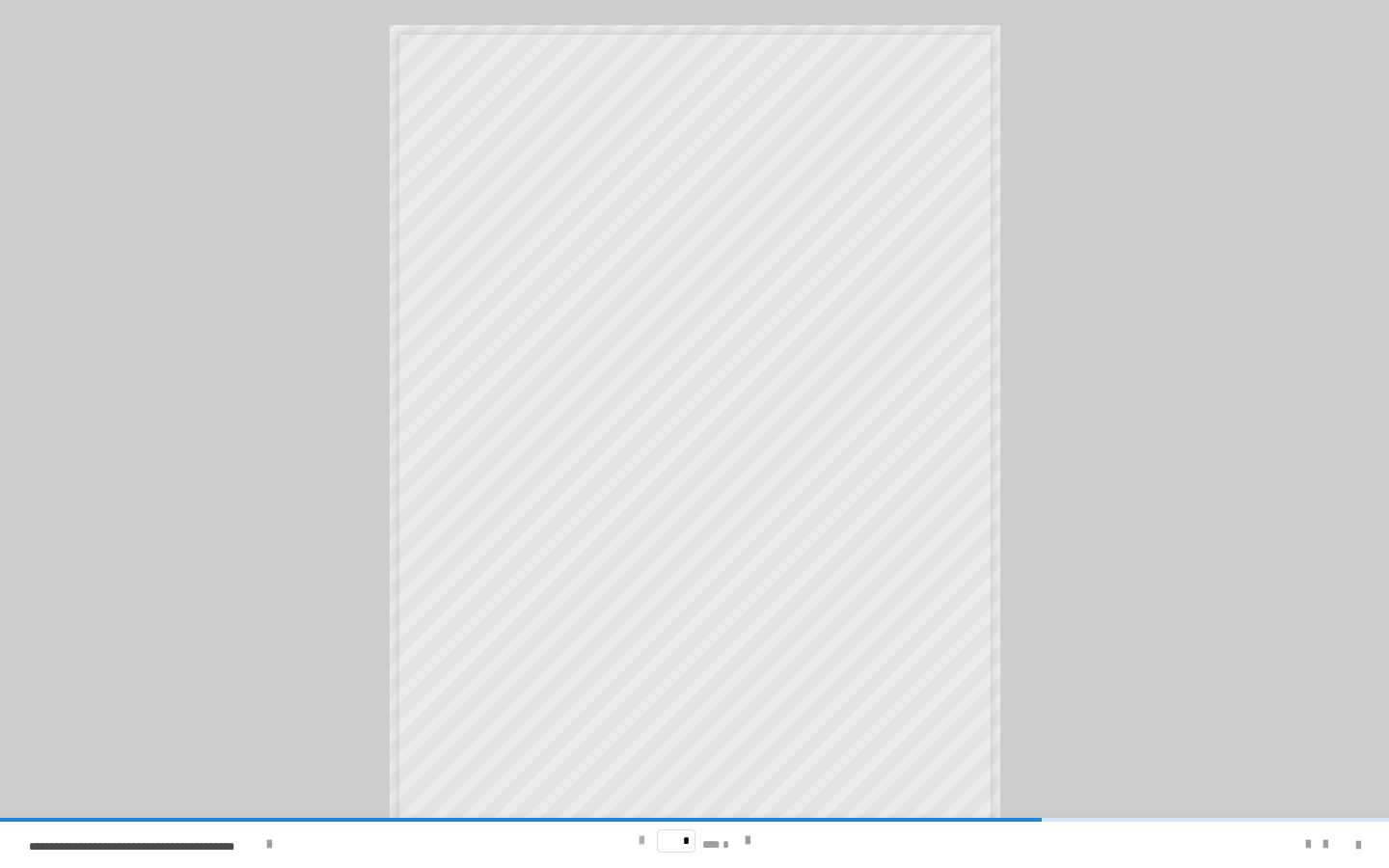click at bounding box center (641, 841) 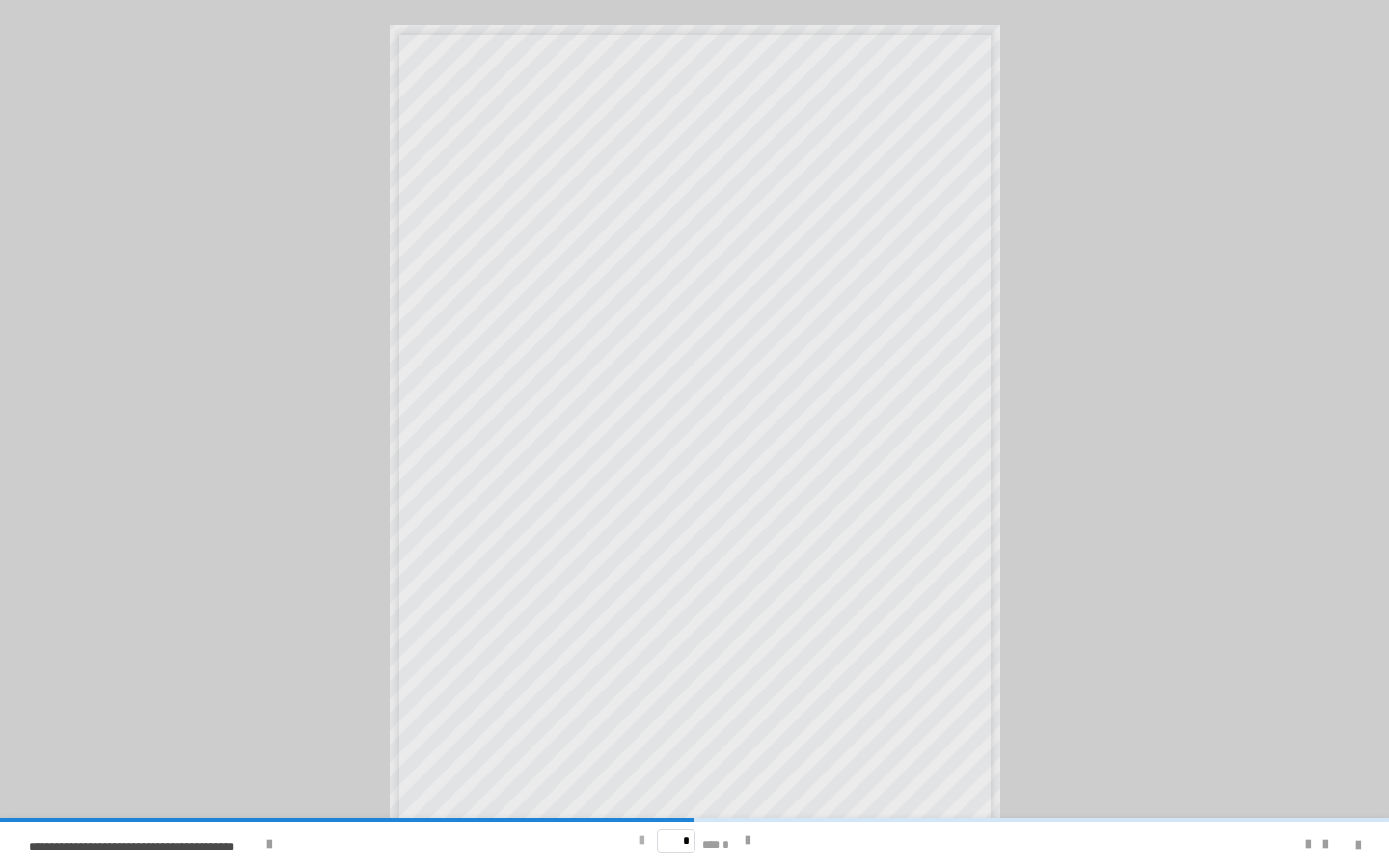click at bounding box center (641, 841) 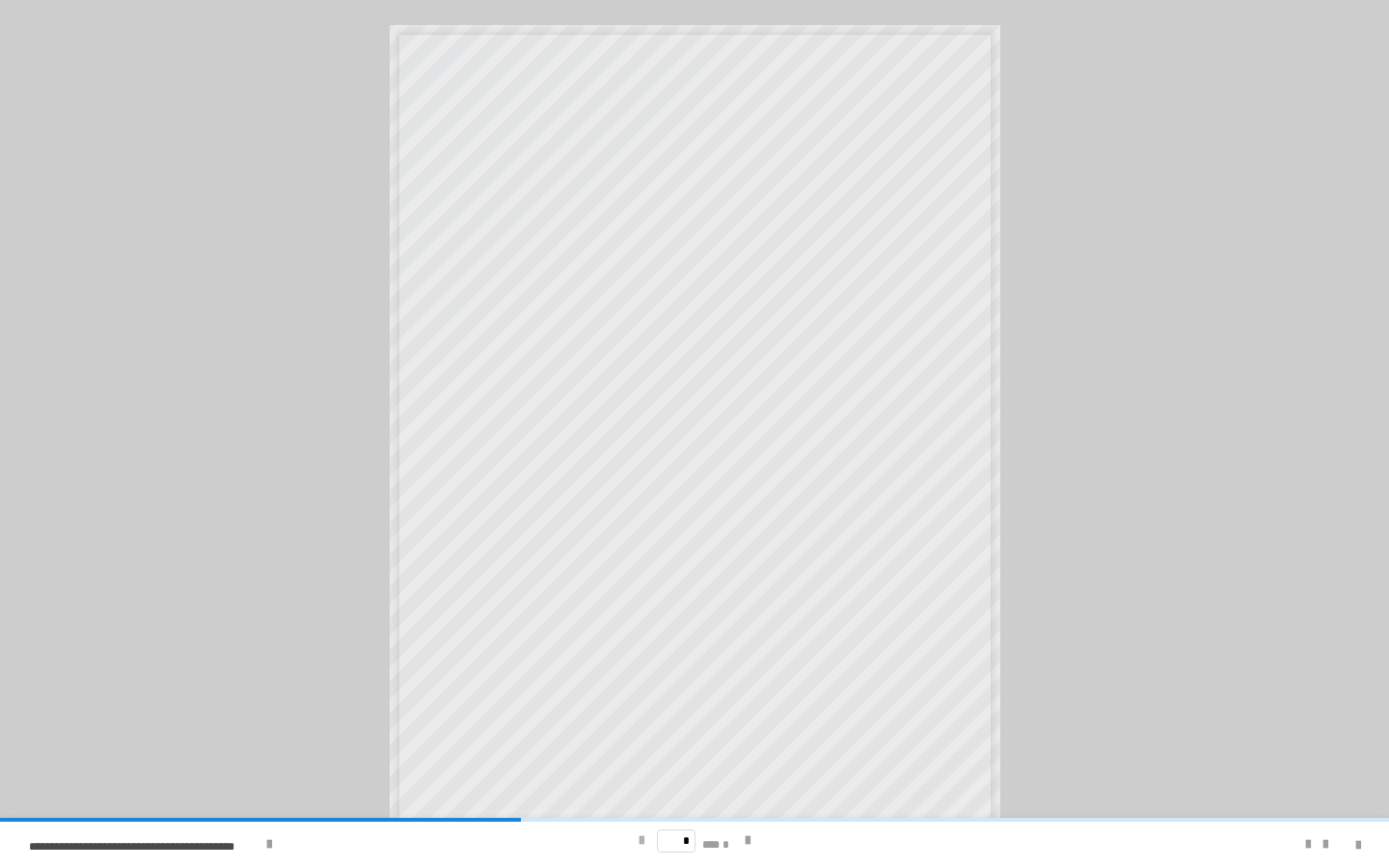 click at bounding box center [641, 841] 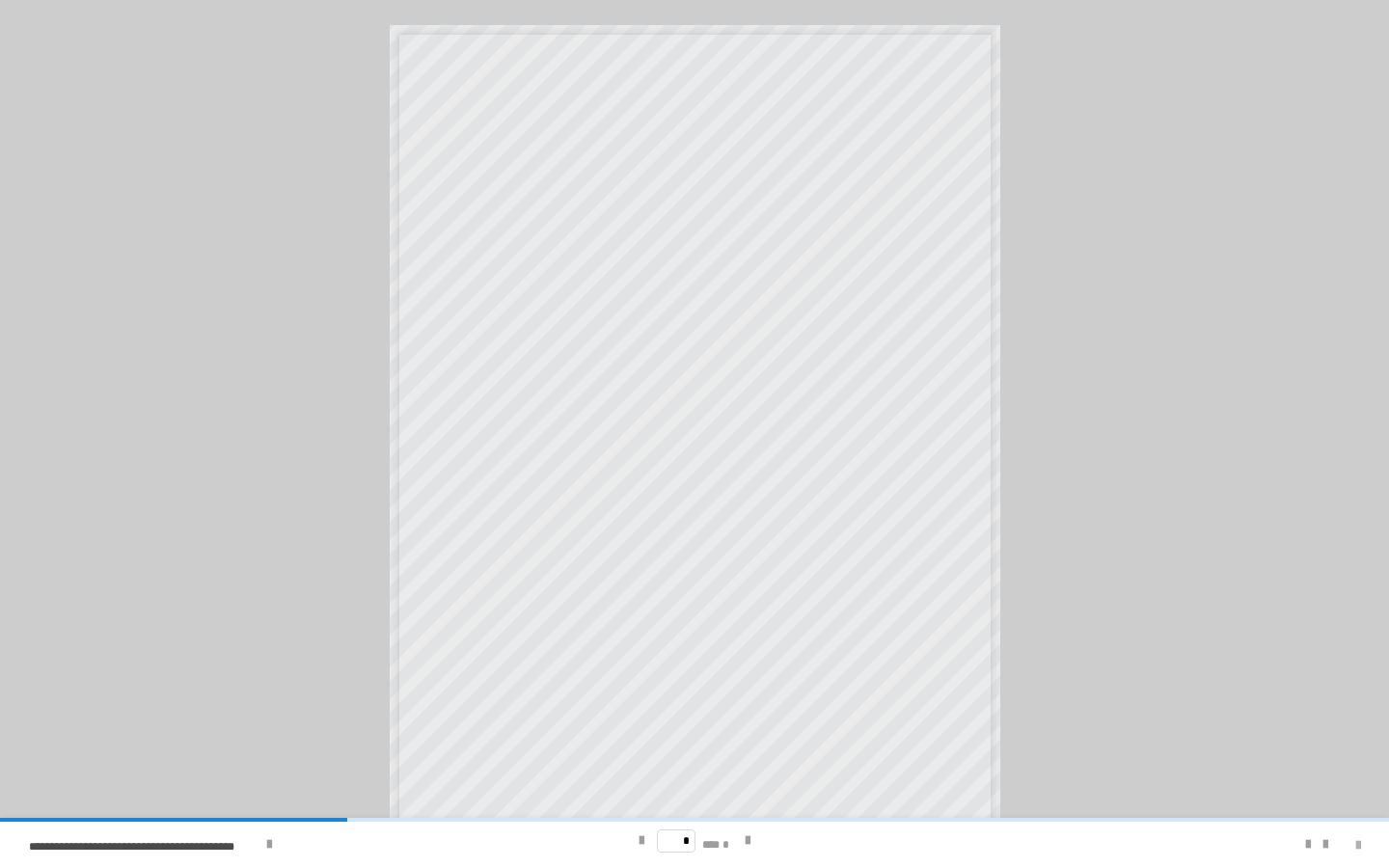 click at bounding box center [1358, 846] 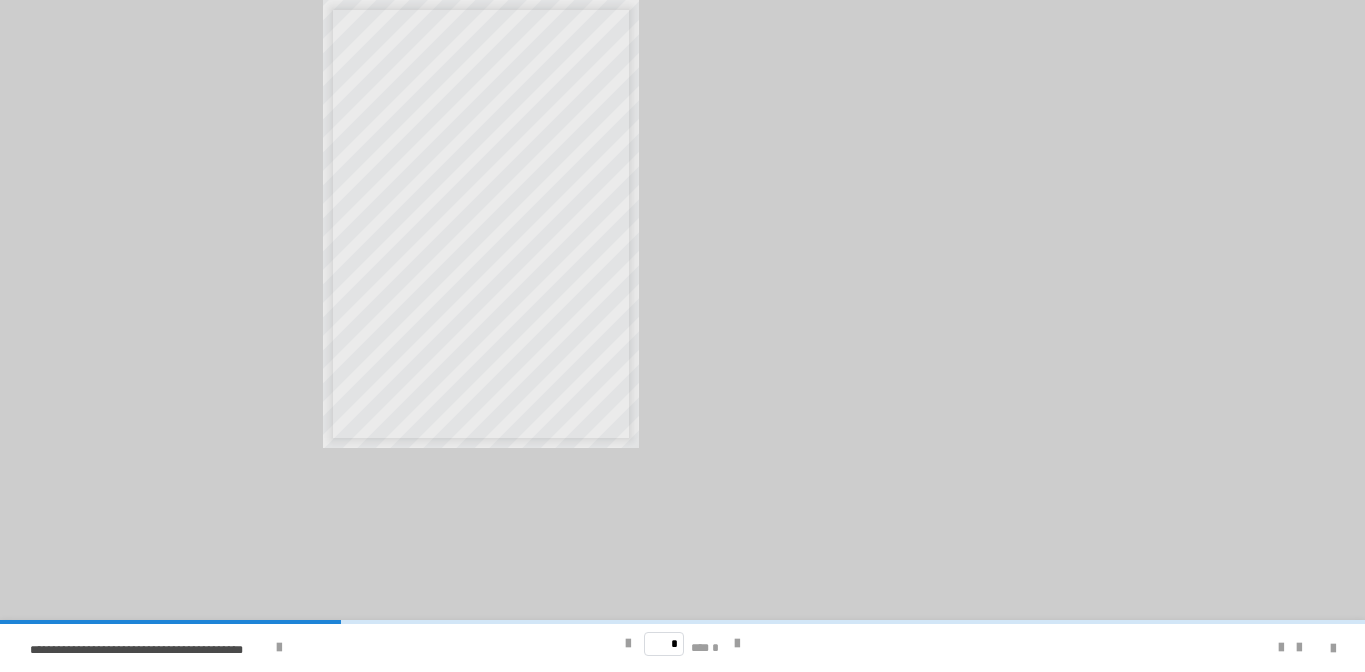 scroll, scrollTop: 852, scrollLeft: 0, axis: vertical 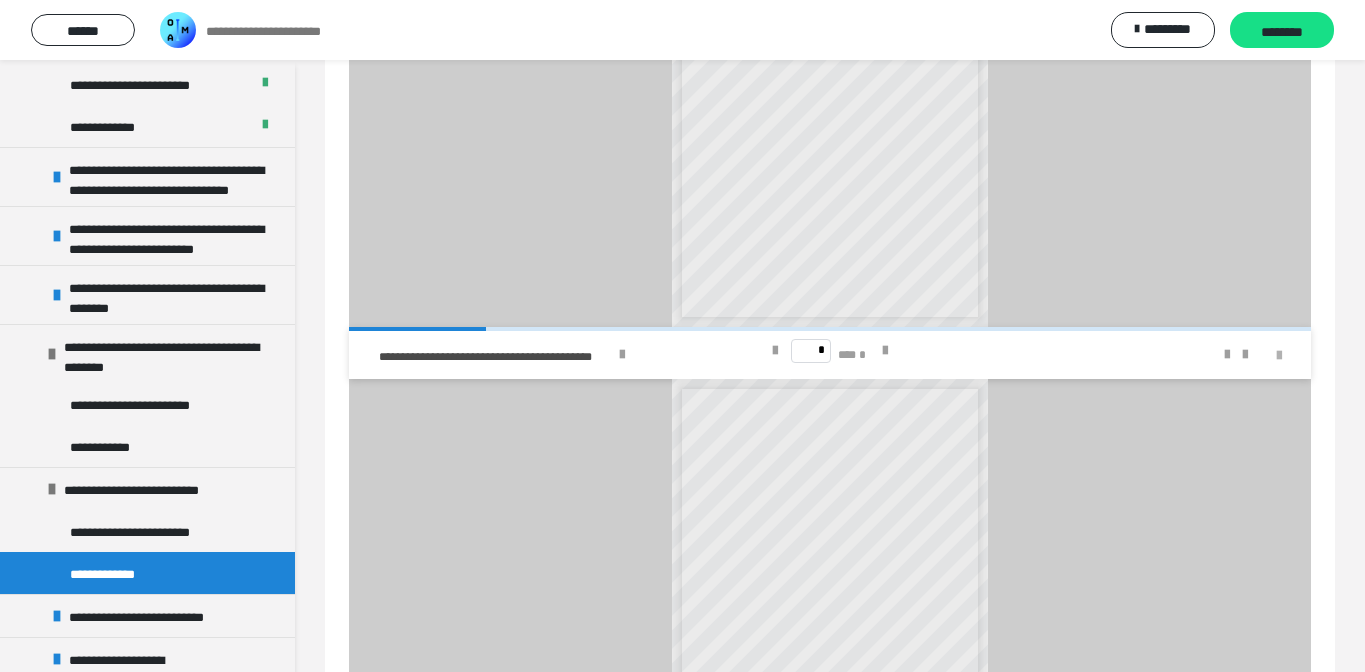 click at bounding box center [1279, 356] 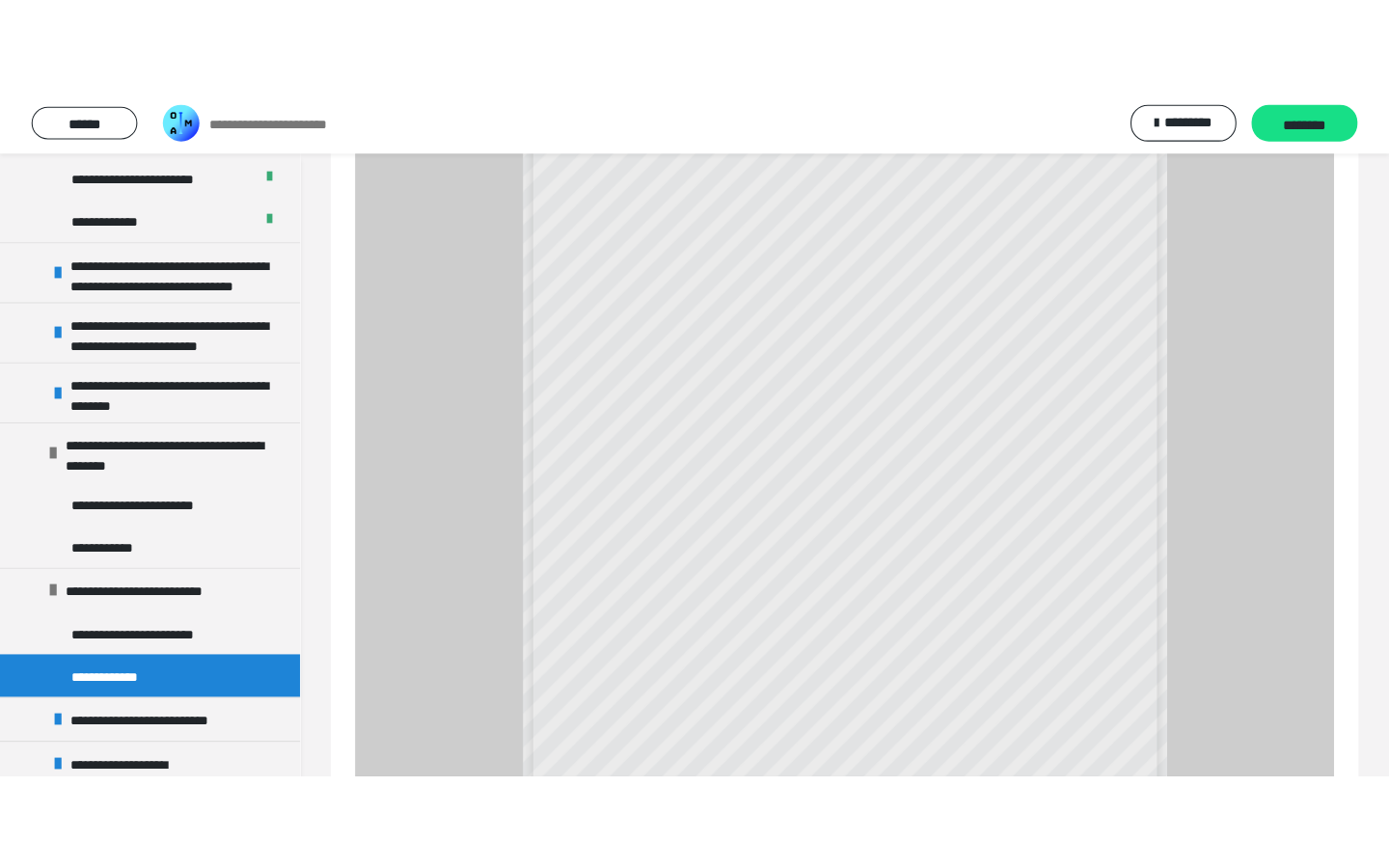 scroll, scrollTop: 0, scrollLeft: 0, axis: both 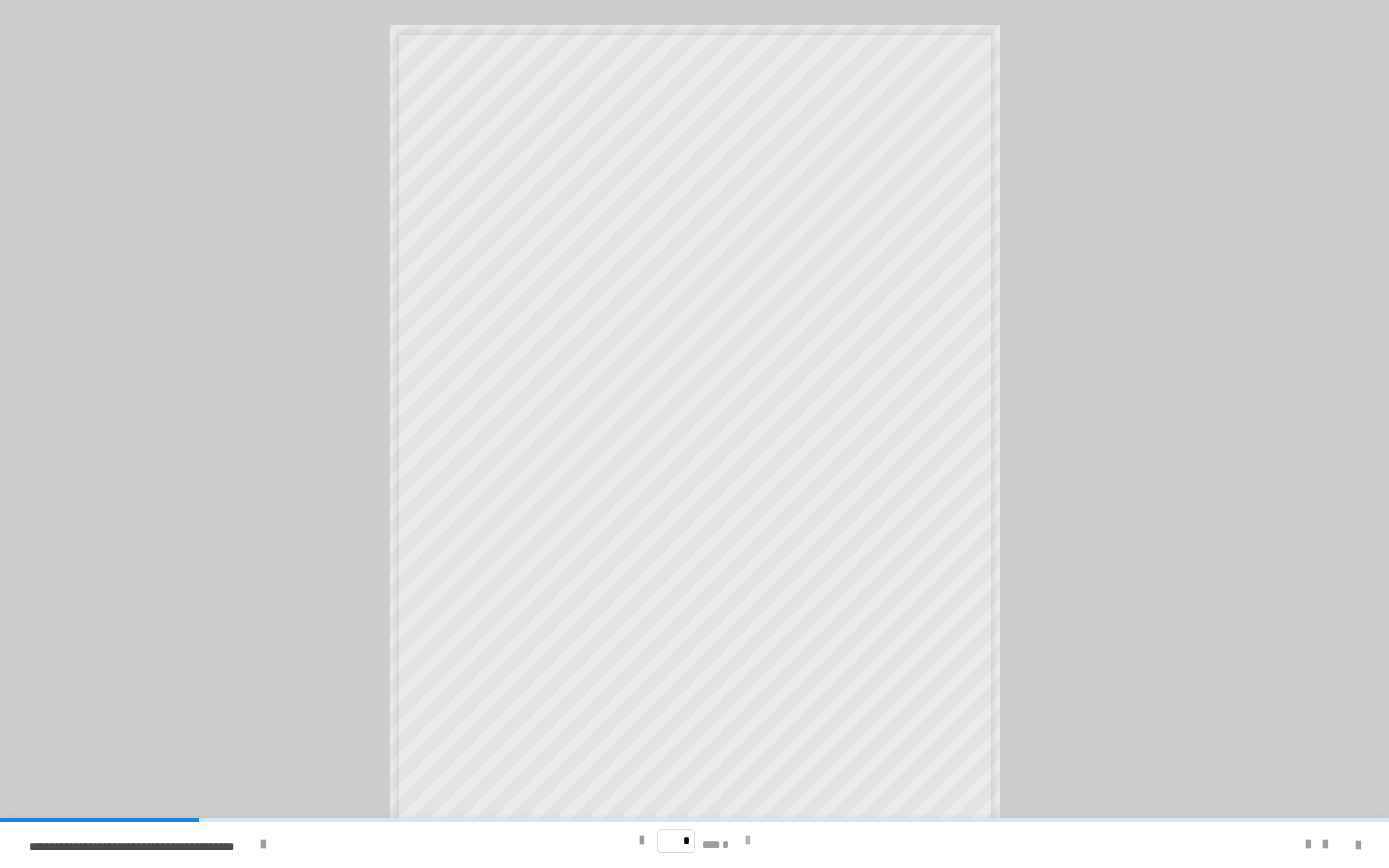 click at bounding box center [748, 841] 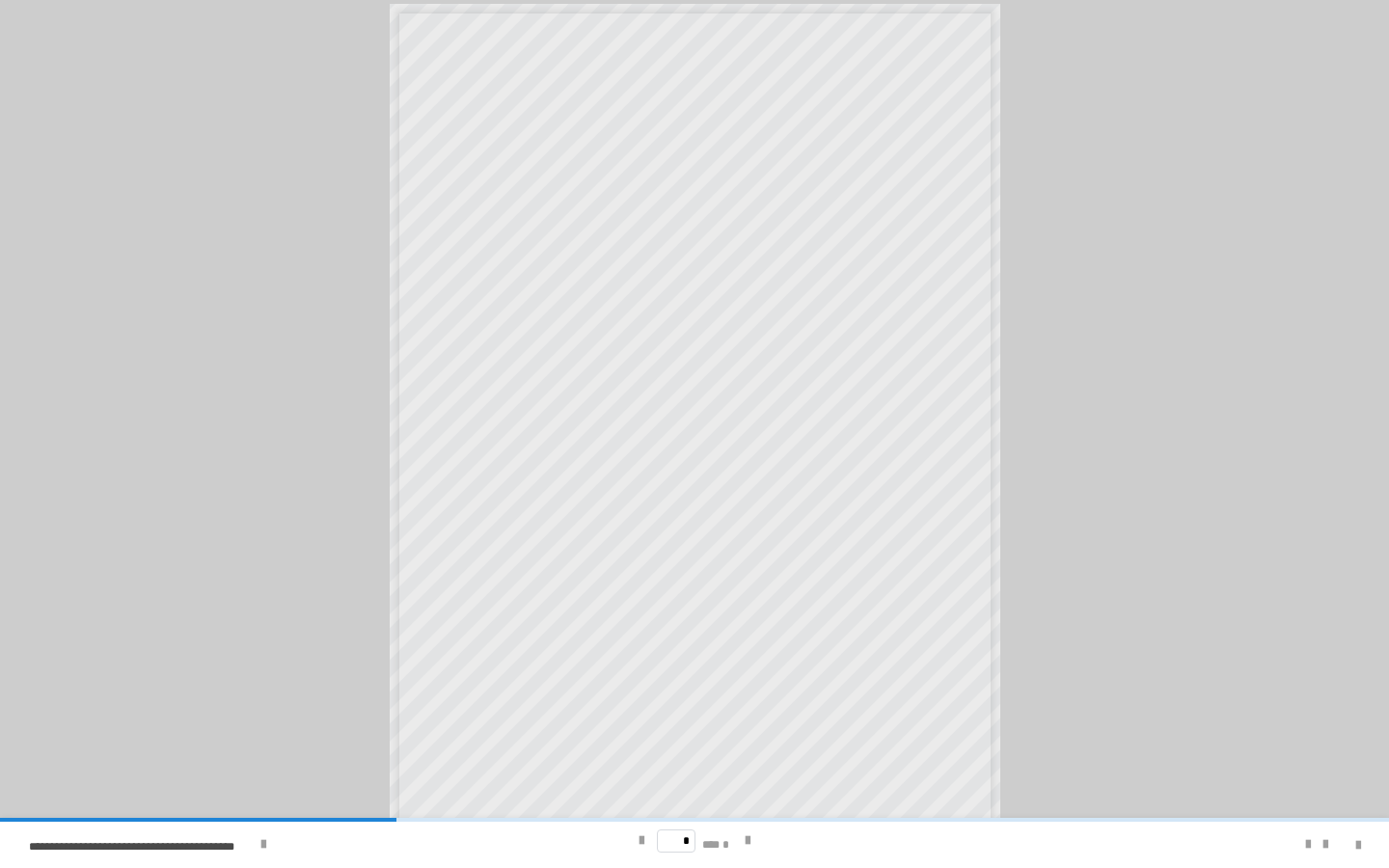 scroll, scrollTop: 21, scrollLeft: 0, axis: vertical 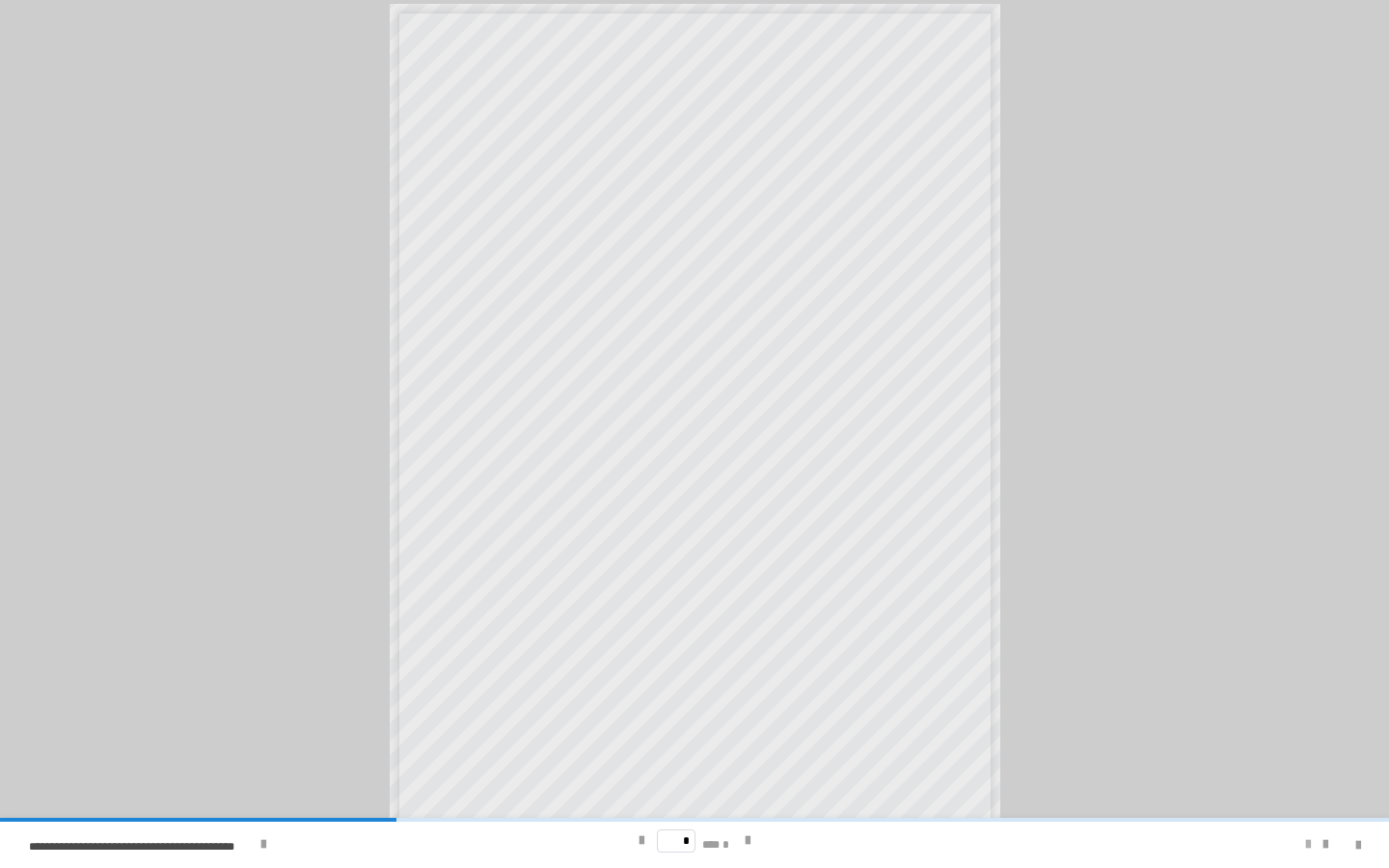 click at bounding box center [1308, 845] 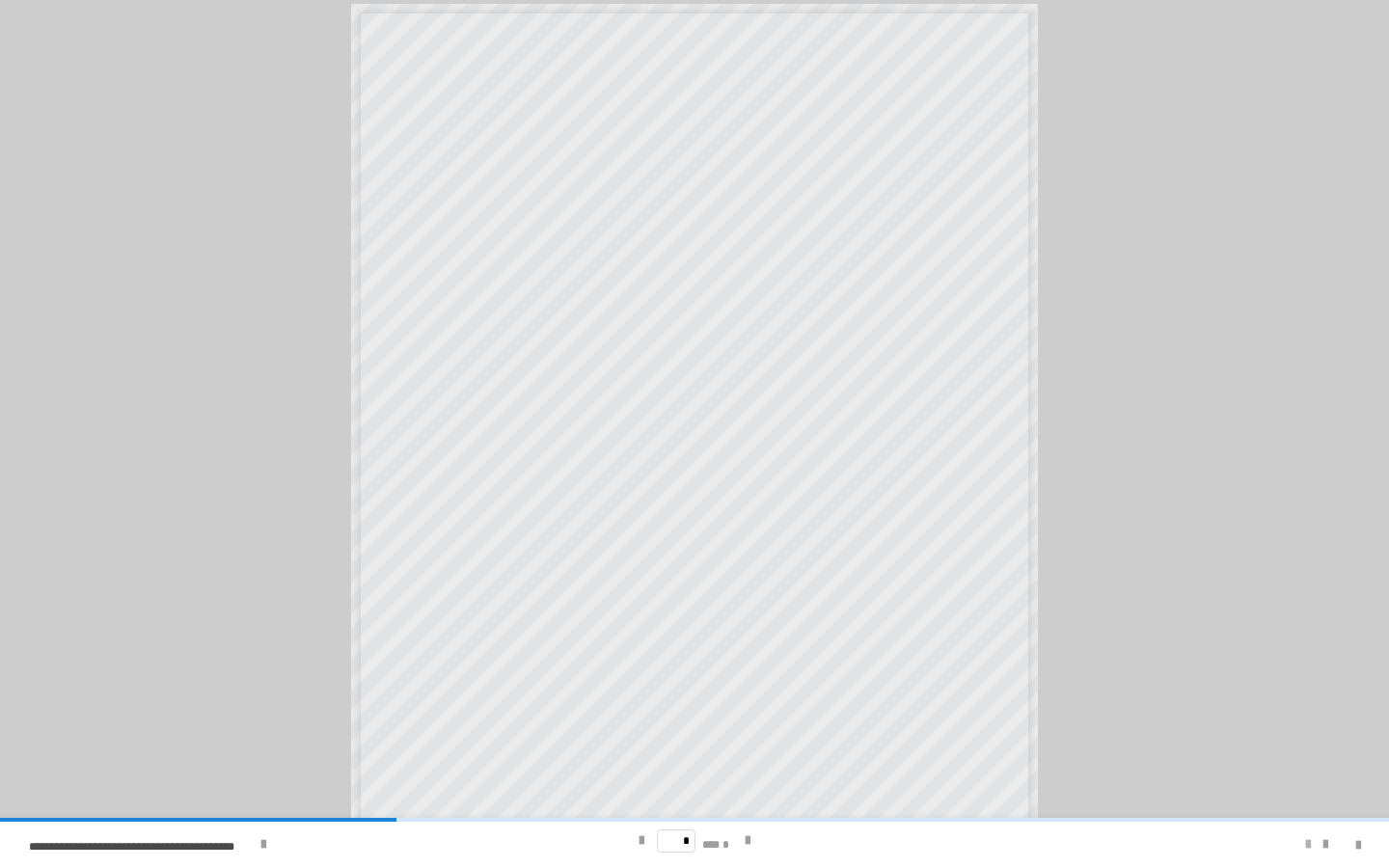 click at bounding box center (1308, 845) 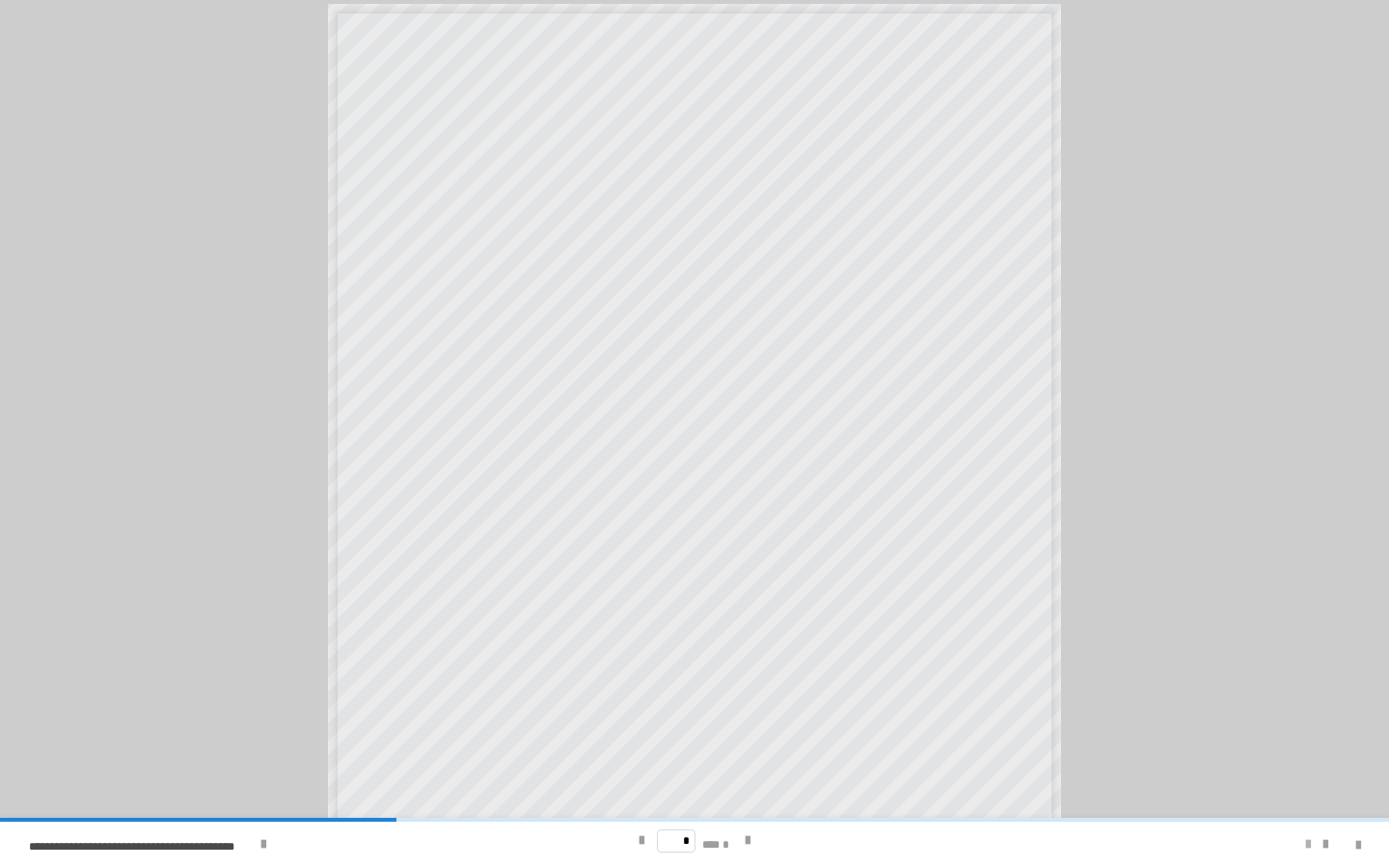 click at bounding box center [1308, 845] 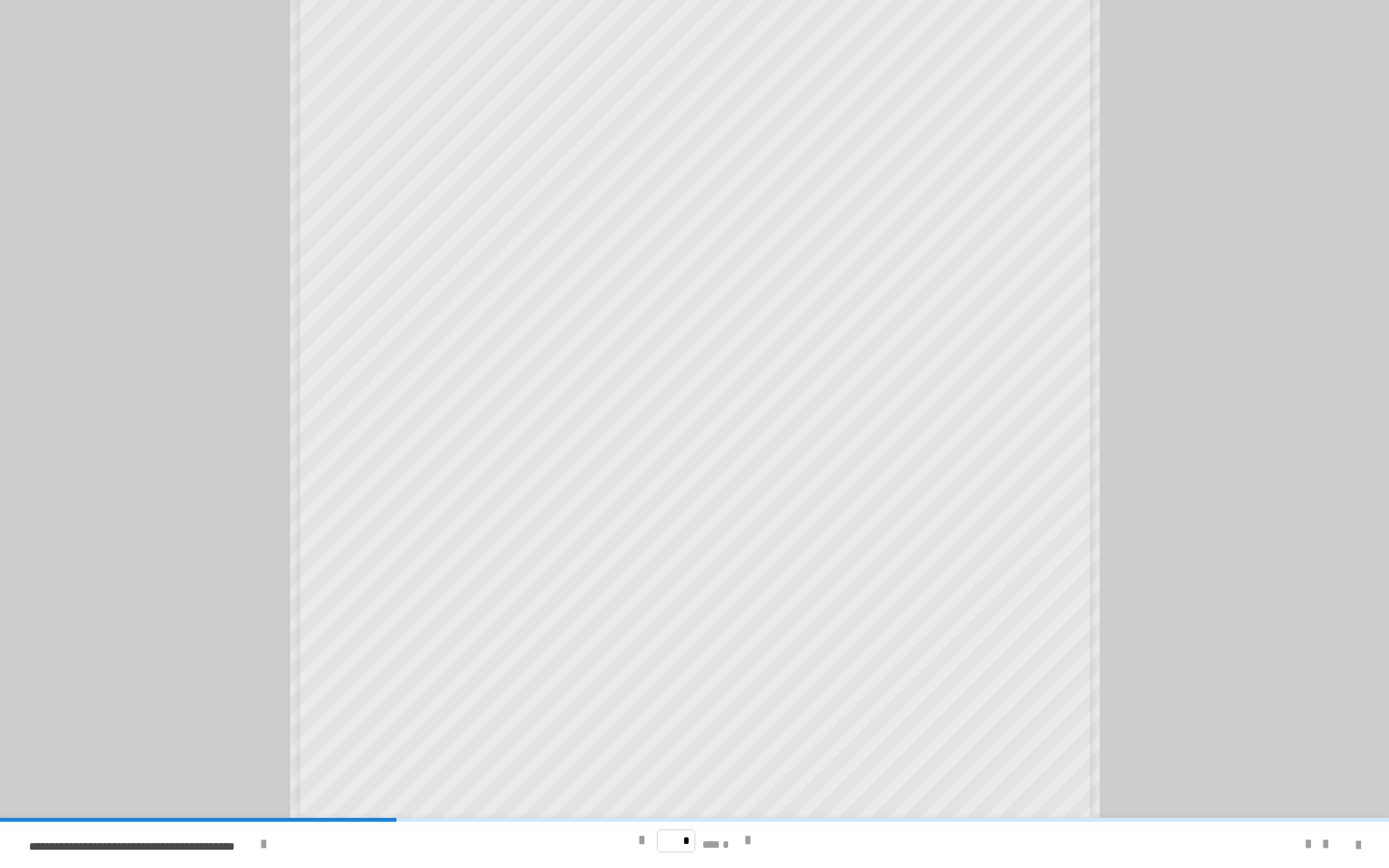 scroll, scrollTop: 302, scrollLeft: 0, axis: vertical 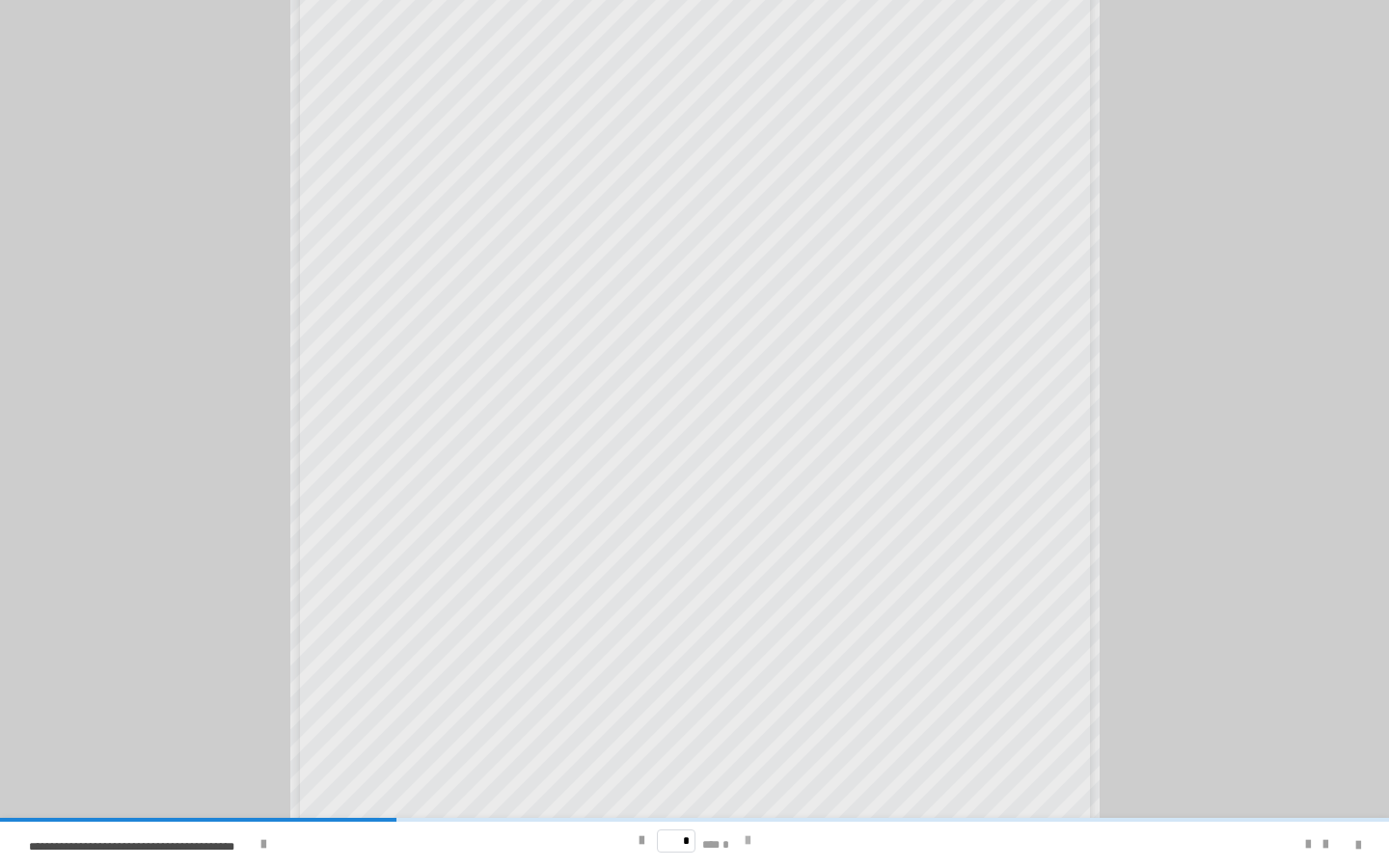 click at bounding box center [748, 841] 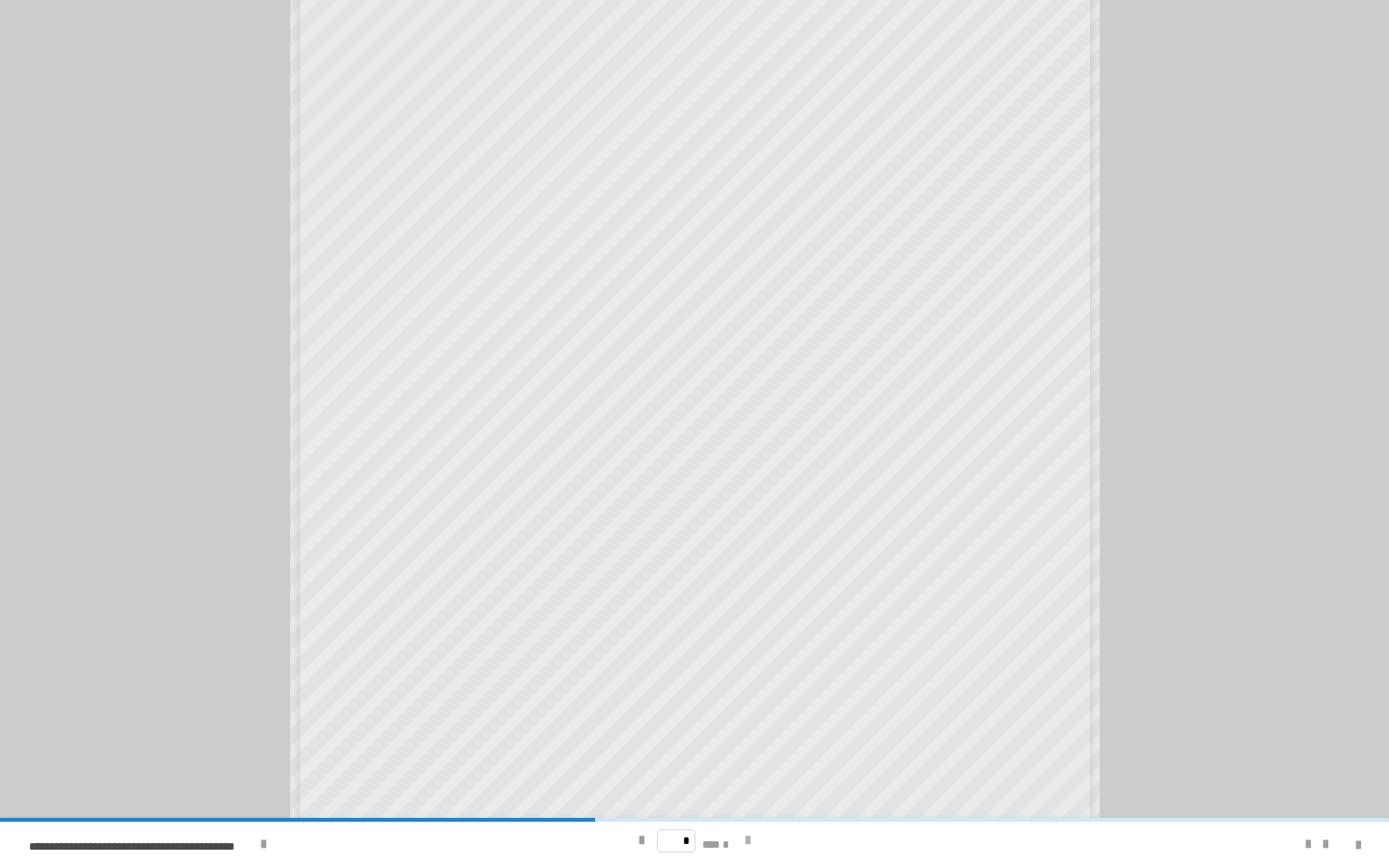 scroll, scrollTop: 302, scrollLeft: 0, axis: vertical 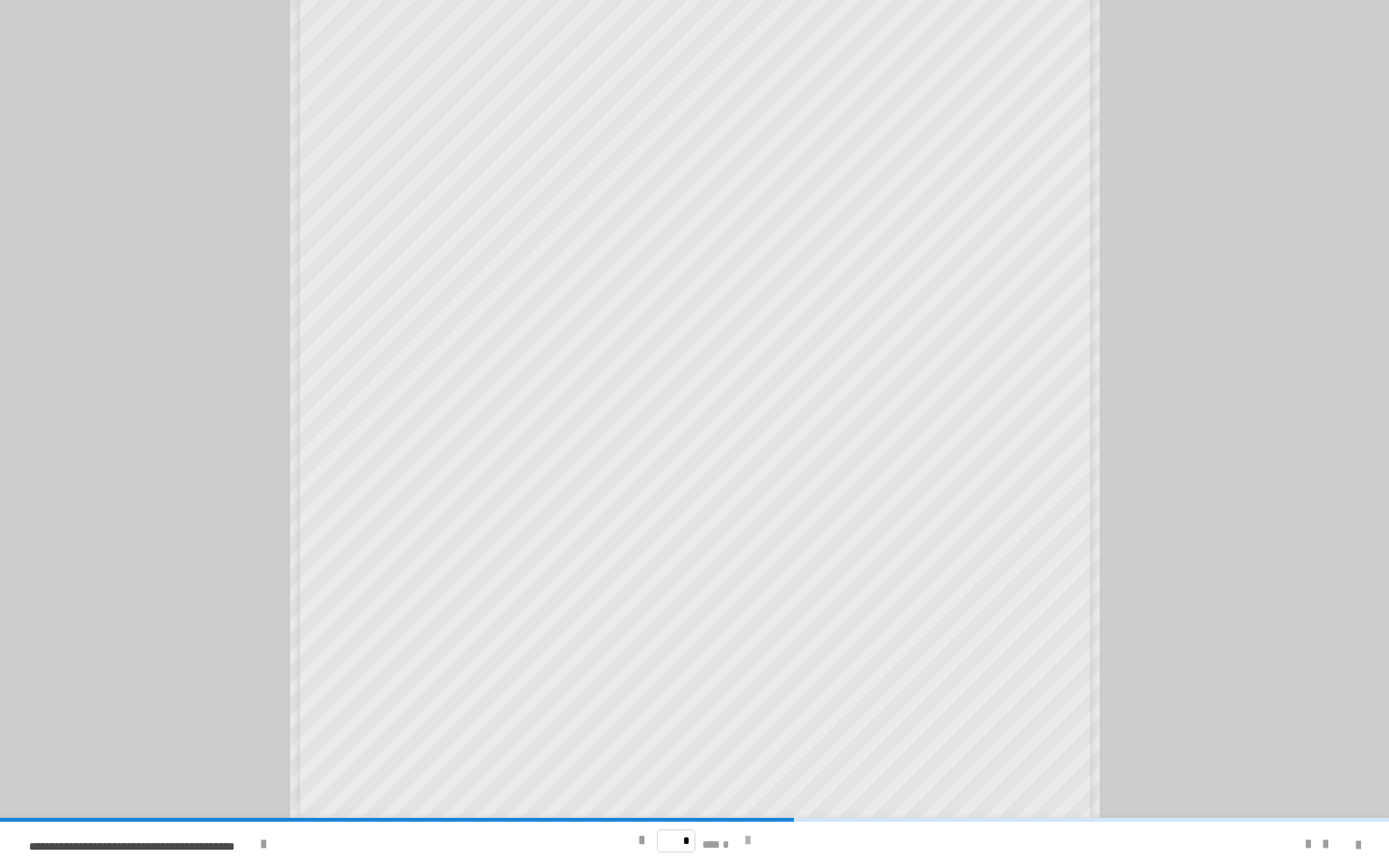 click at bounding box center (748, 841) 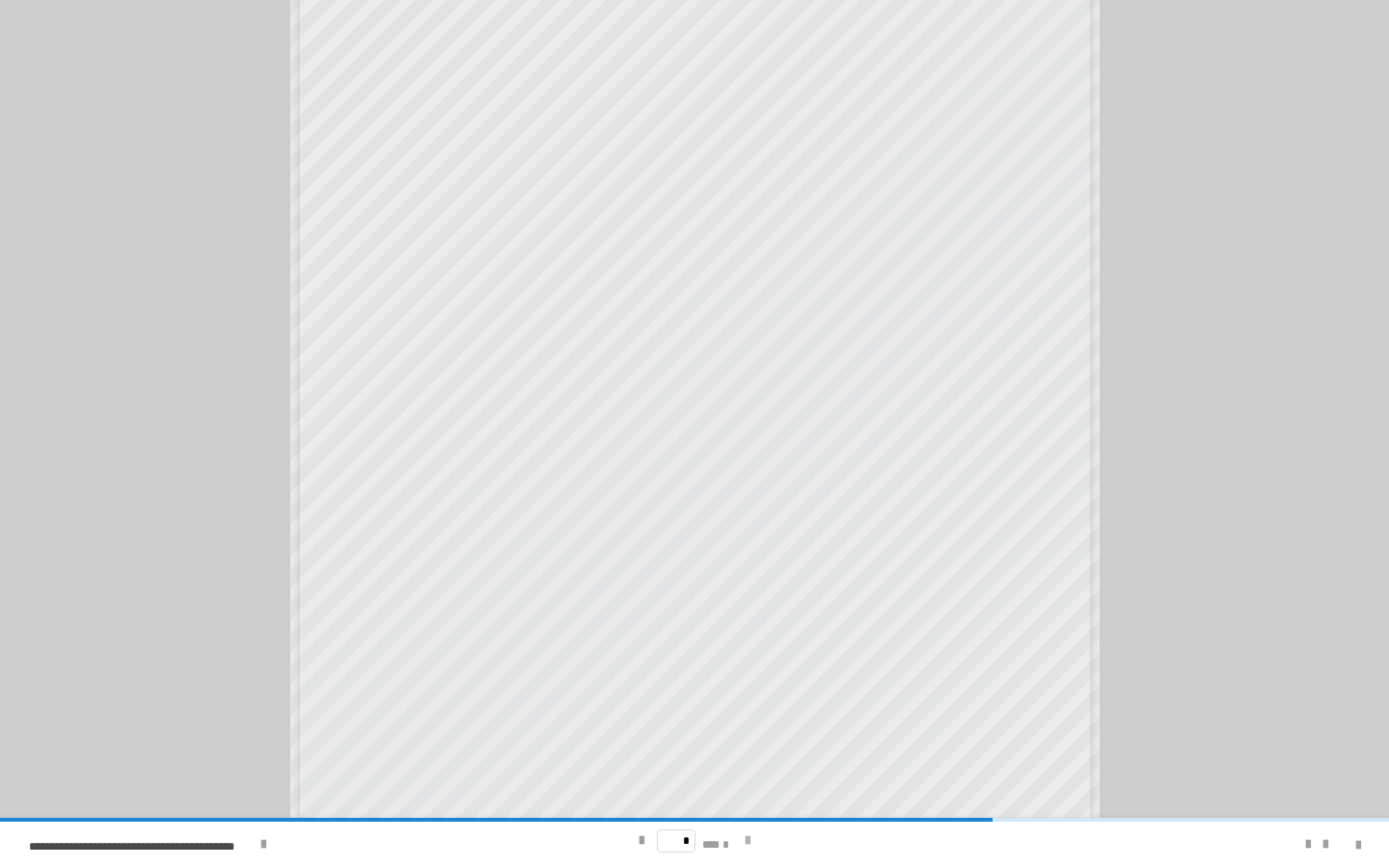scroll, scrollTop: 0, scrollLeft: 0, axis: both 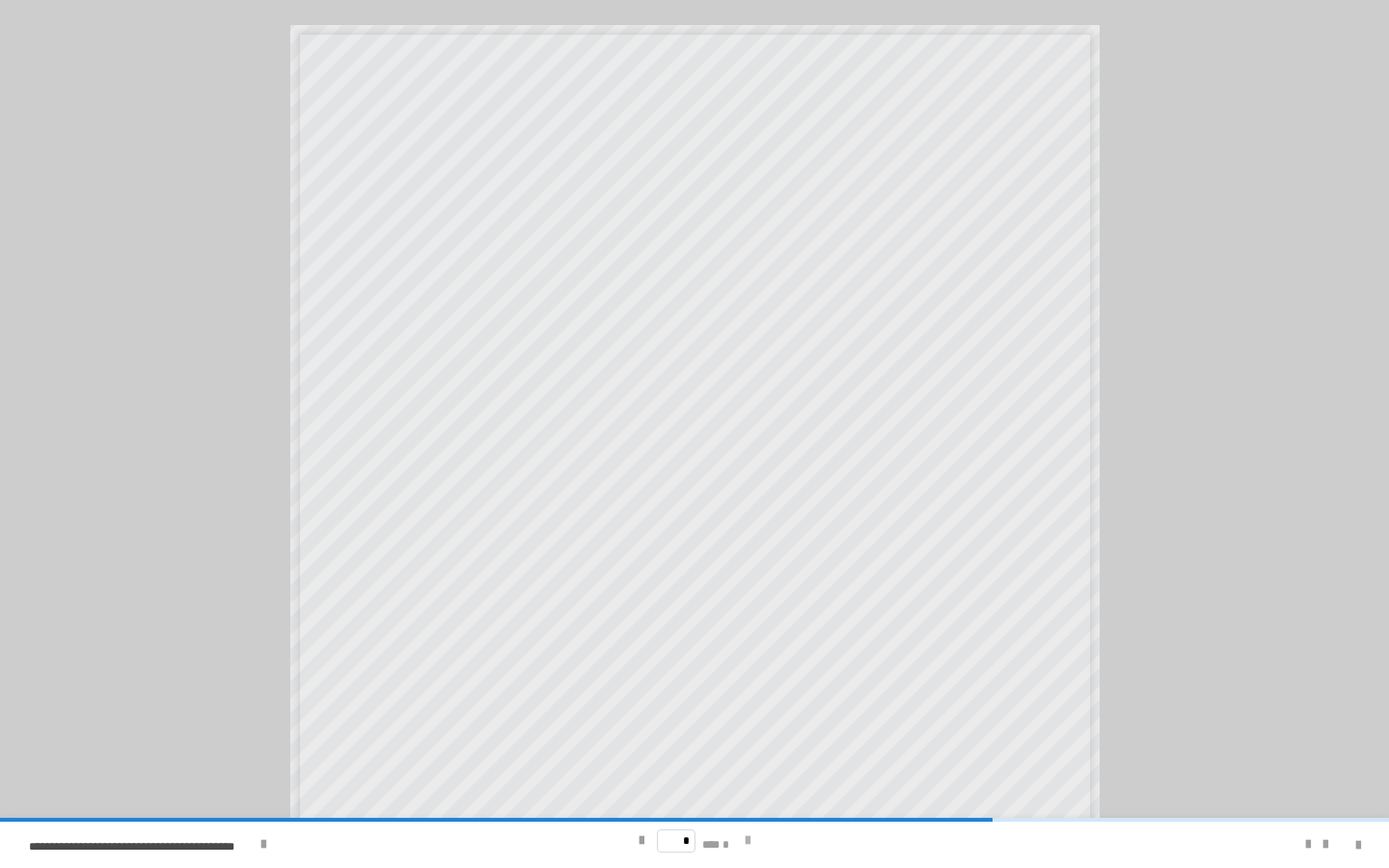 click at bounding box center (748, 841) 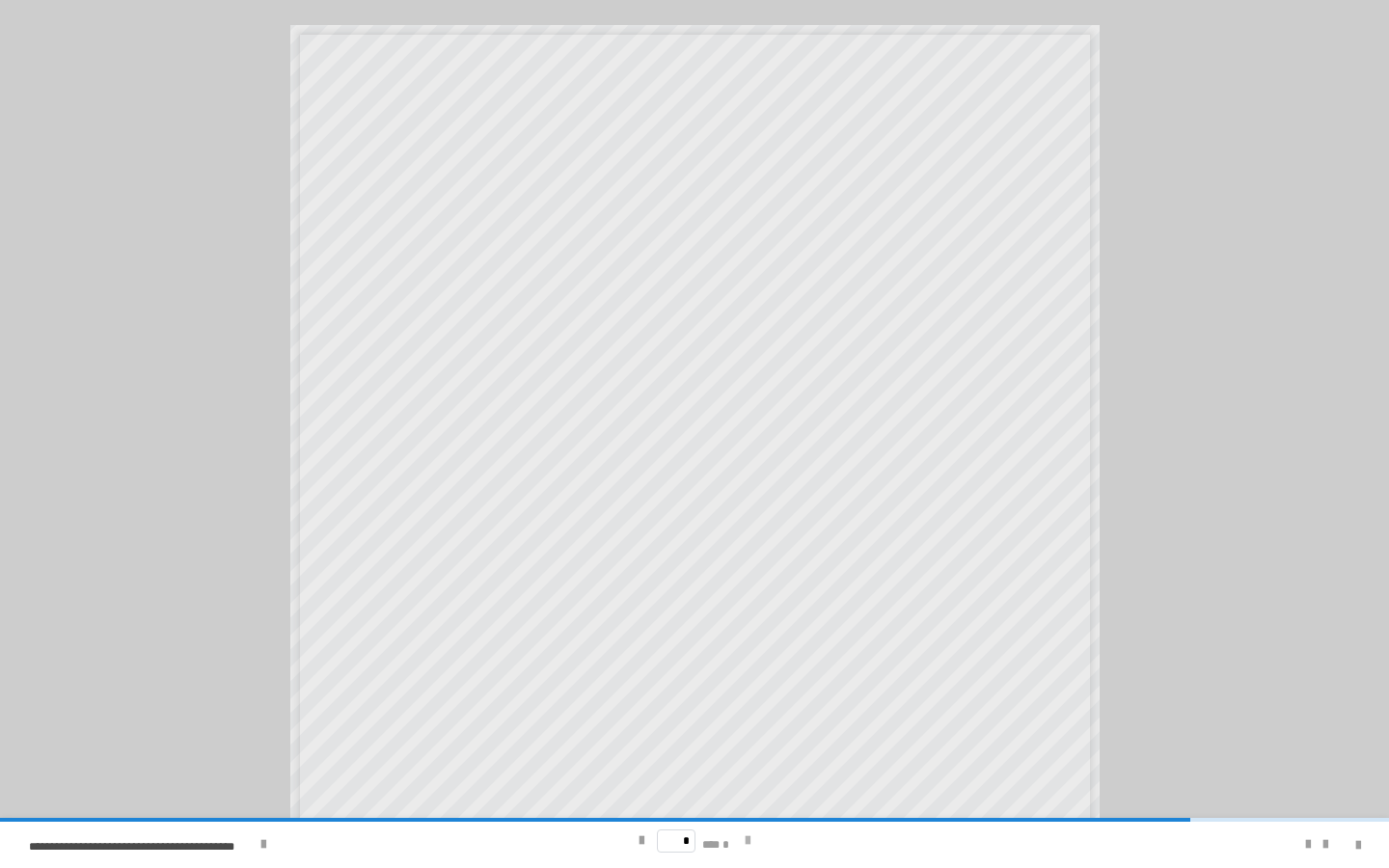 click at bounding box center (748, 841) 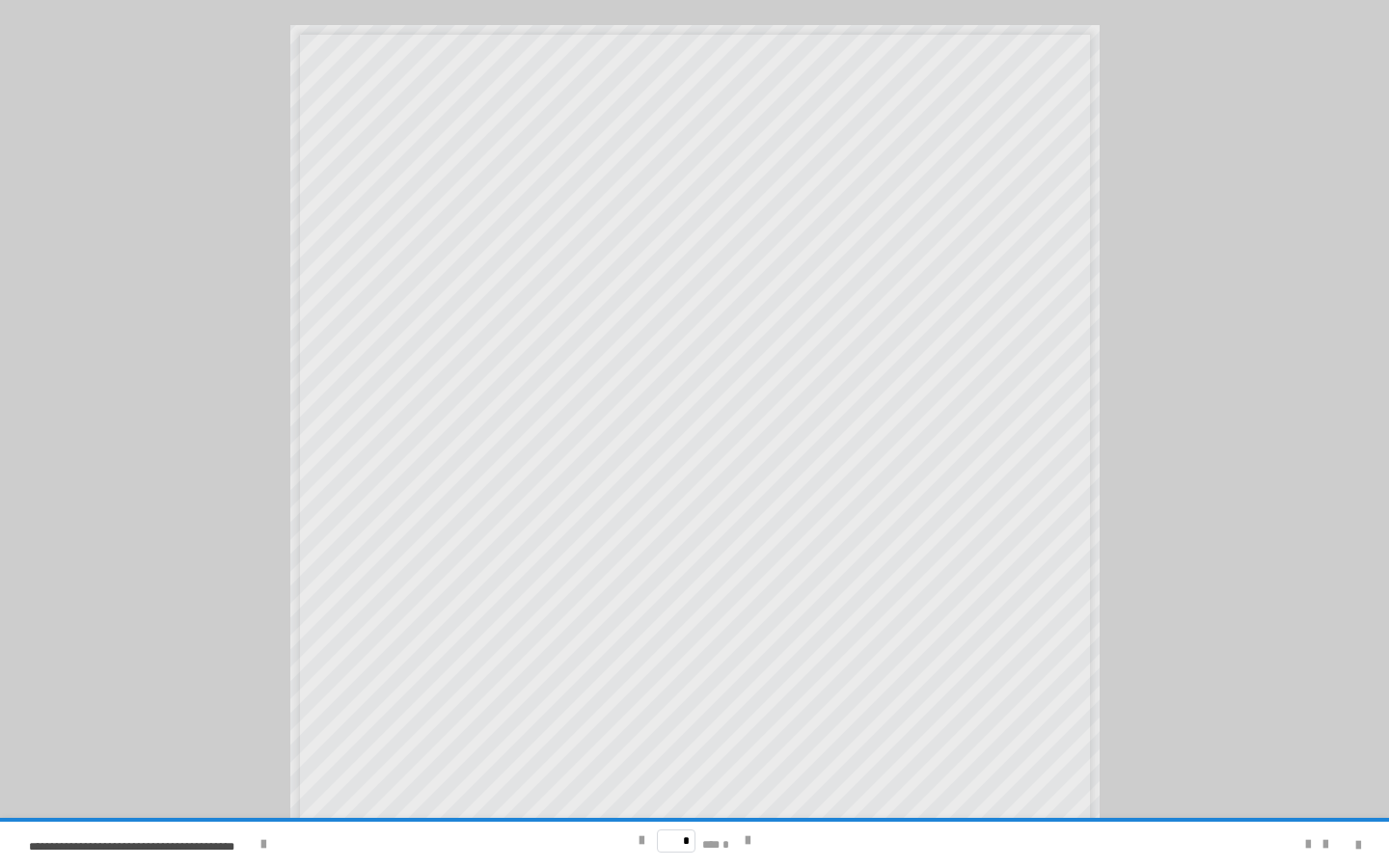 click on "* *** *" at bounding box center [694, 841] 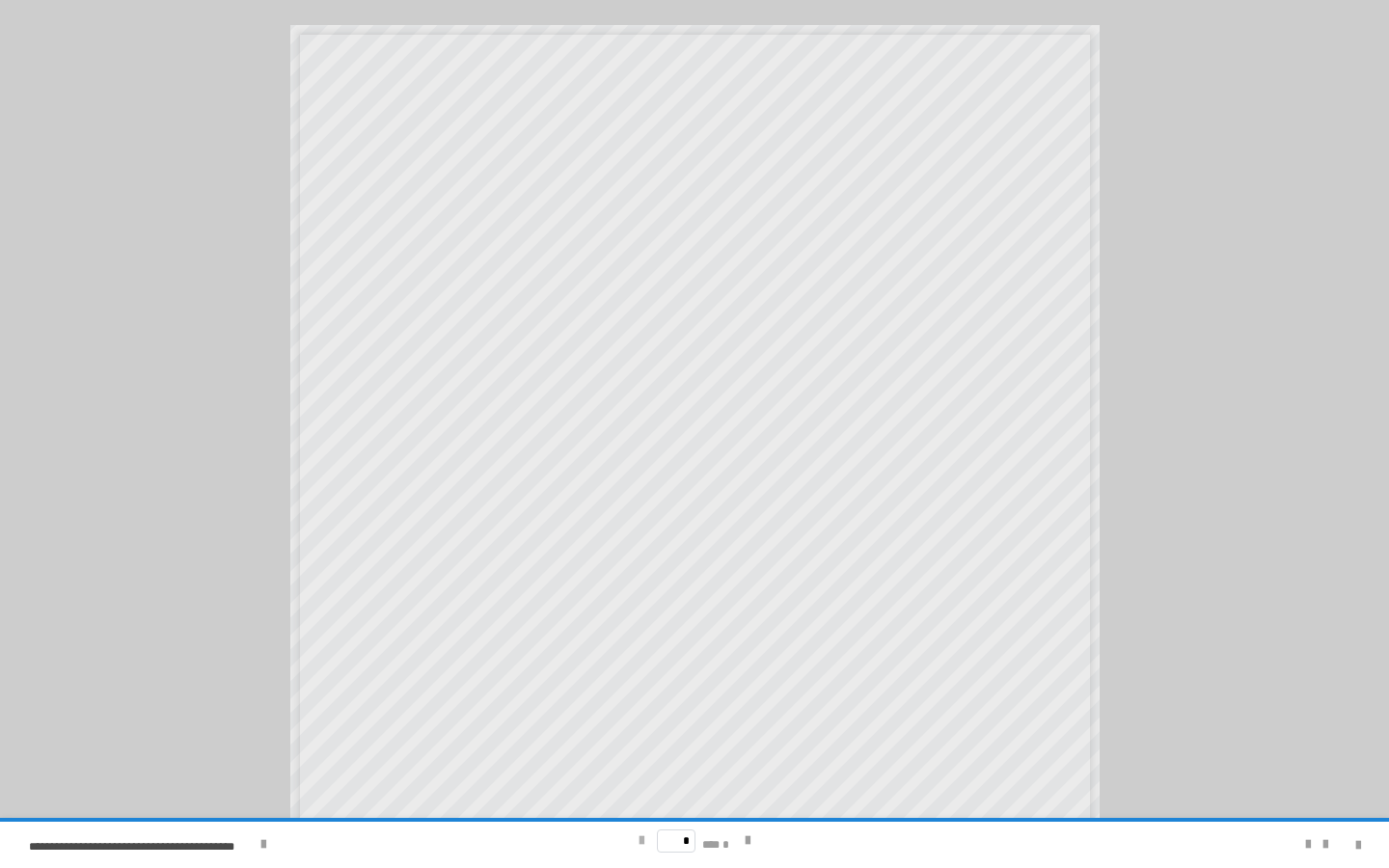 click at bounding box center (641, 841) 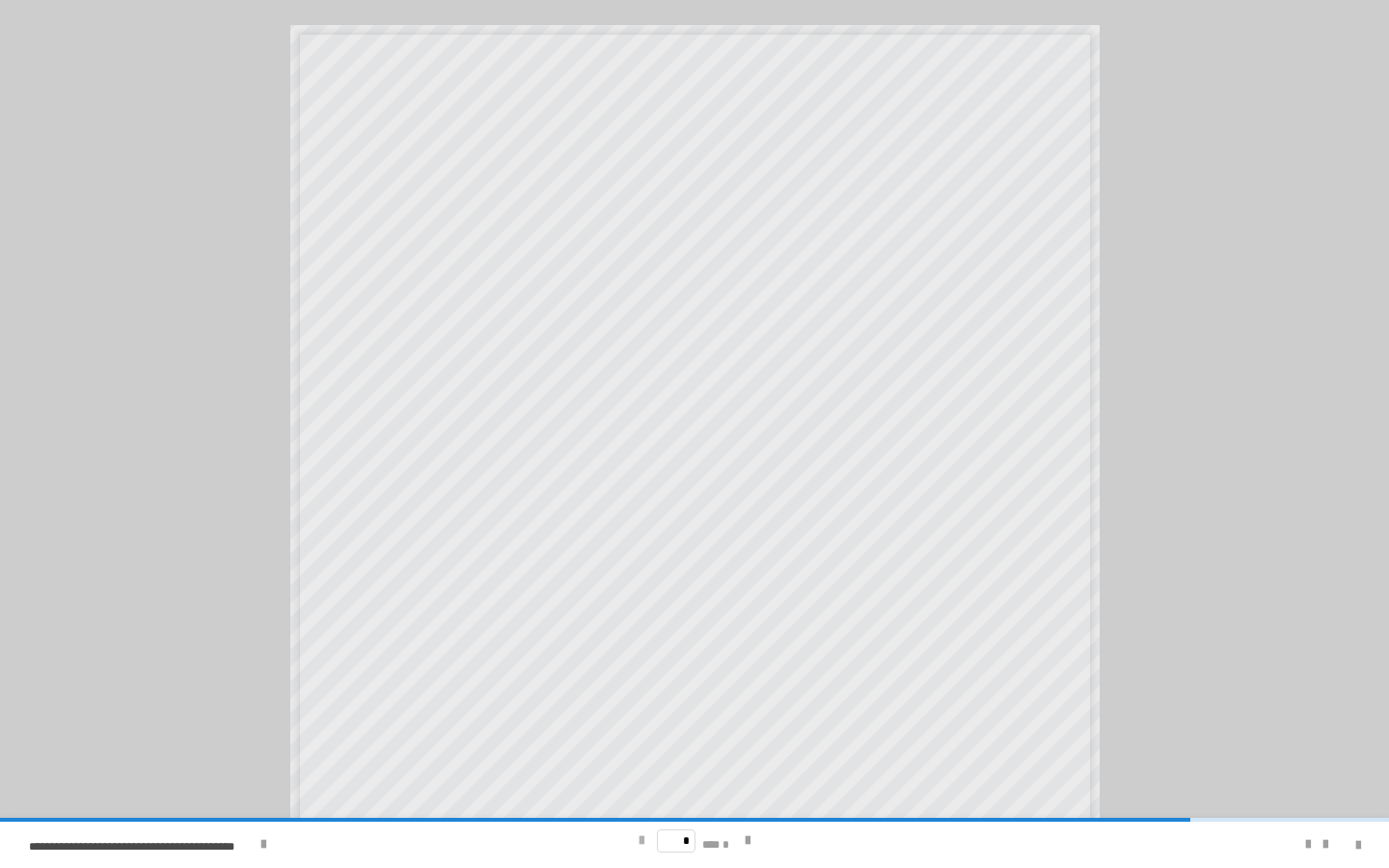 click at bounding box center (641, 841) 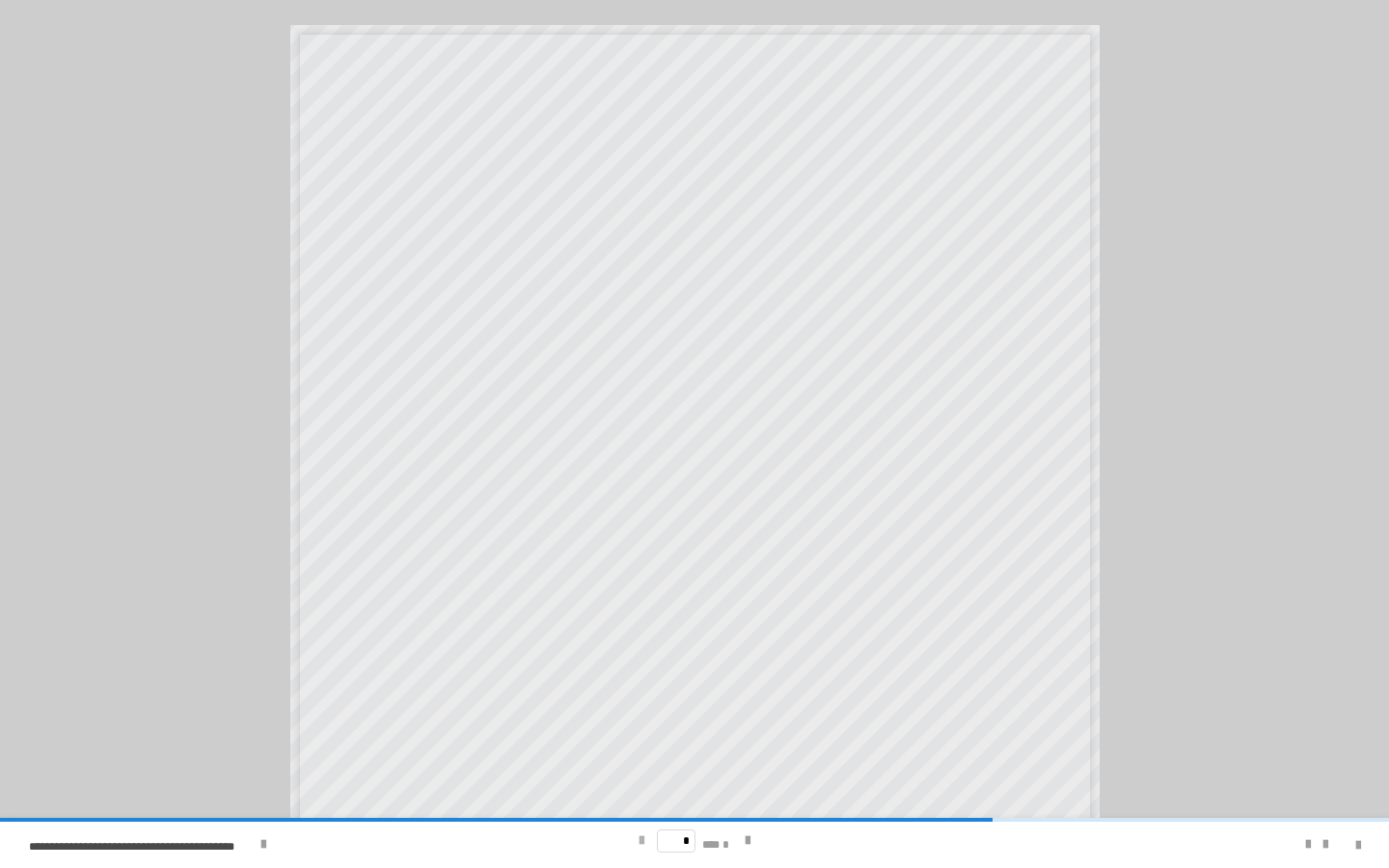 click at bounding box center (641, 841) 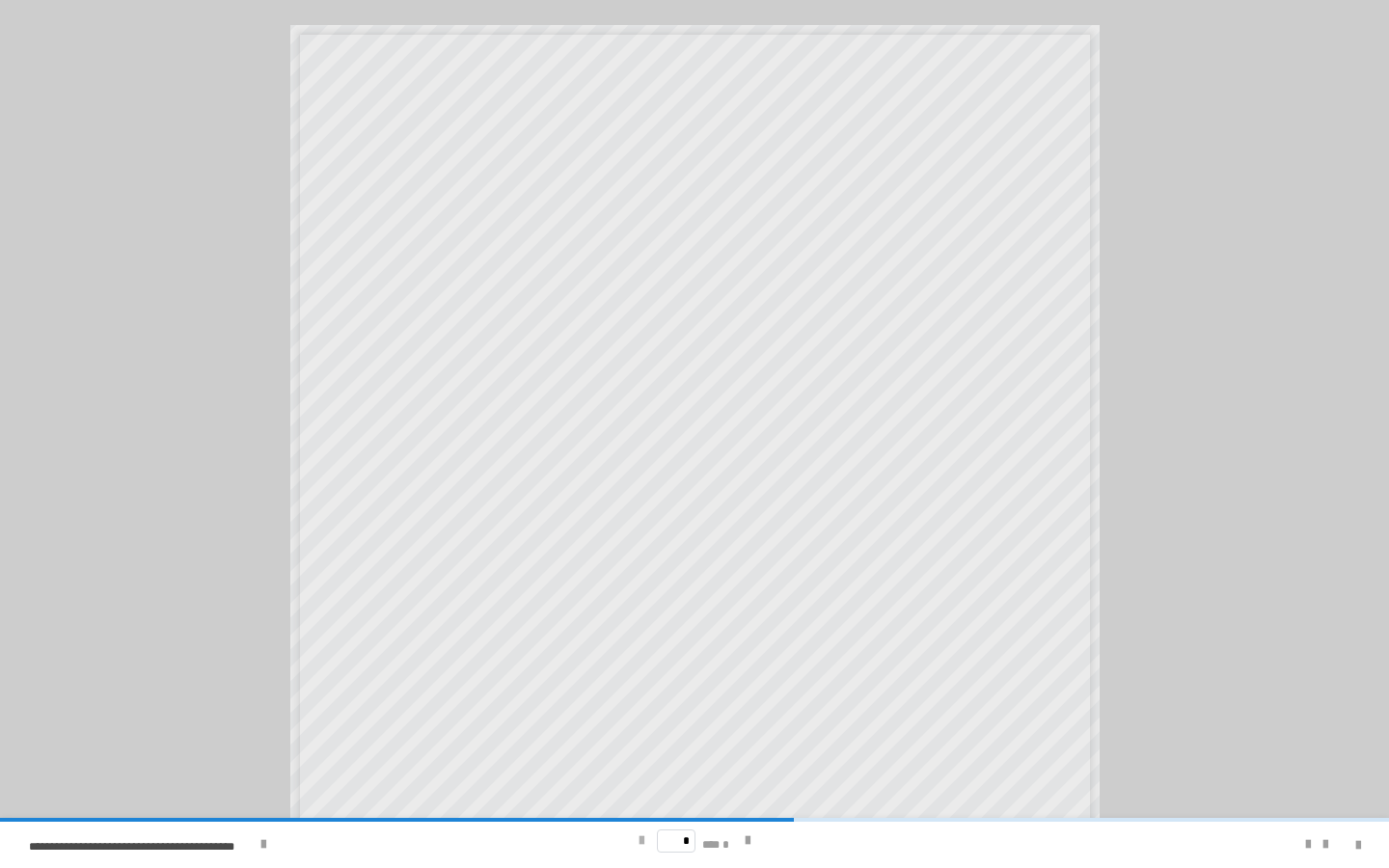 click at bounding box center [641, 841] 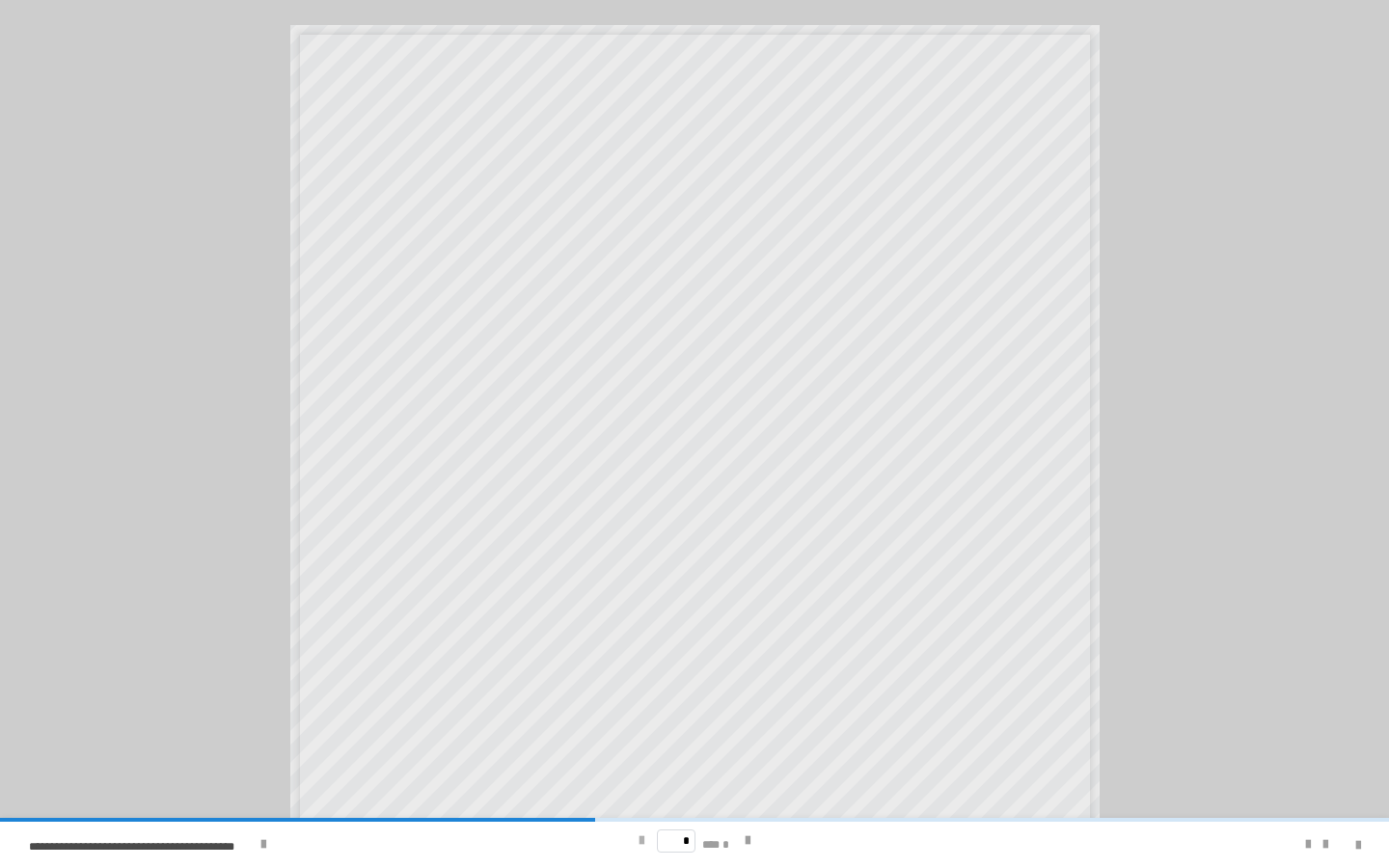click at bounding box center [641, 841] 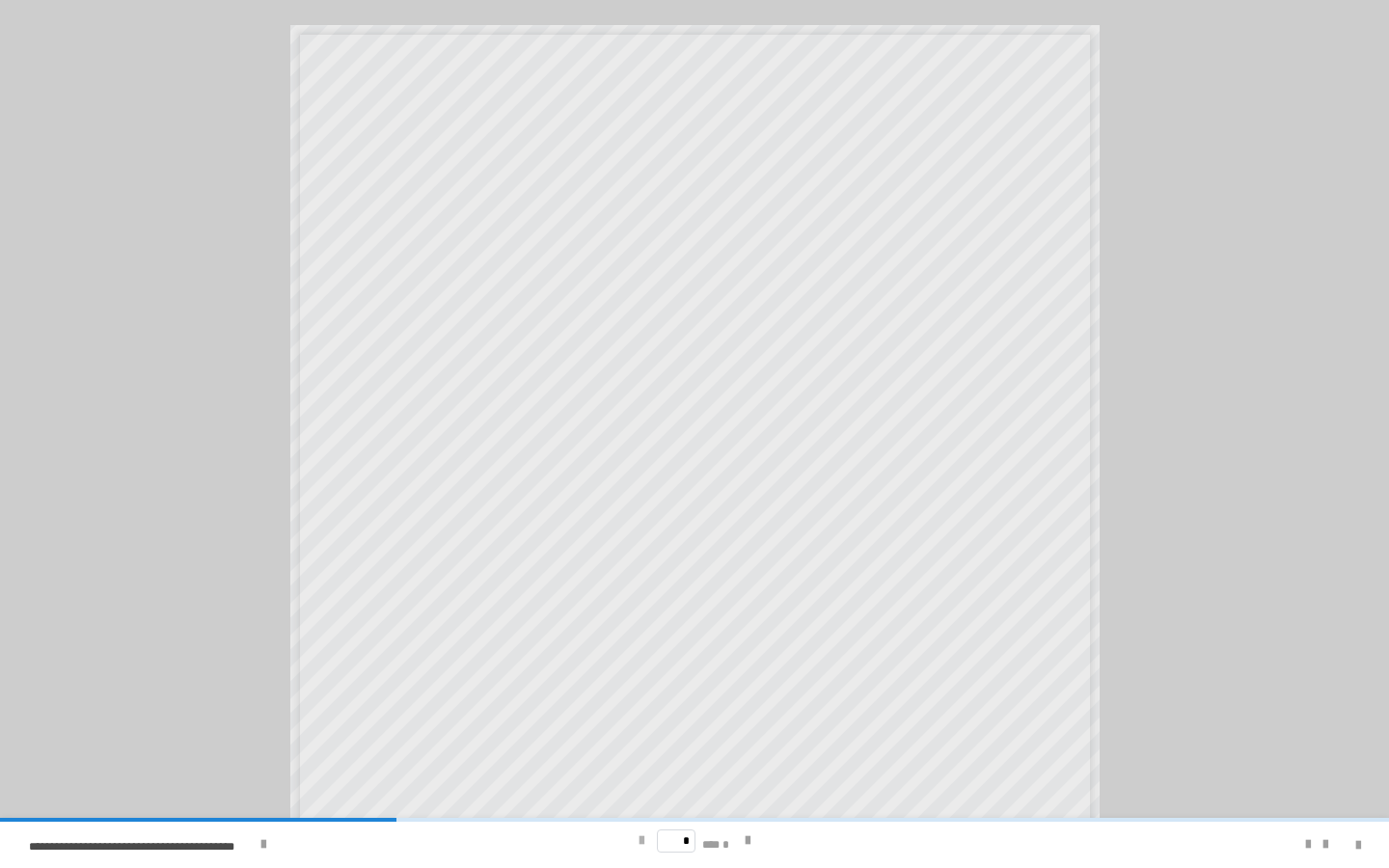 click at bounding box center (641, 841) 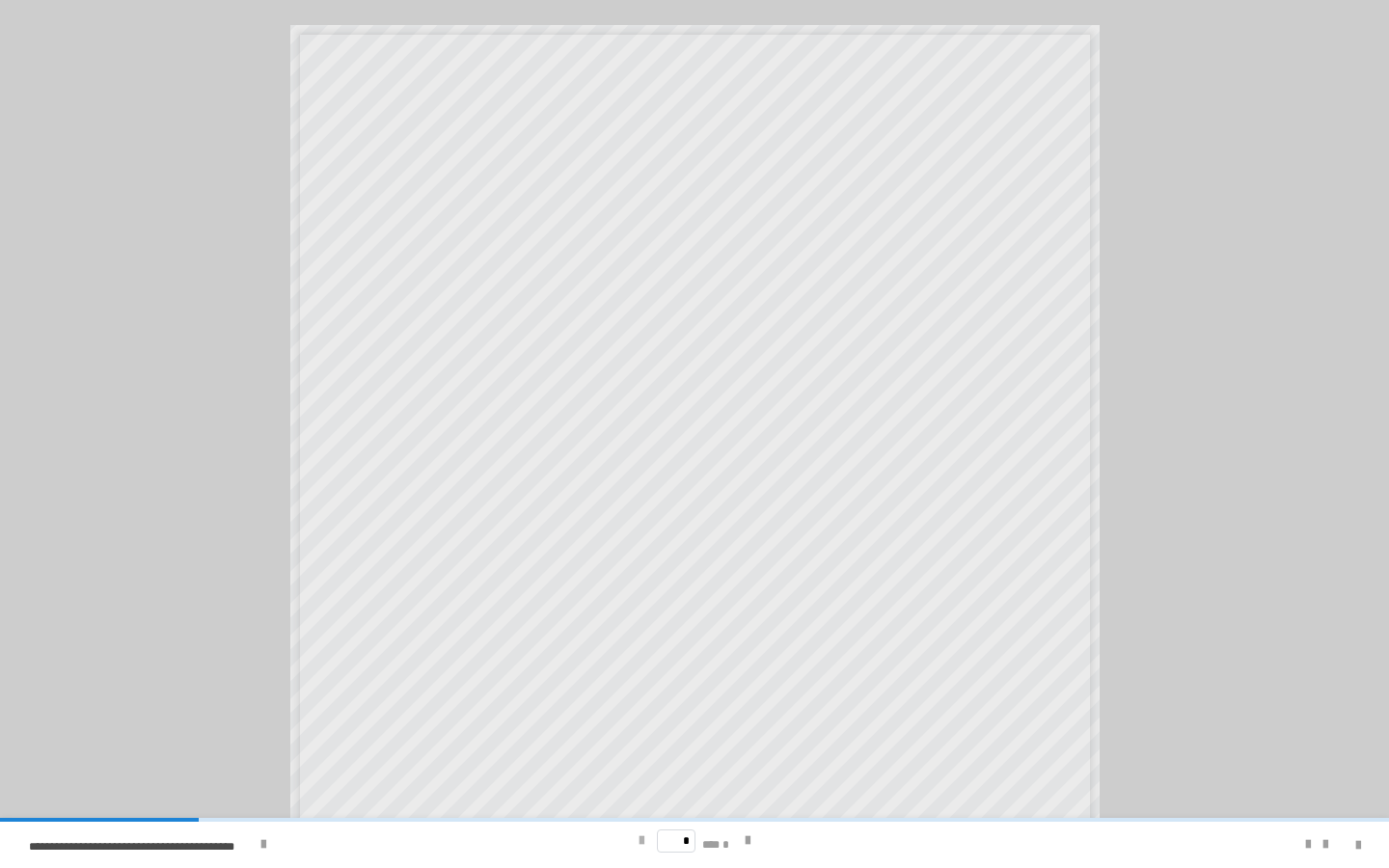 click on "* *** *" at bounding box center (694, 841) 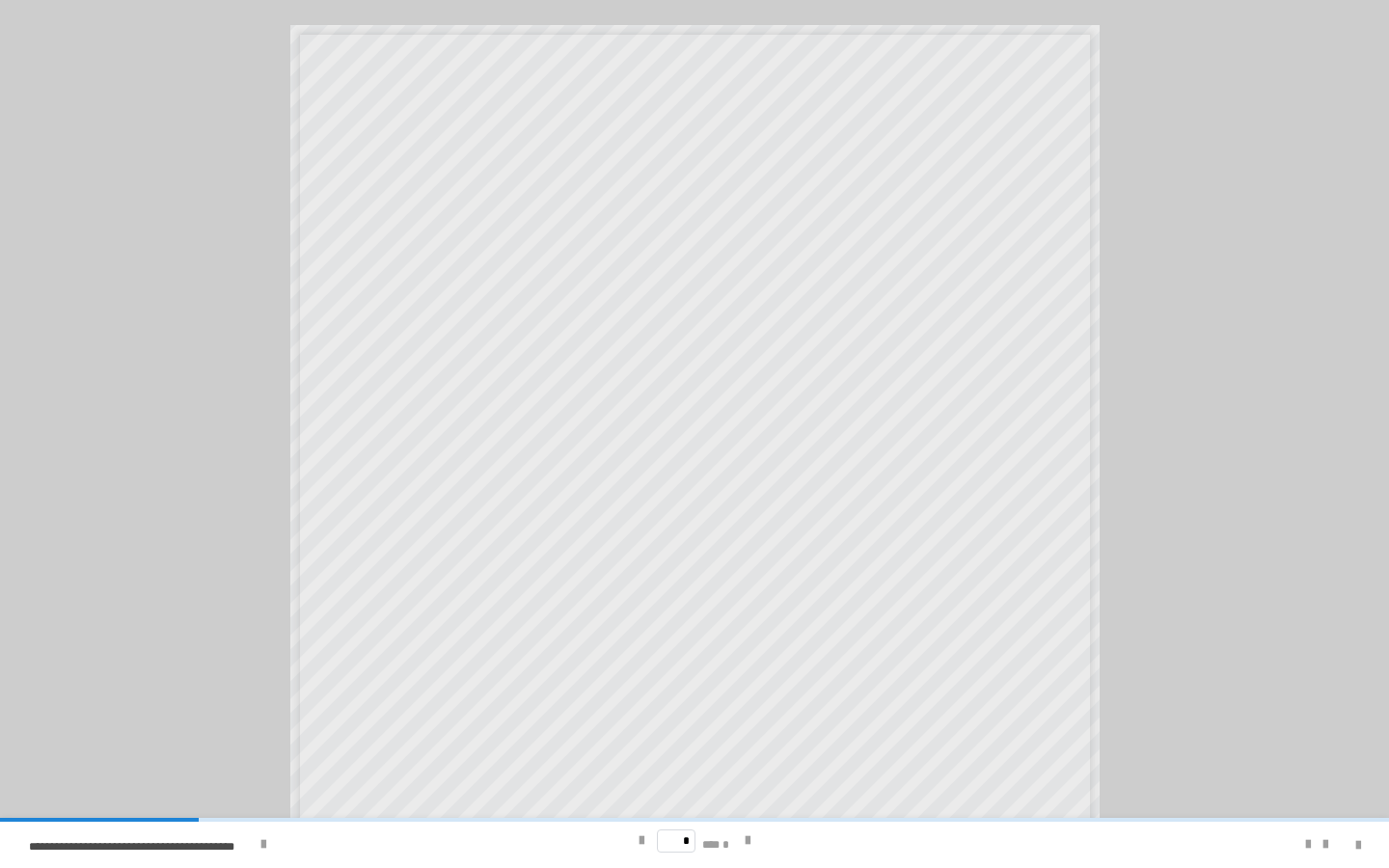 click at bounding box center [1347, 845] 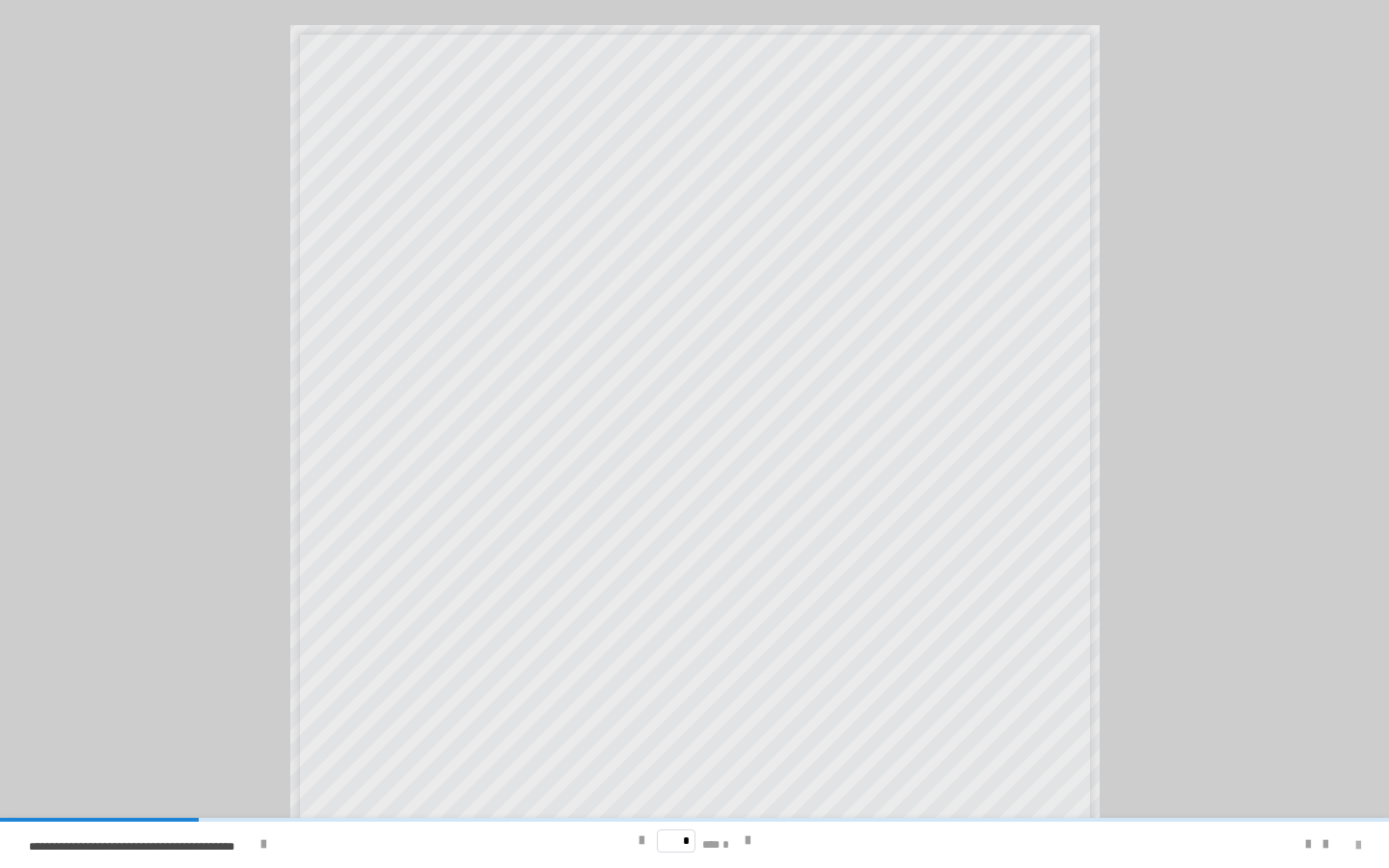 click at bounding box center (1358, 846) 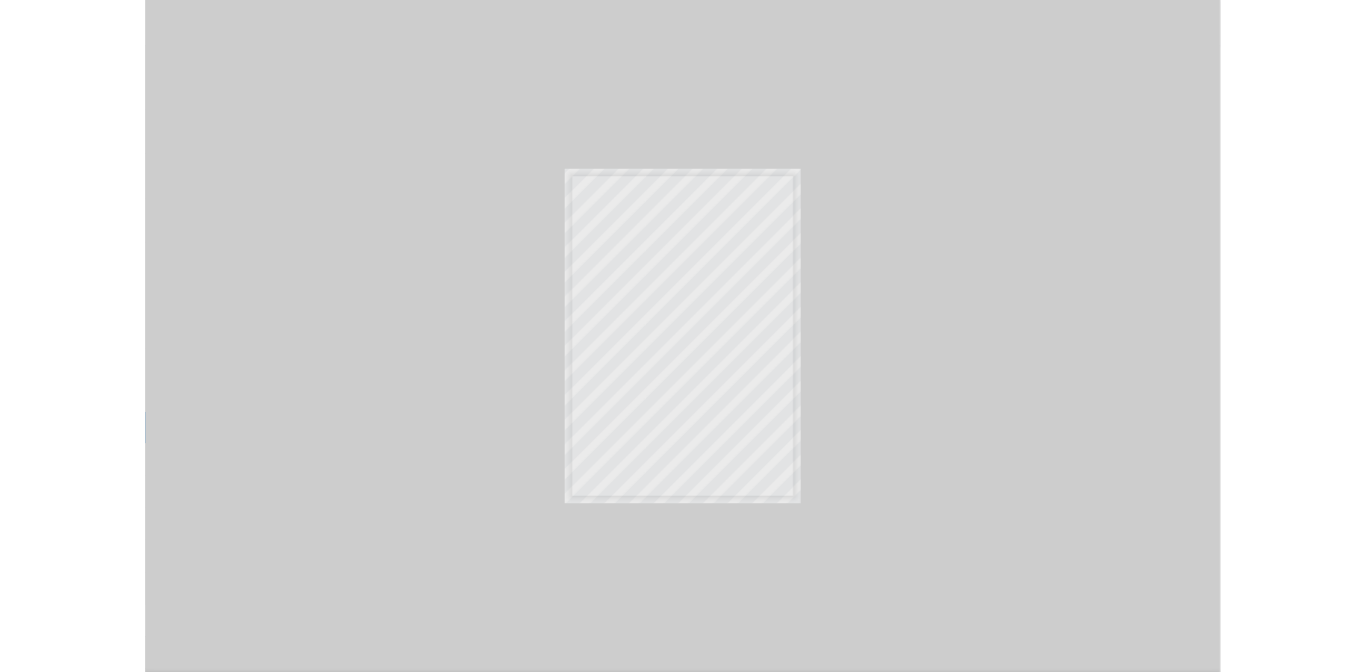 scroll, scrollTop: 852, scrollLeft: 0, axis: vertical 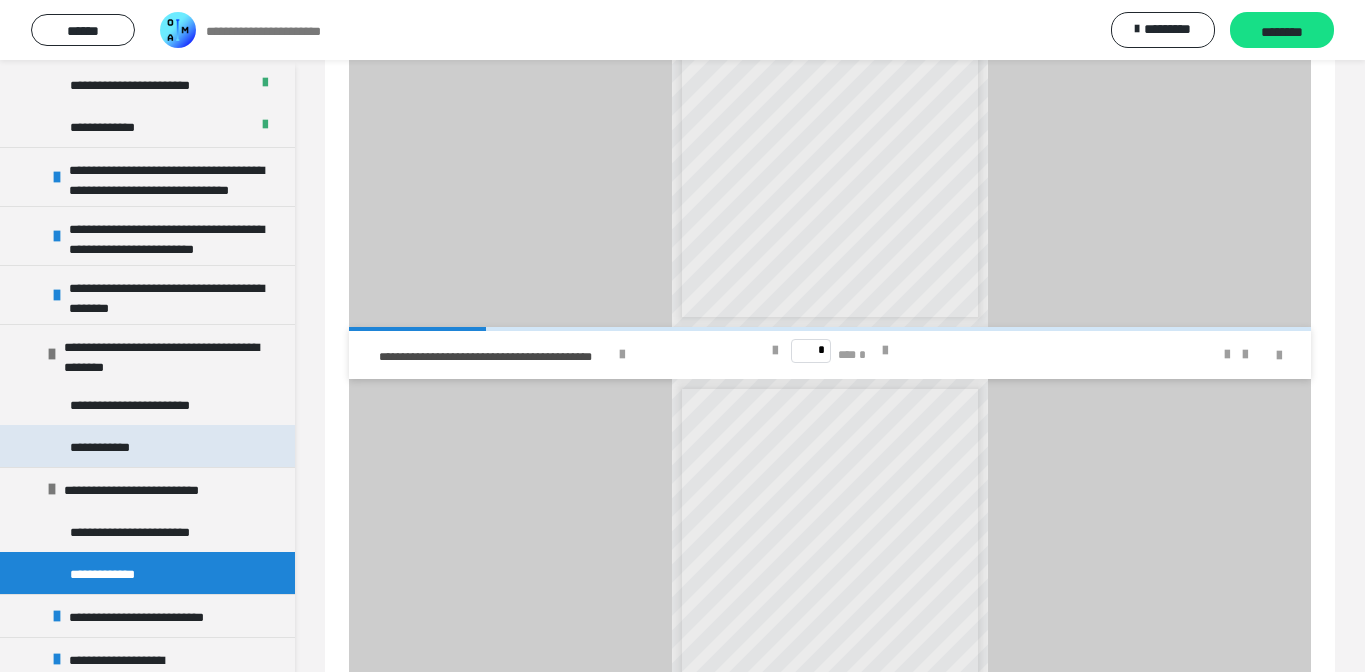 click on "**********" at bounding box center [147, 446] 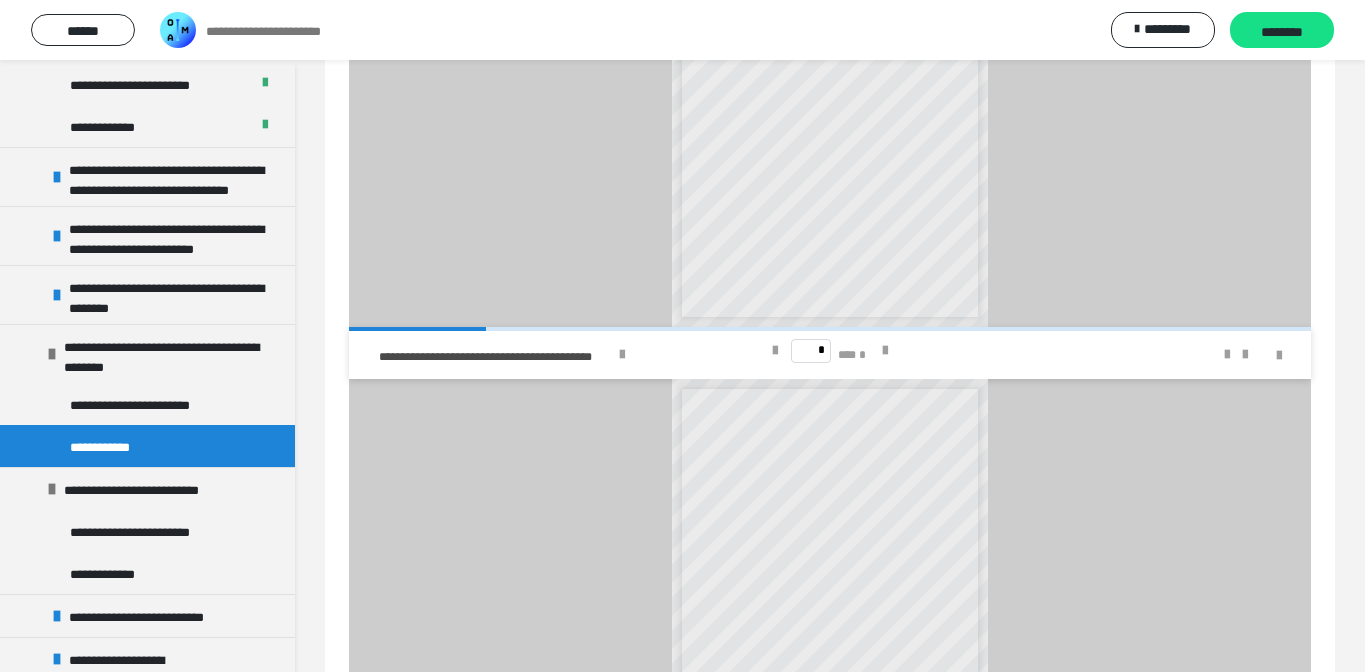 scroll, scrollTop: 602, scrollLeft: 0, axis: vertical 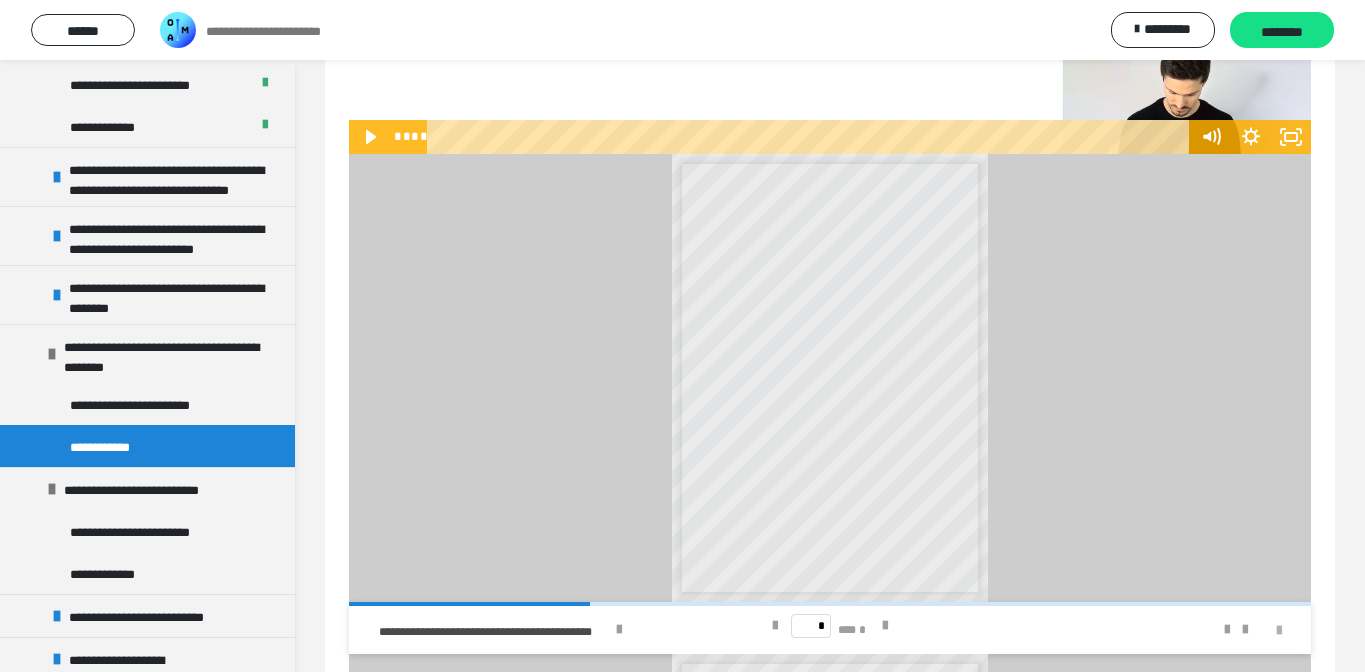 click at bounding box center (1279, 631) 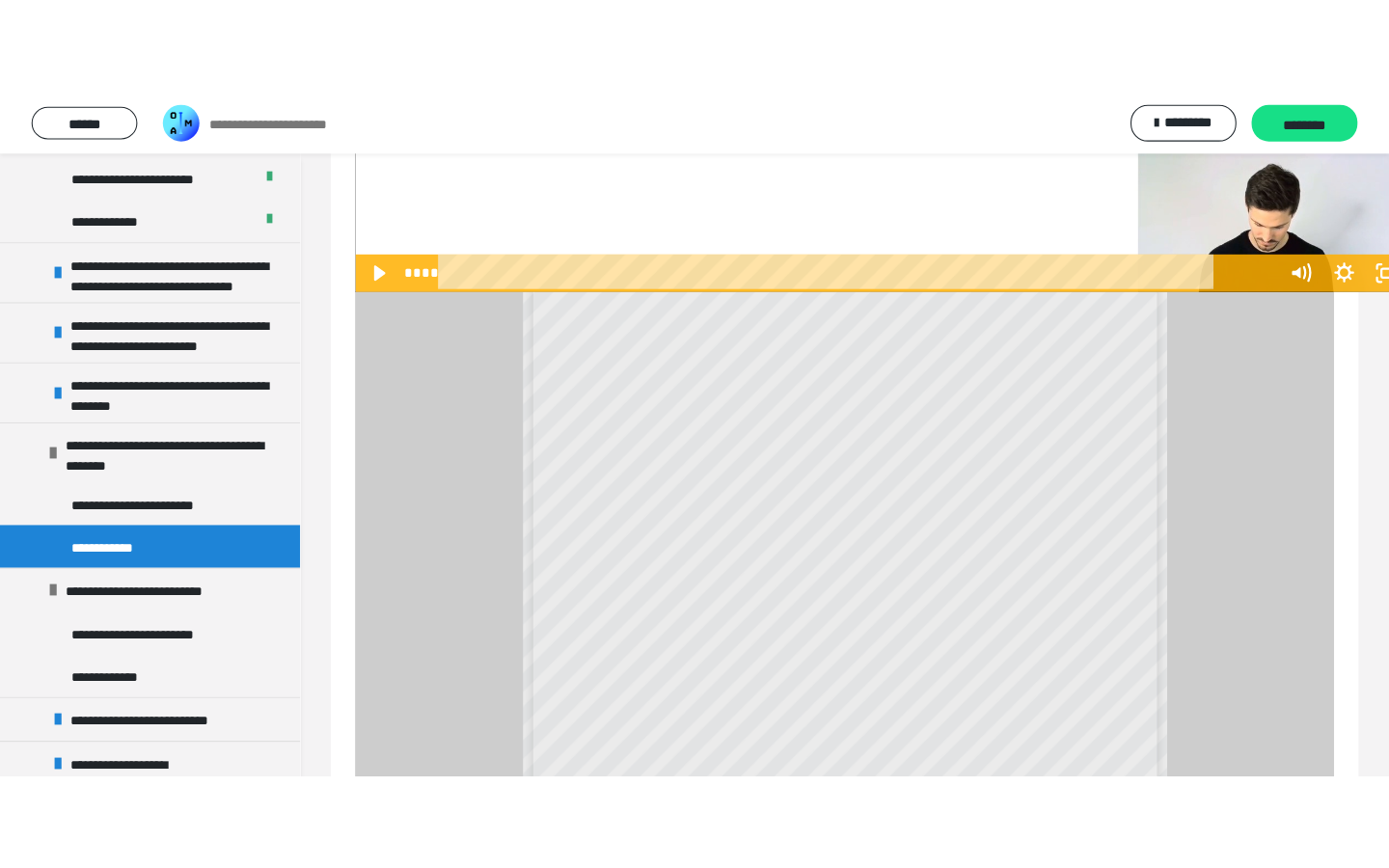 scroll, scrollTop: 0, scrollLeft: 0, axis: both 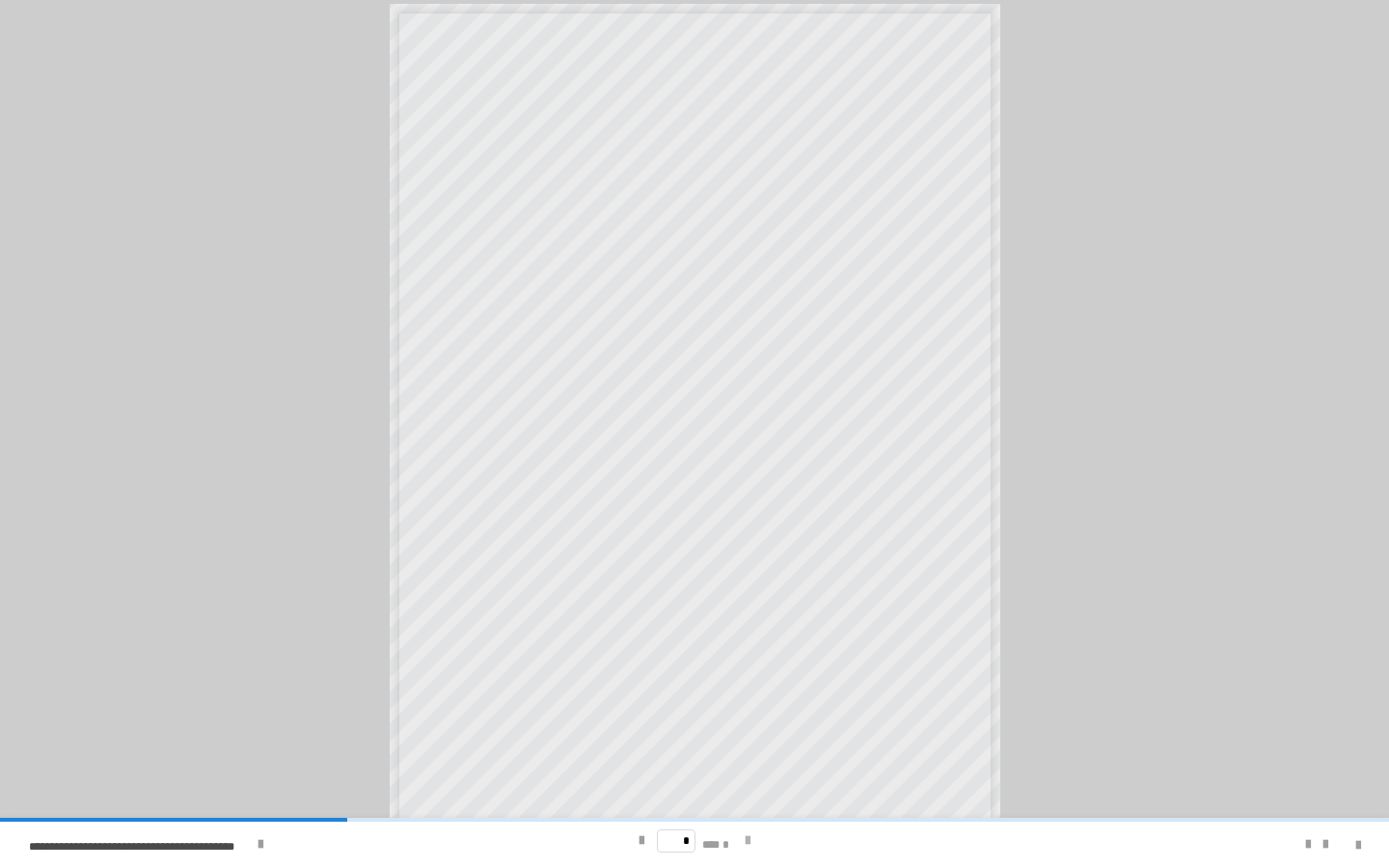 click at bounding box center (748, 841) 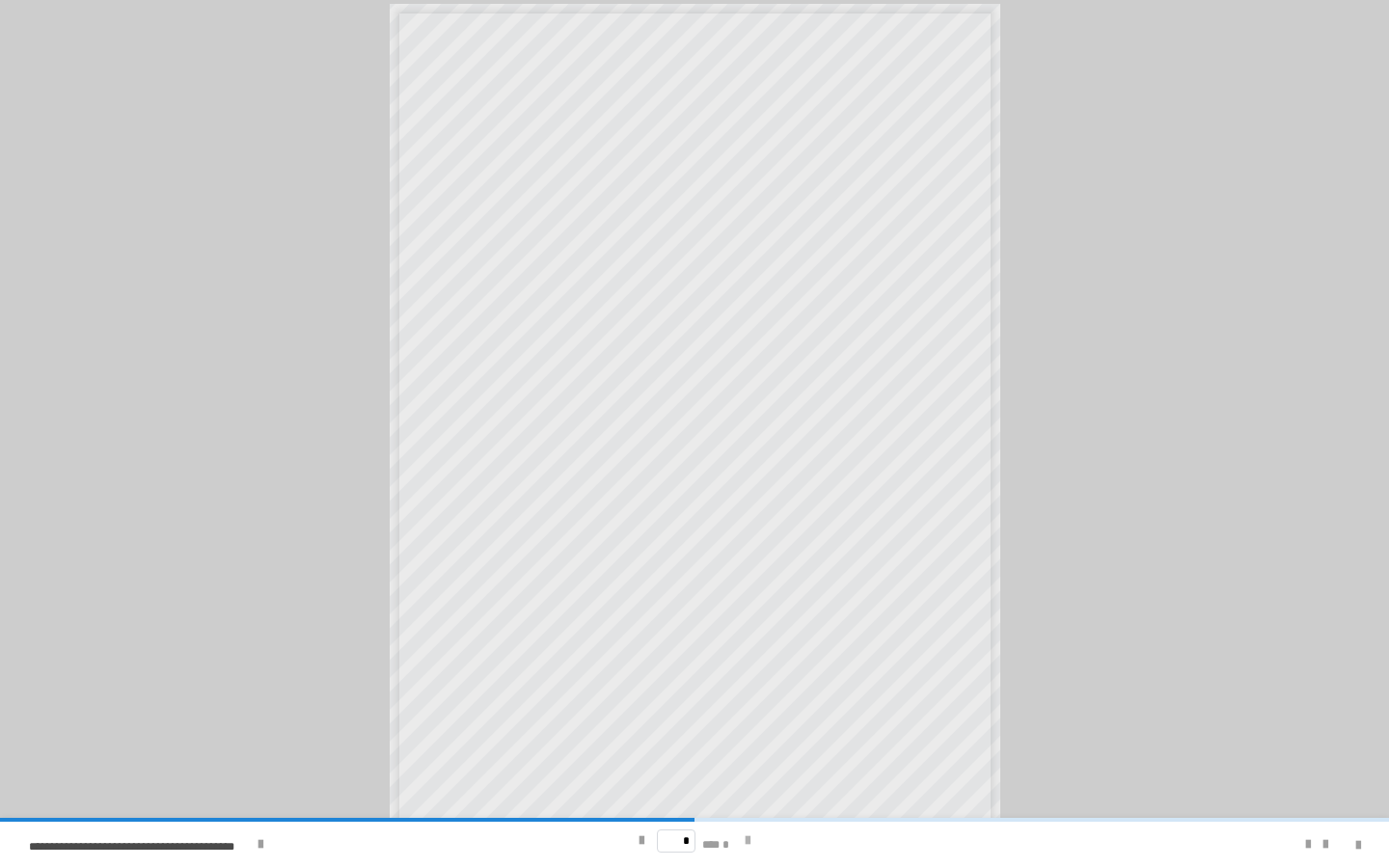 scroll, scrollTop: 0, scrollLeft: 0, axis: both 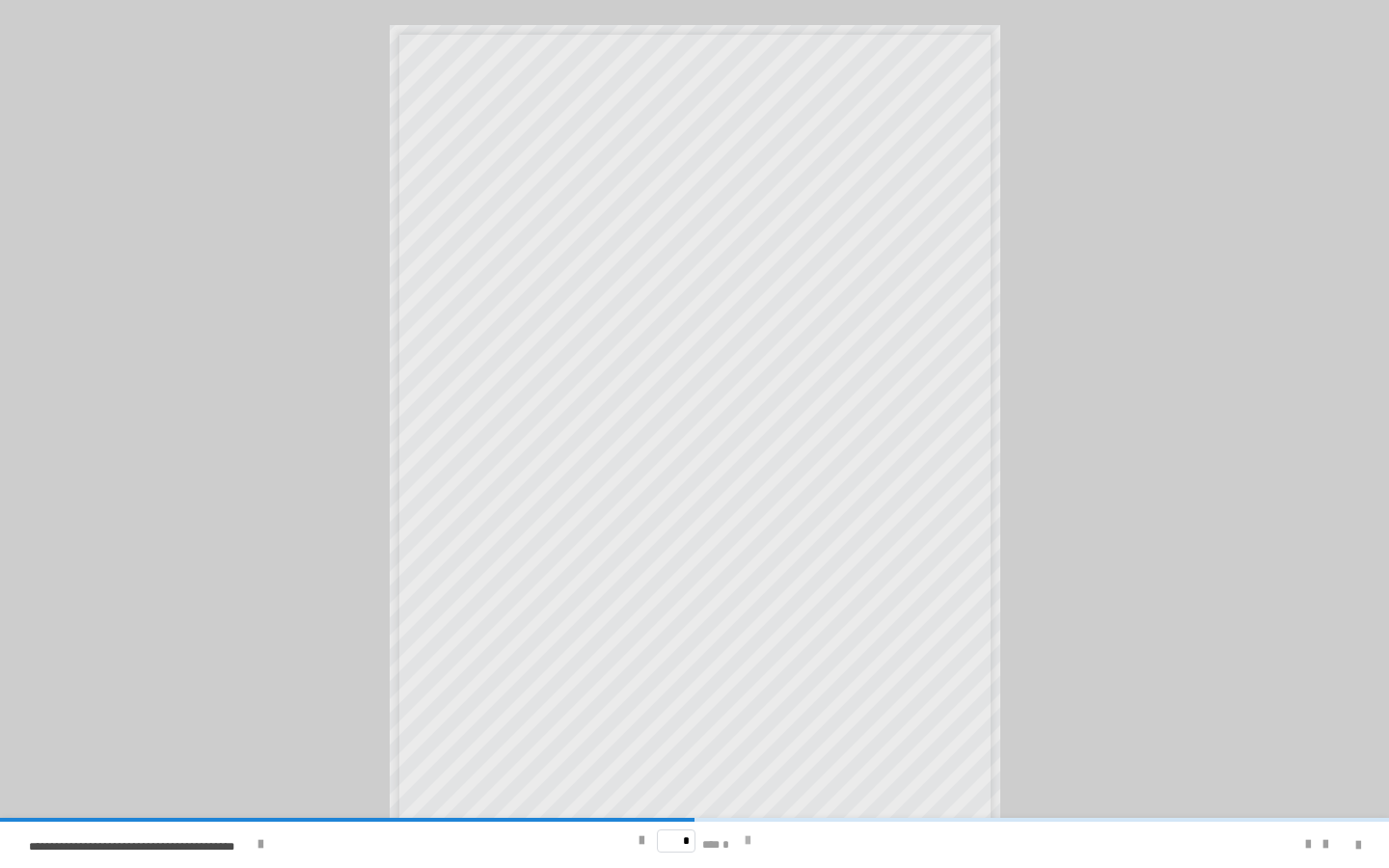 click at bounding box center [748, 841] 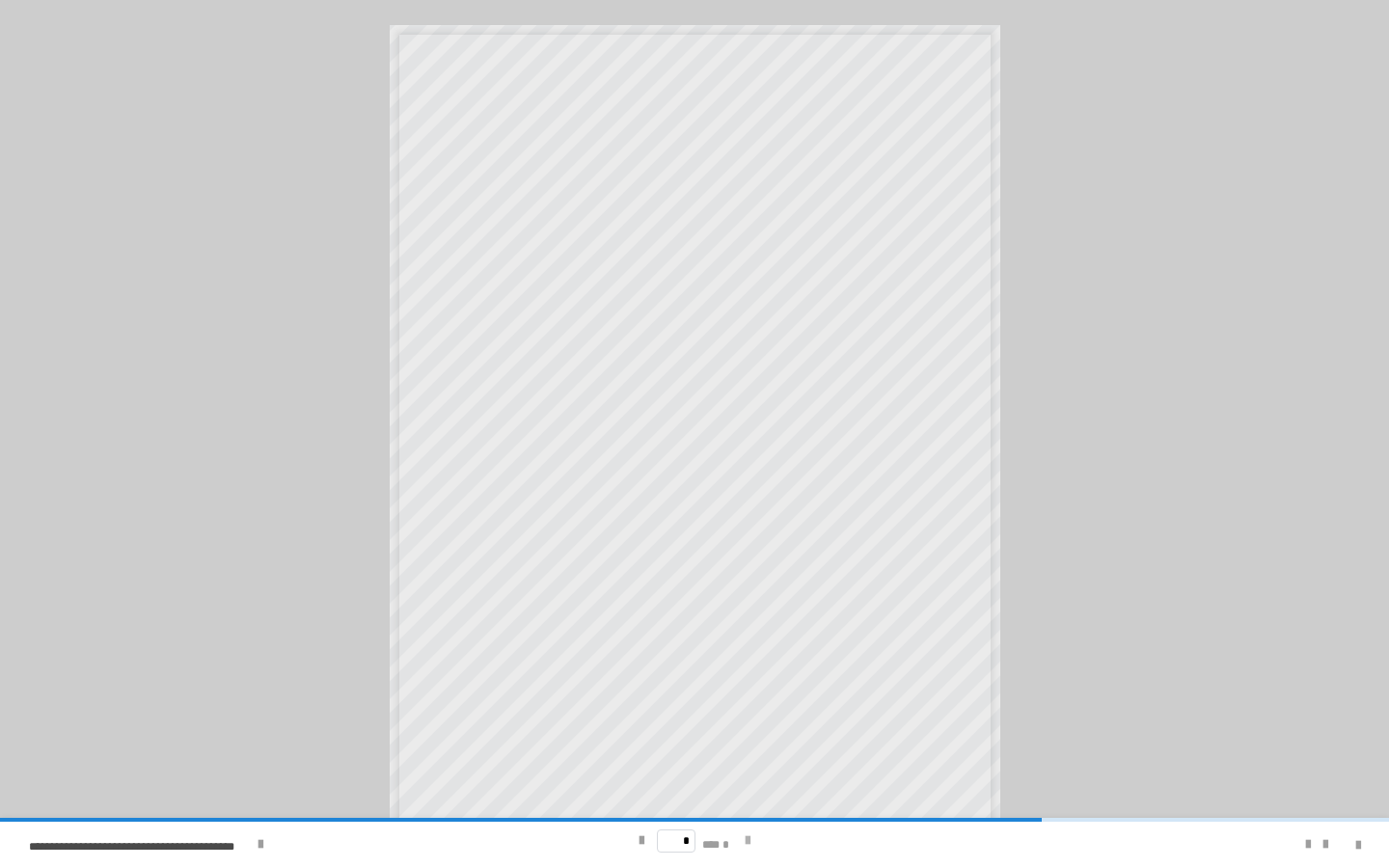 click at bounding box center [748, 841] 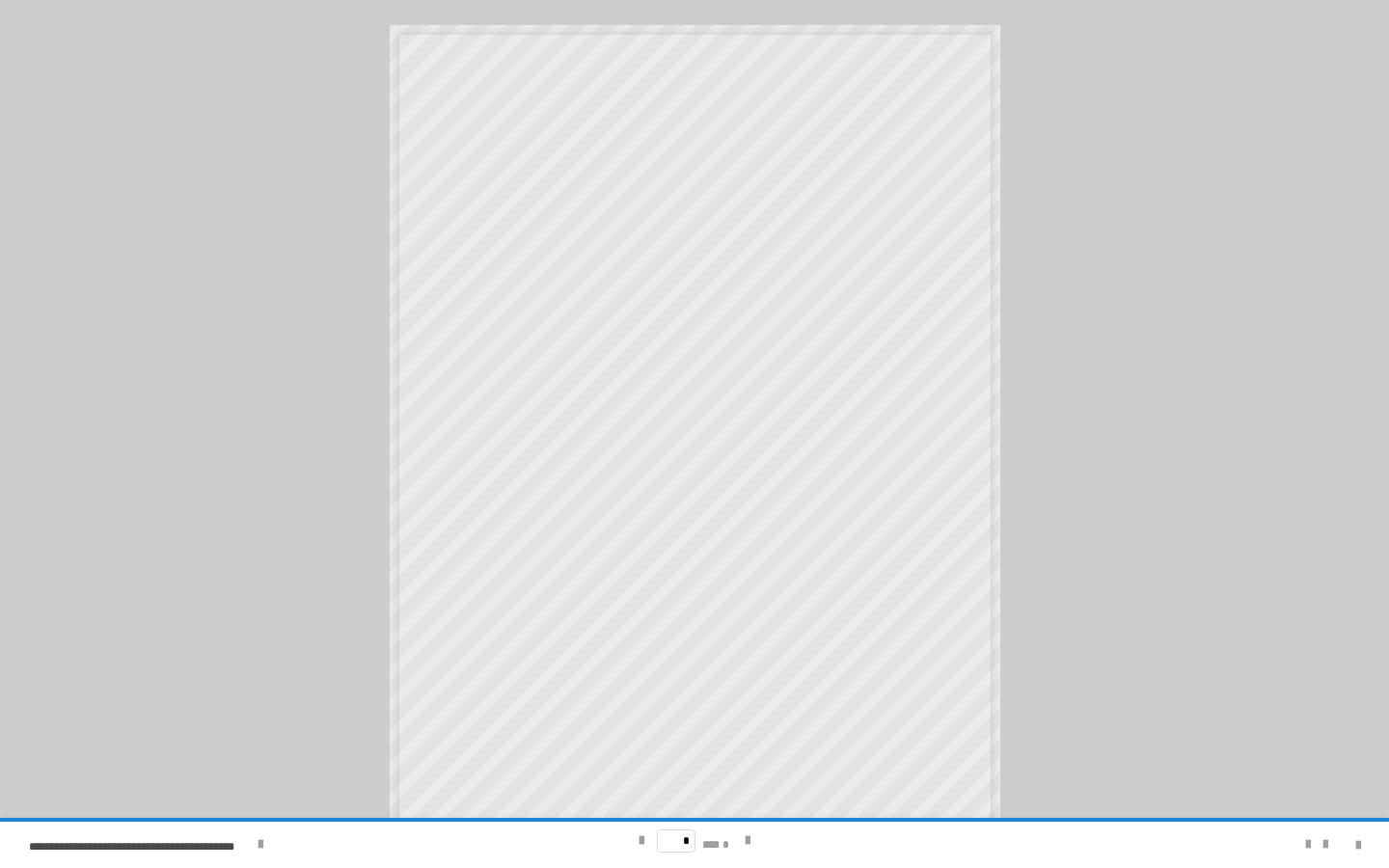 click on "* *** *" at bounding box center (694, 841) 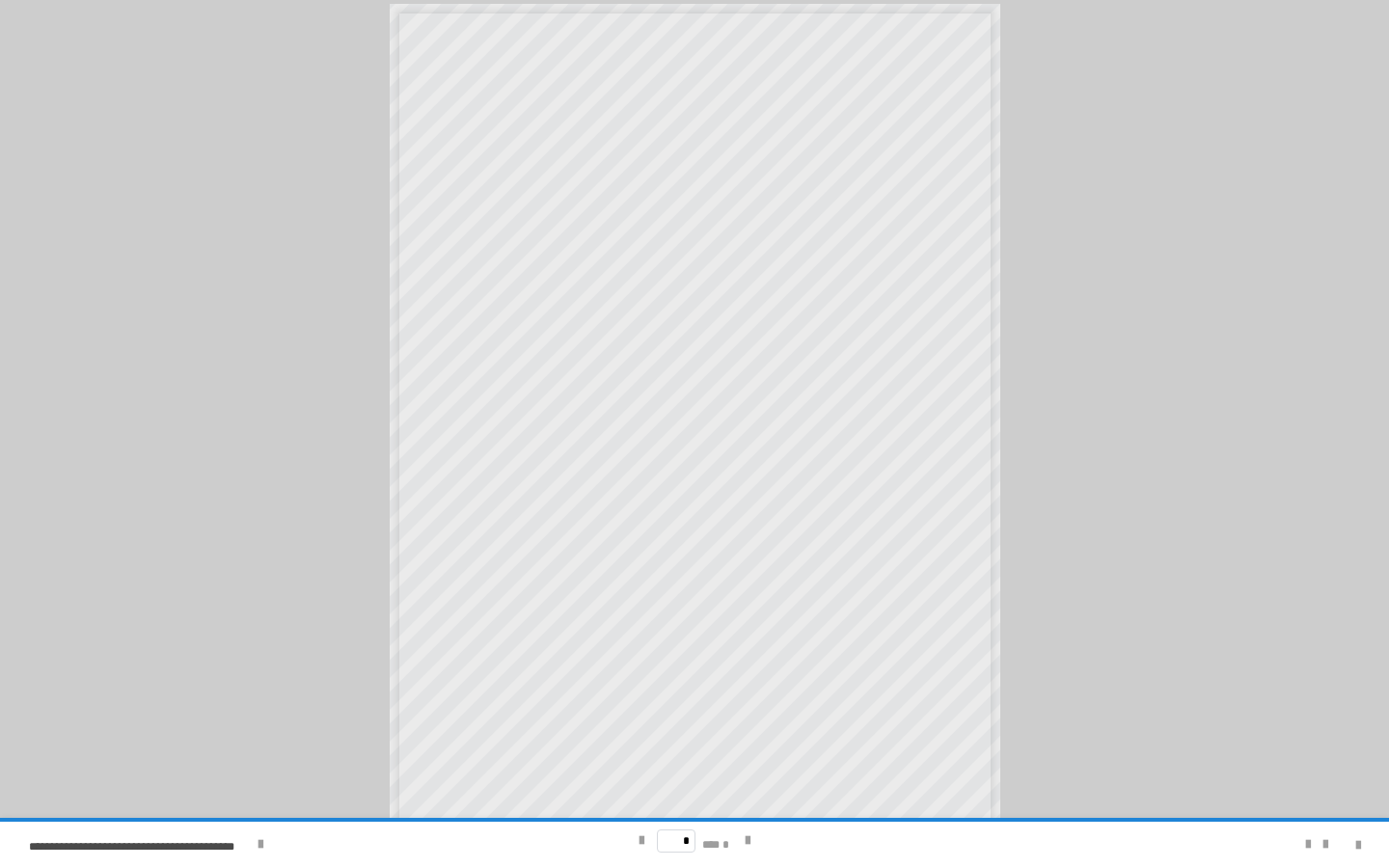scroll, scrollTop: 21, scrollLeft: 0, axis: vertical 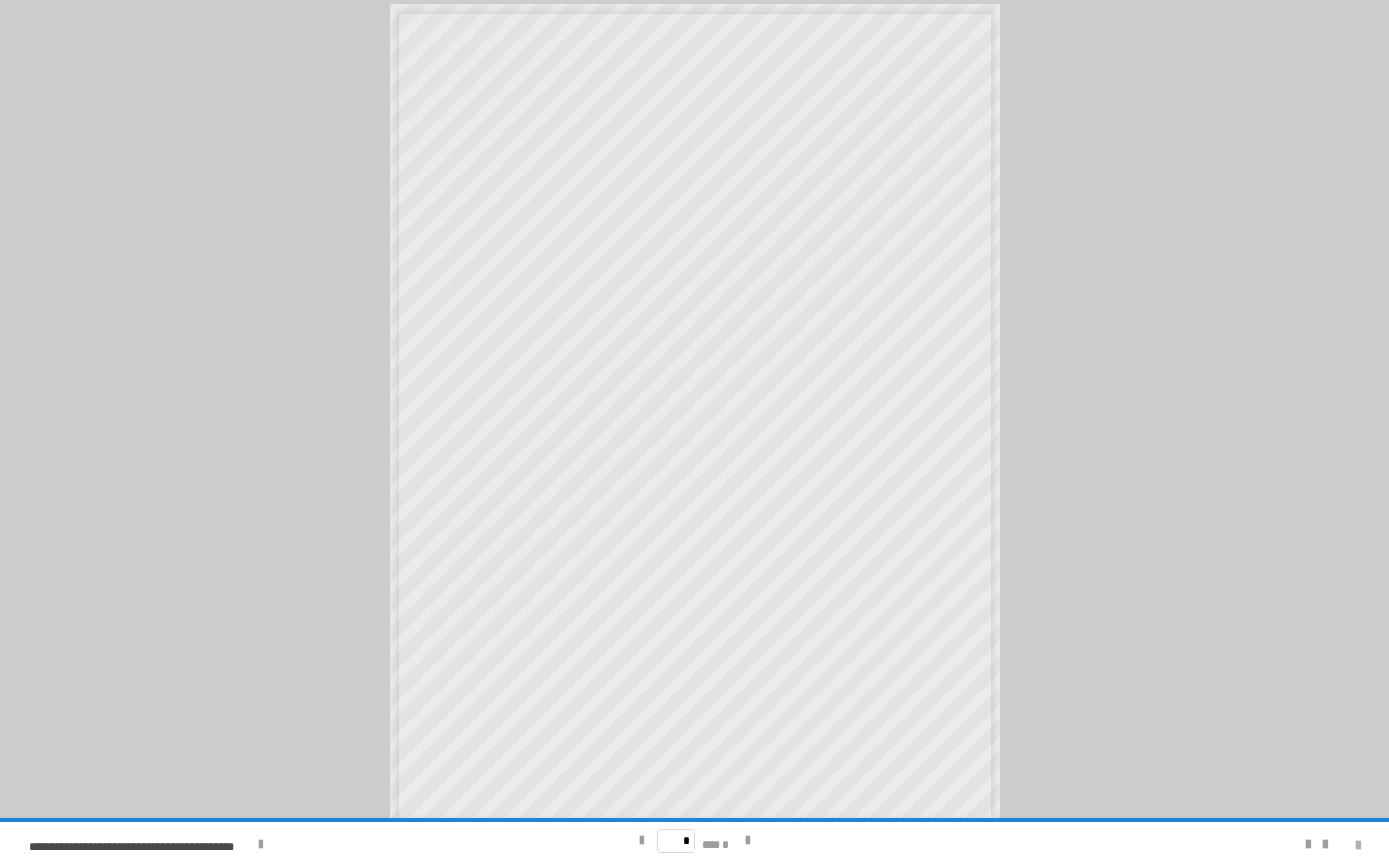 click at bounding box center [1358, 846] 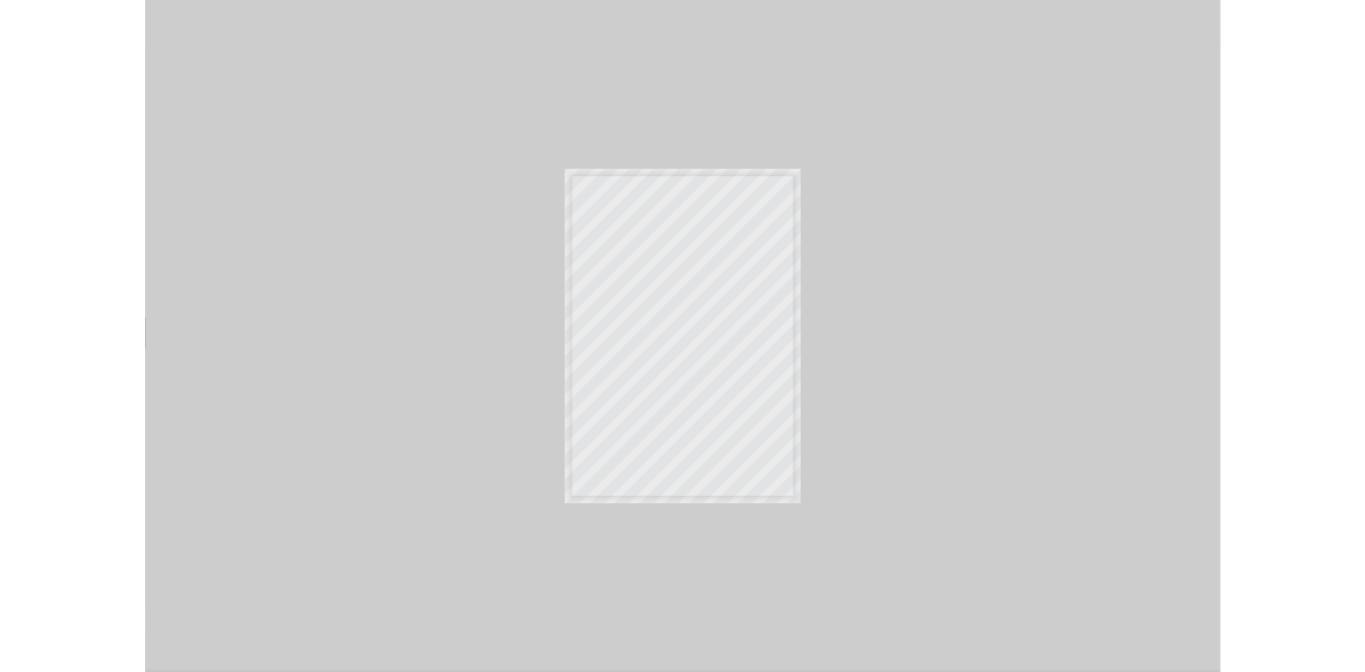 scroll, scrollTop: 602, scrollLeft: 0, axis: vertical 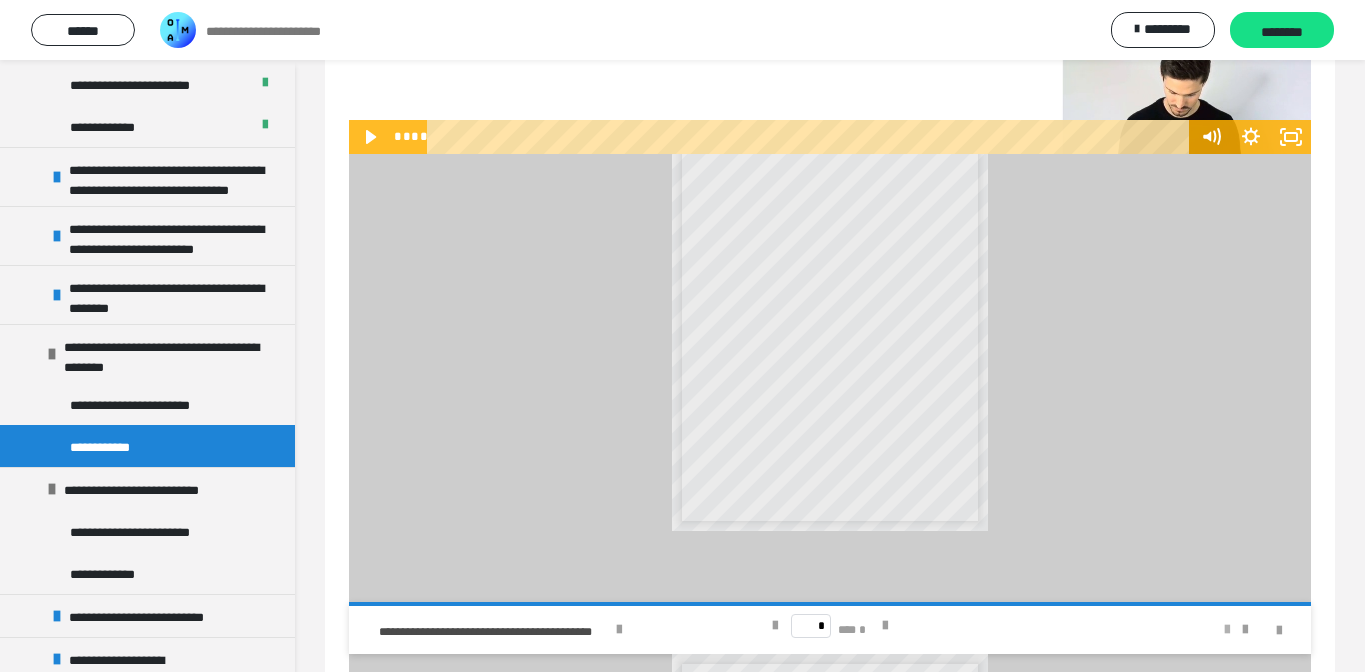 click at bounding box center [1227, 630] 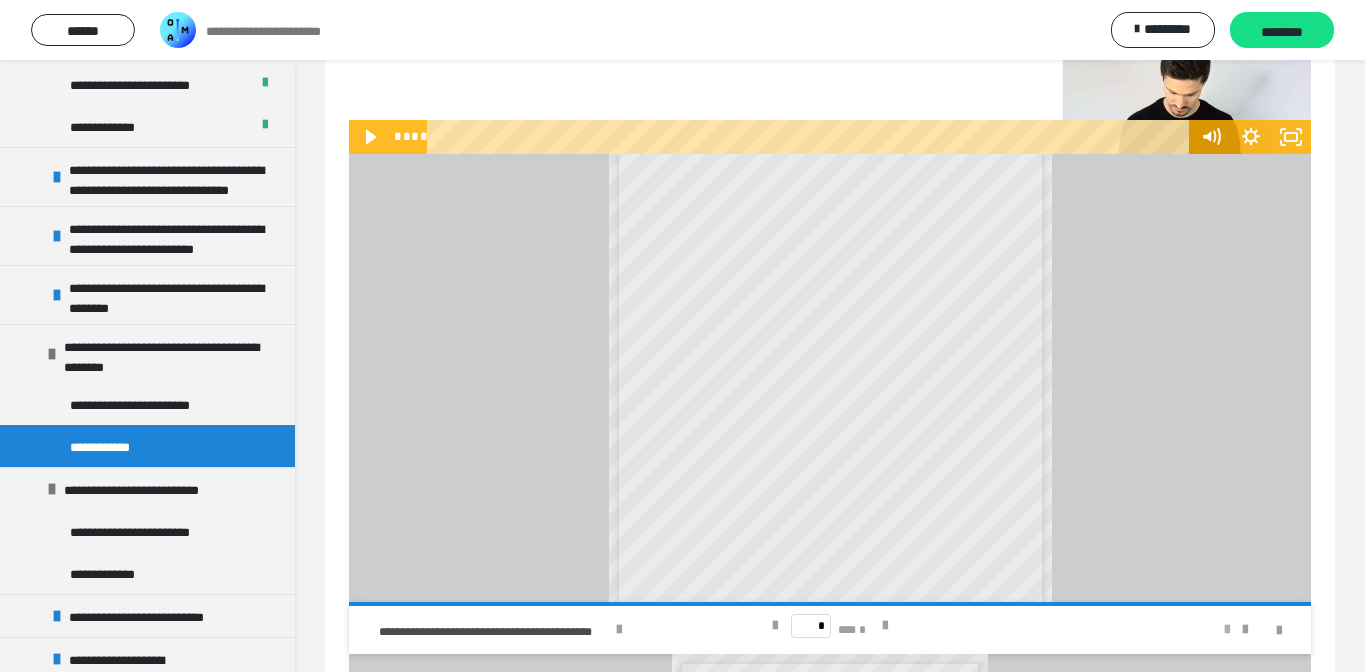 click at bounding box center [1227, 630] 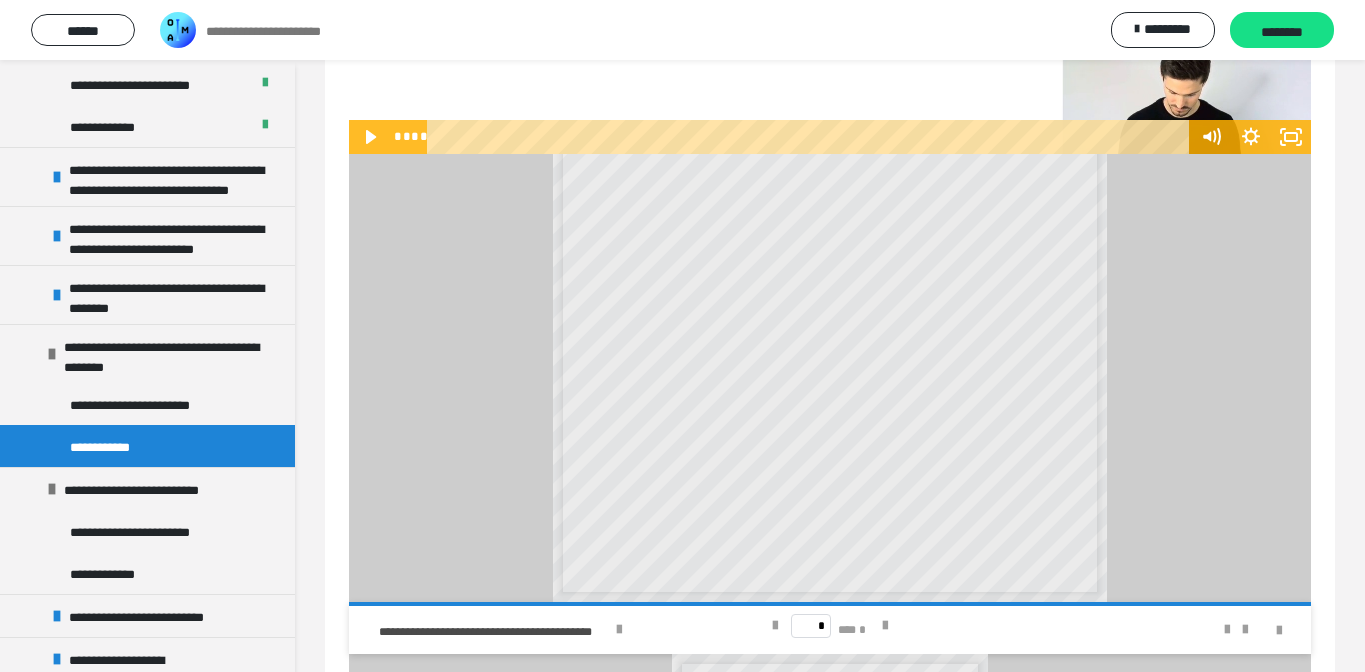scroll, scrollTop: 336, scrollLeft: 0, axis: vertical 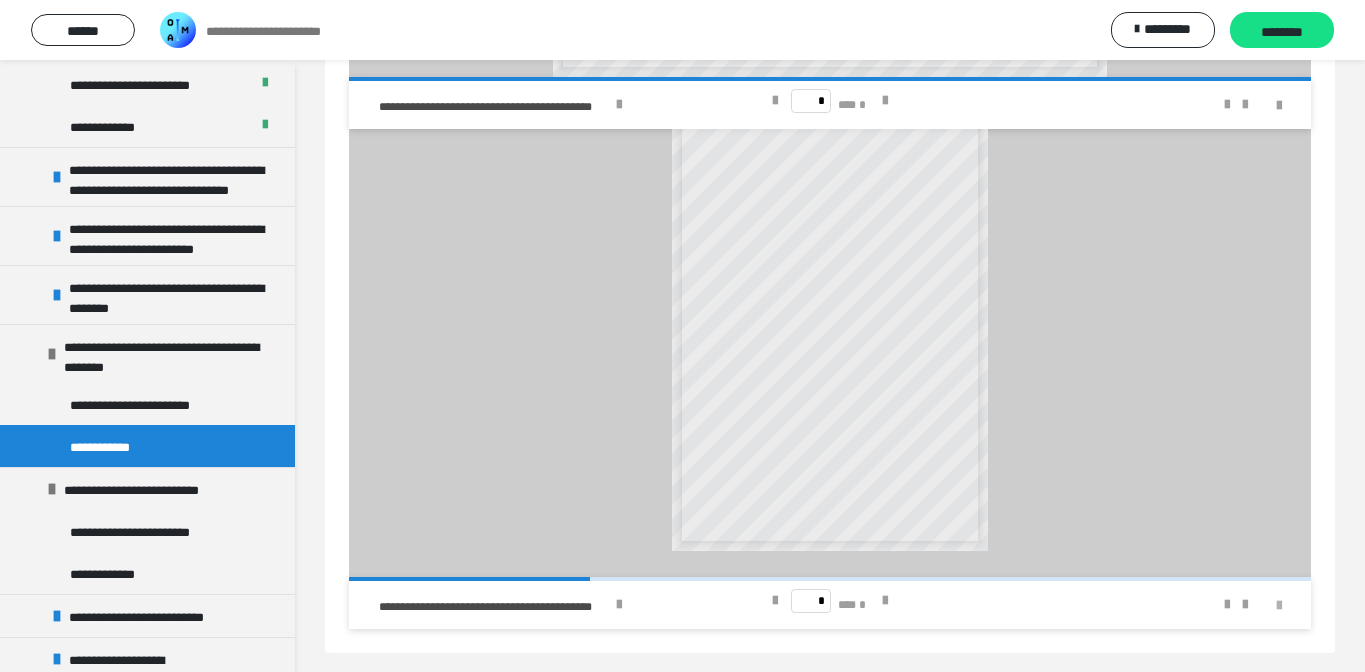click at bounding box center (1279, 606) 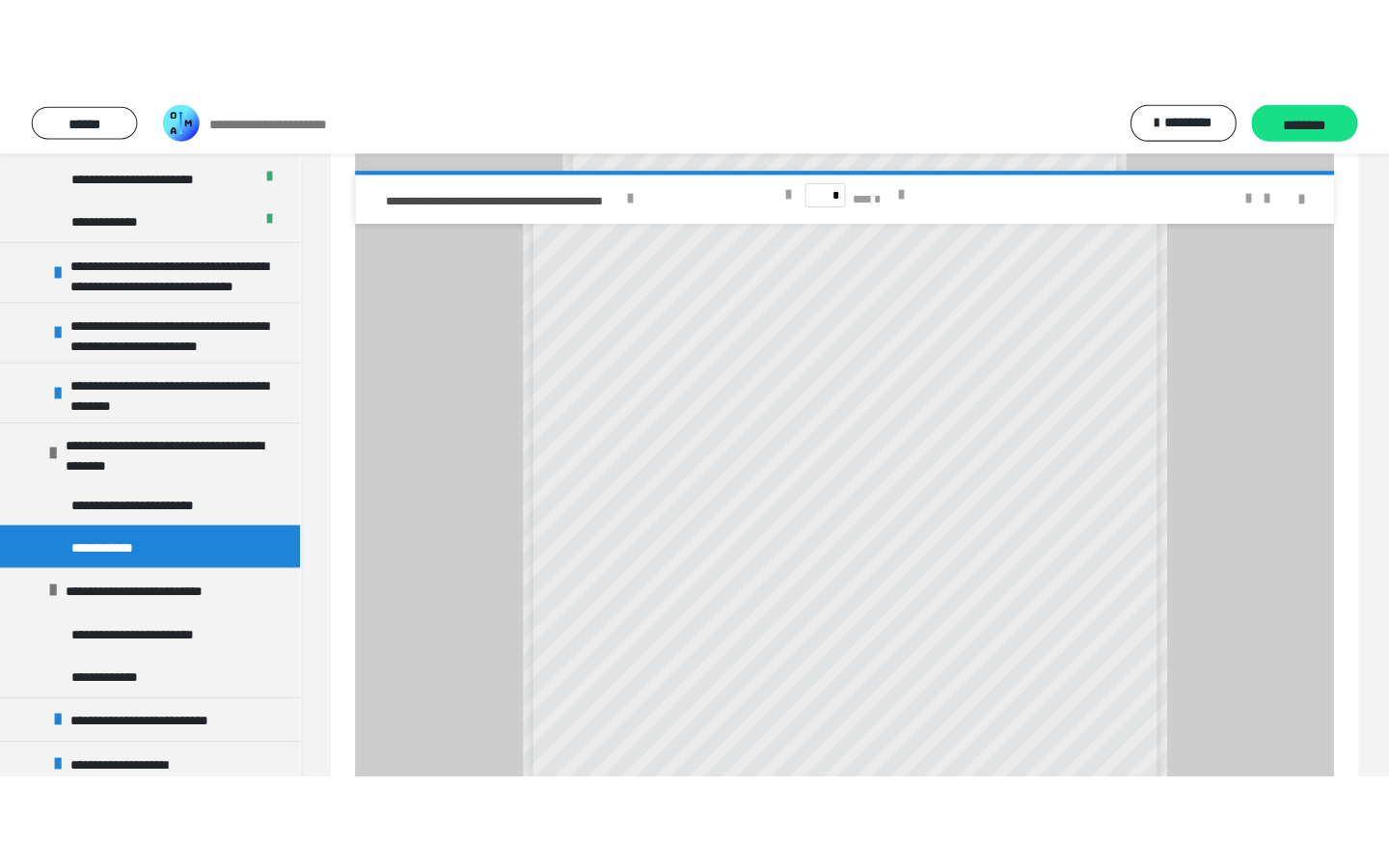 scroll, scrollTop: 0, scrollLeft: 0, axis: both 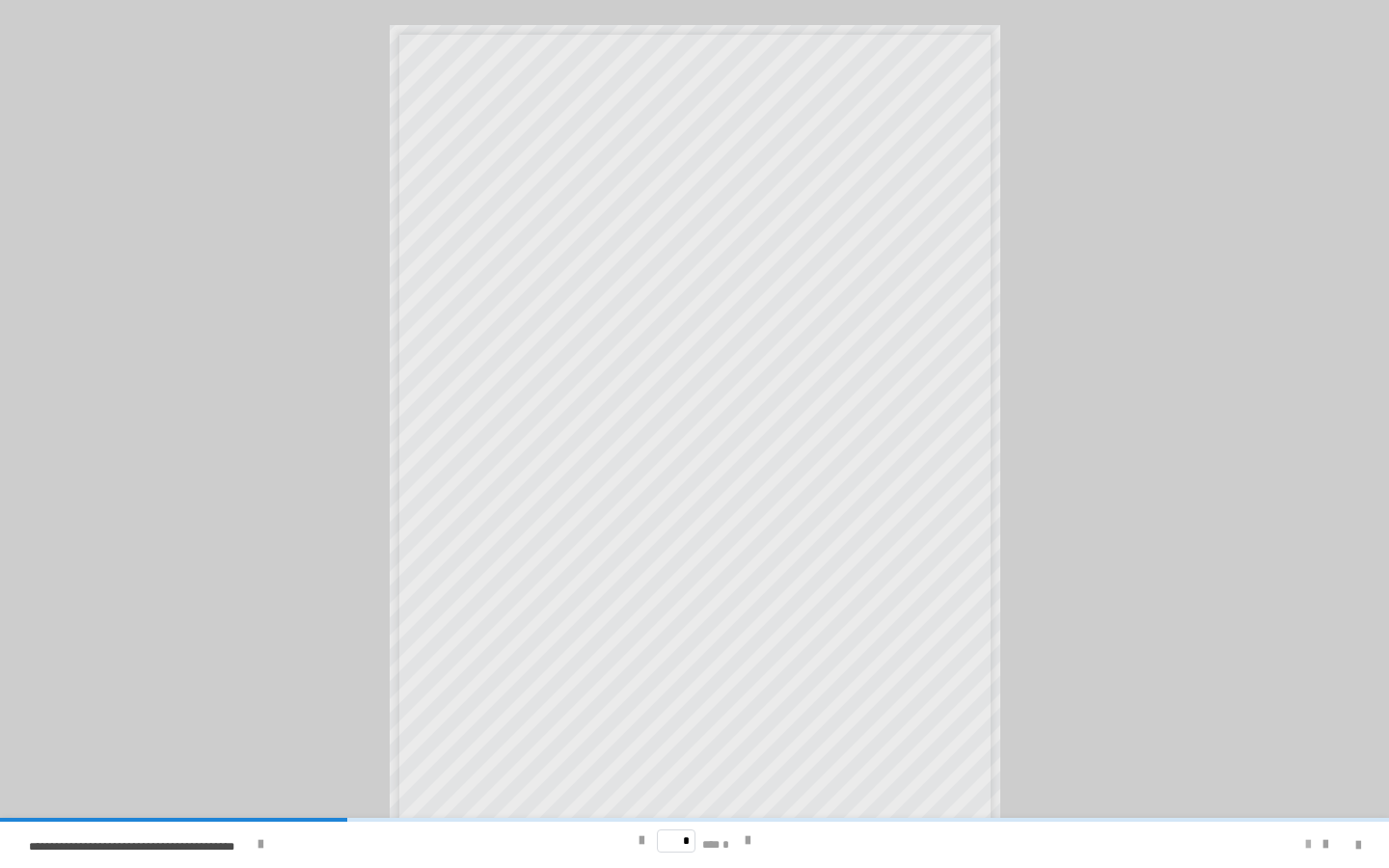 click at bounding box center [1308, 845] 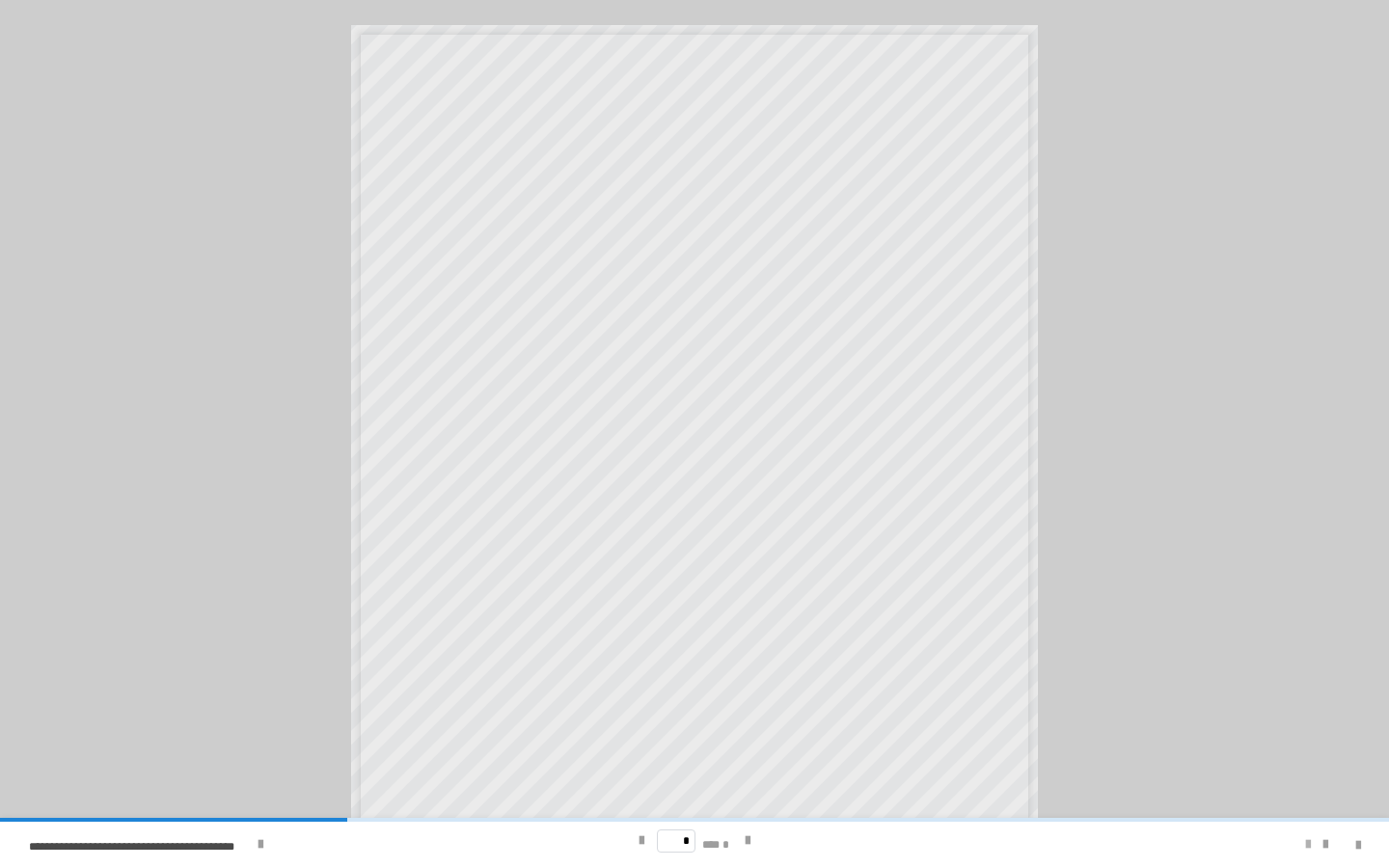 click at bounding box center [1308, 845] 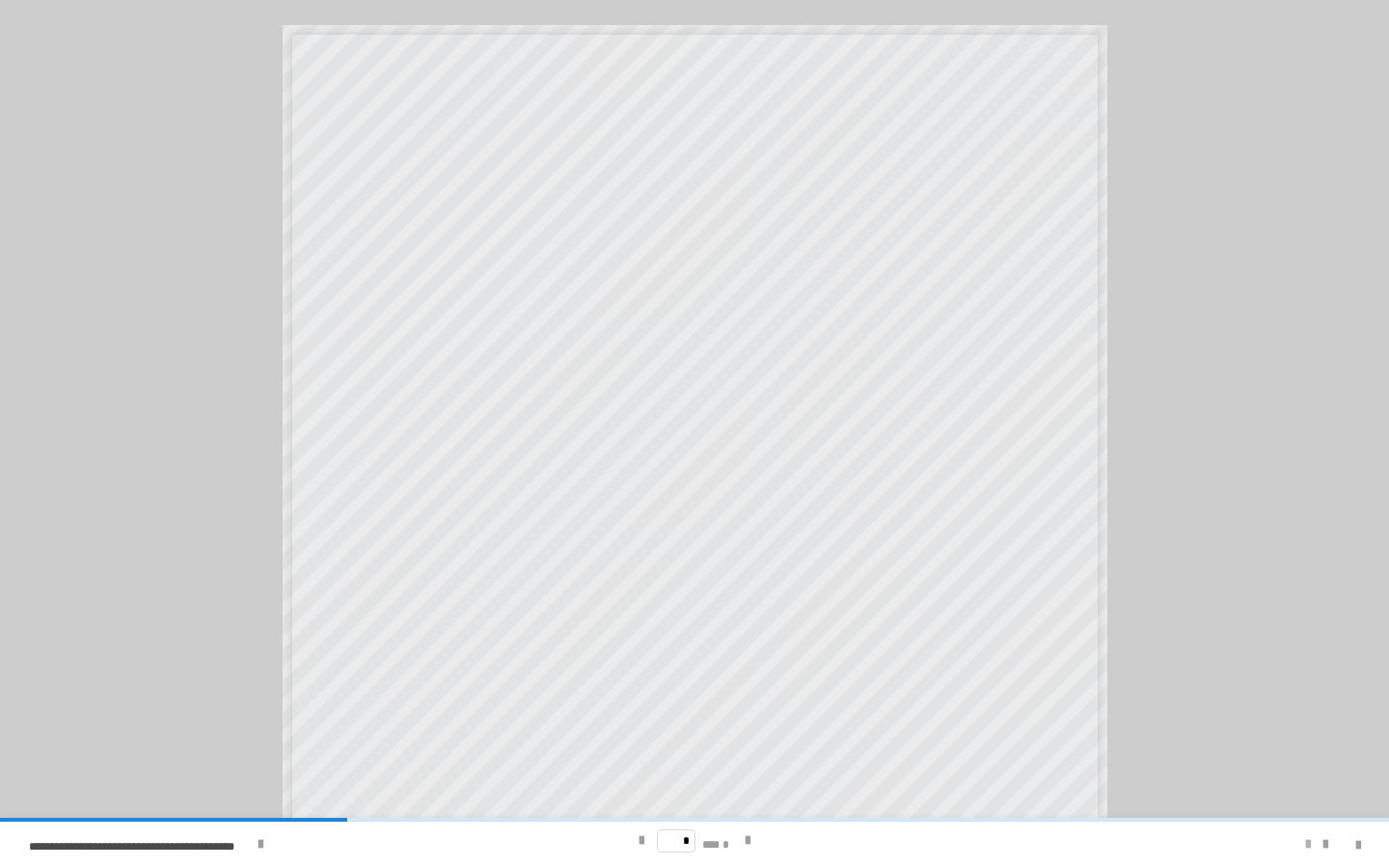 click at bounding box center [1308, 845] 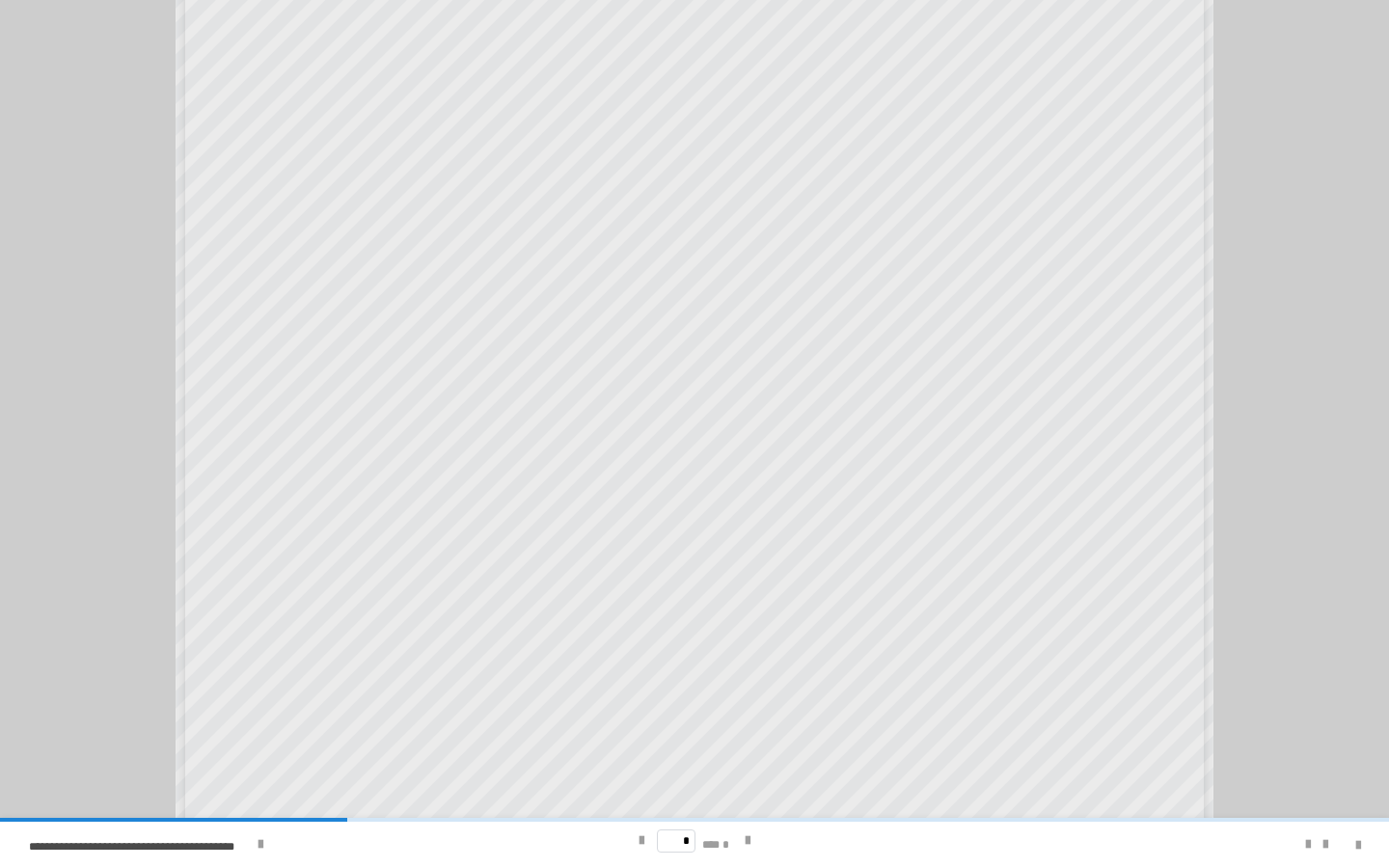 scroll, scrollTop: 147, scrollLeft: 0, axis: vertical 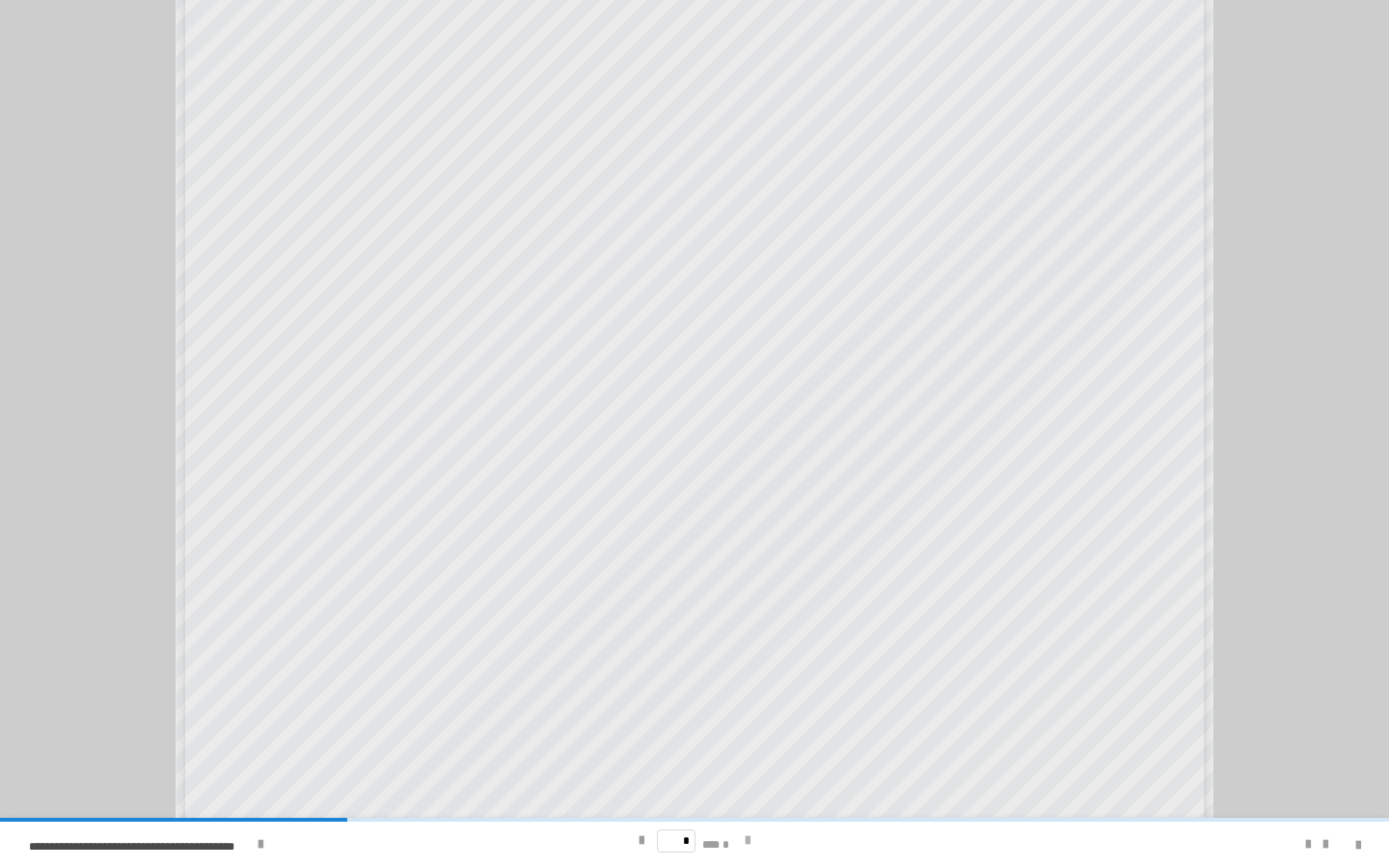 click at bounding box center [748, 841] 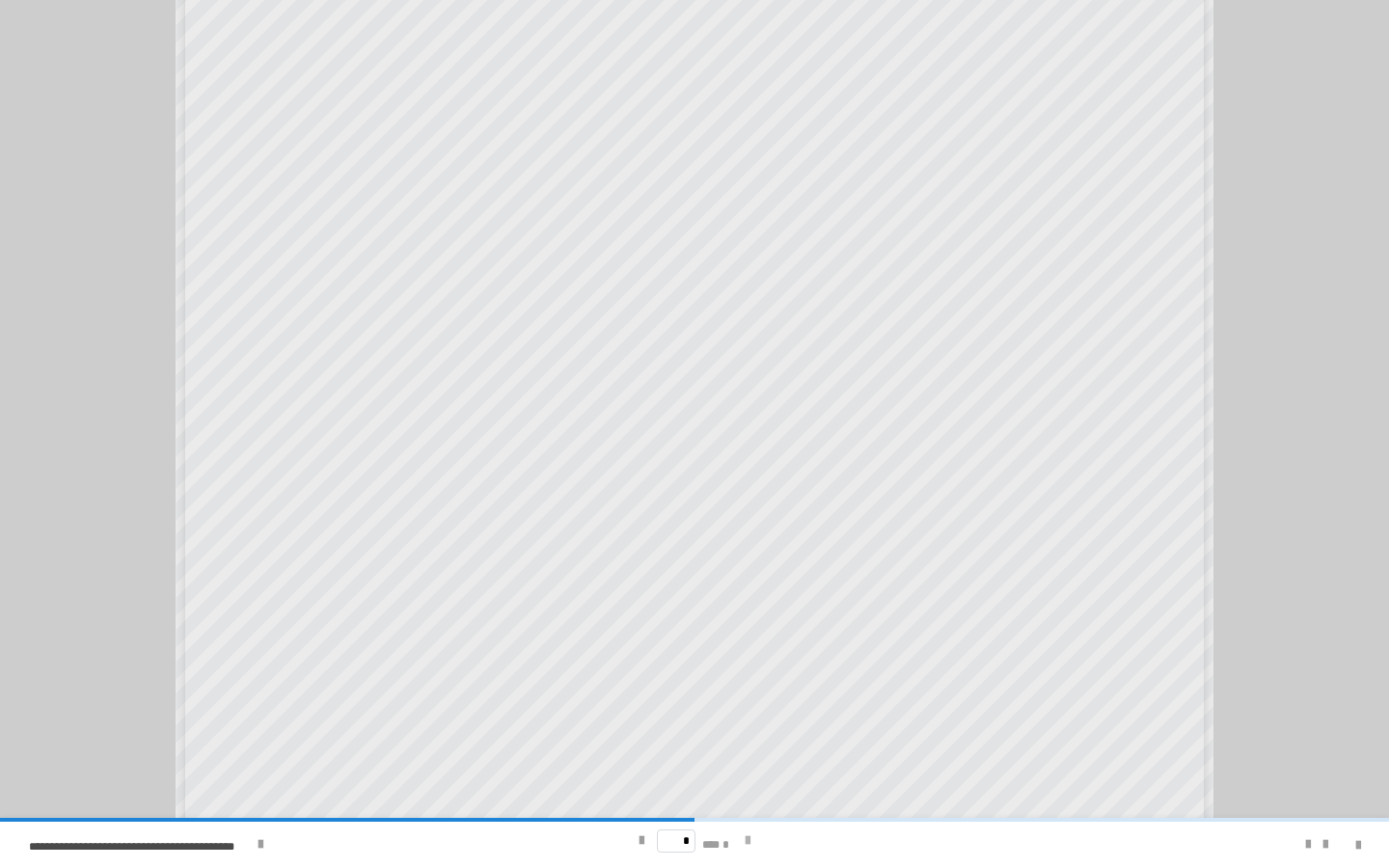 scroll, scrollTop: 0, scrollLeft: 0, axis: both 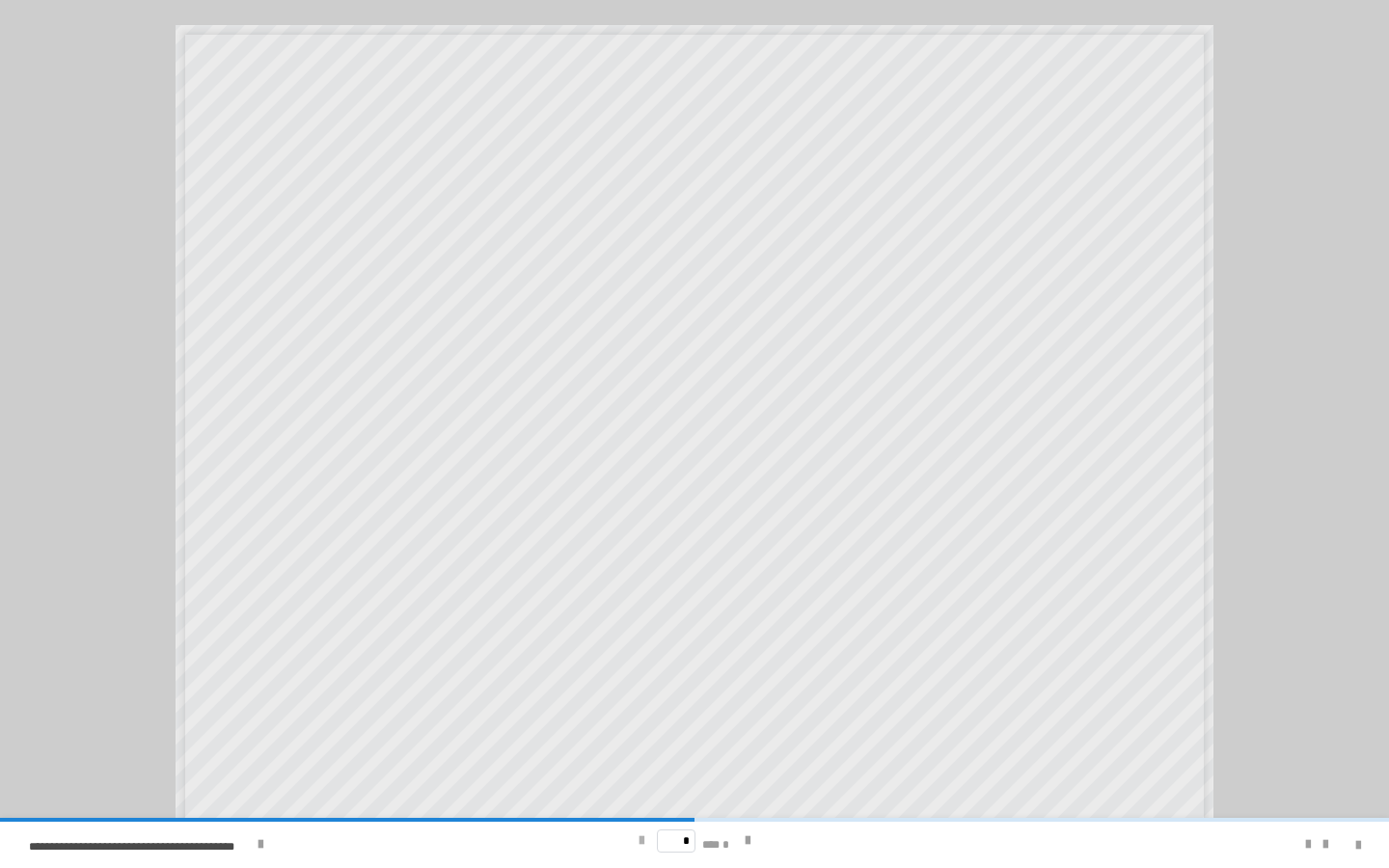 click at bounding box center [641, 841] 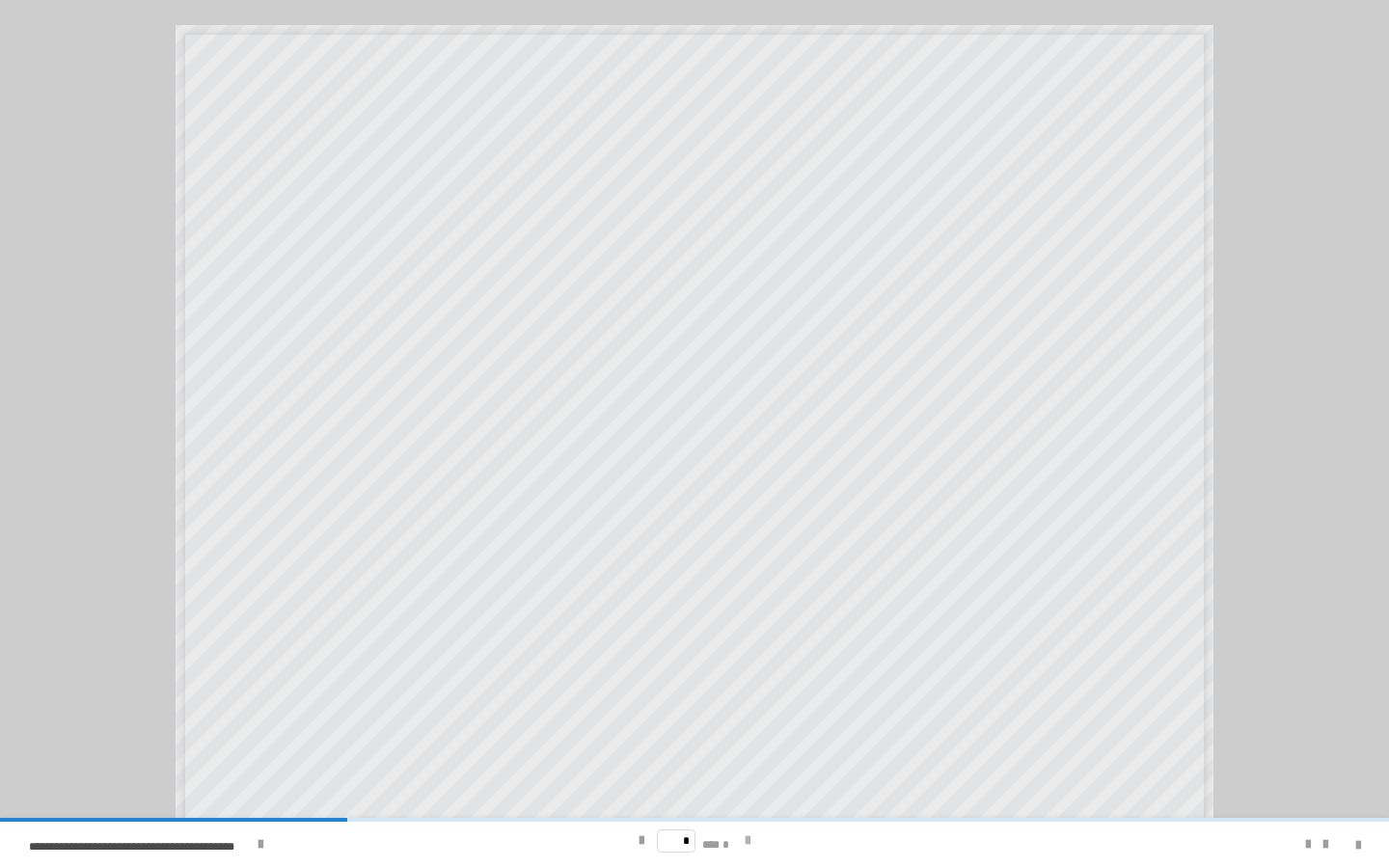click at bounding box center (748, 841) 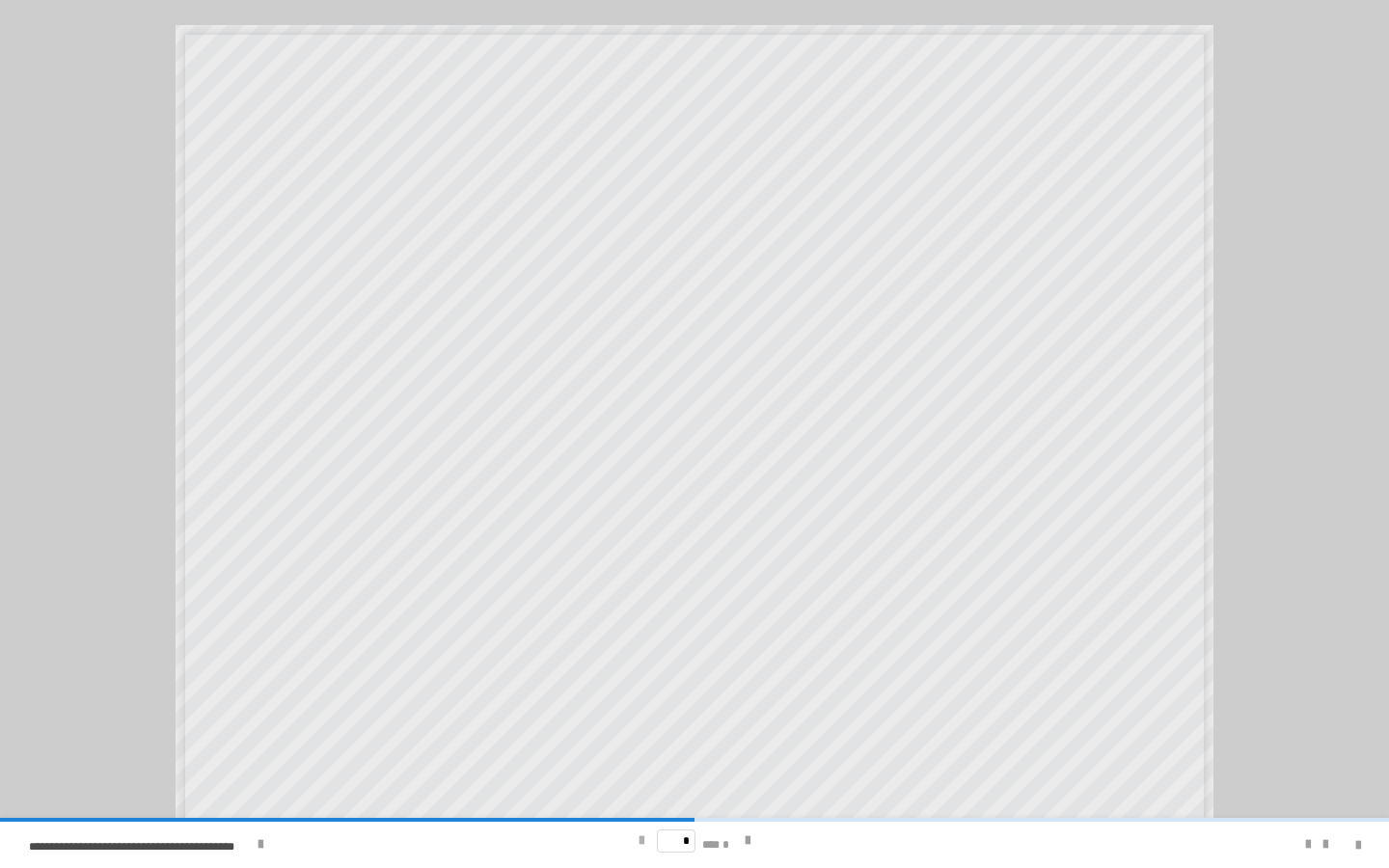 click at bounding box center [641, 841] 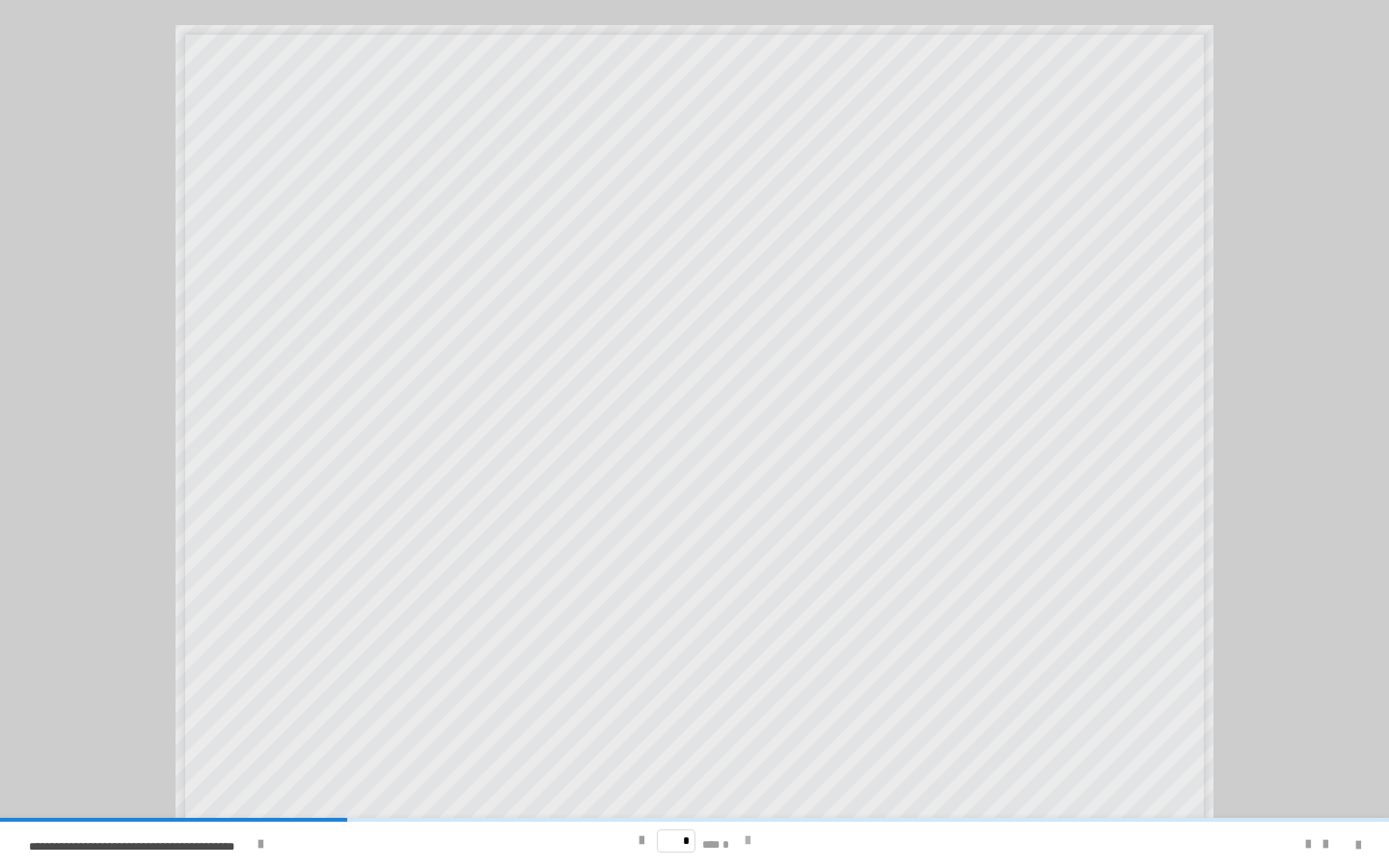 click at bounding box center [748, 841] 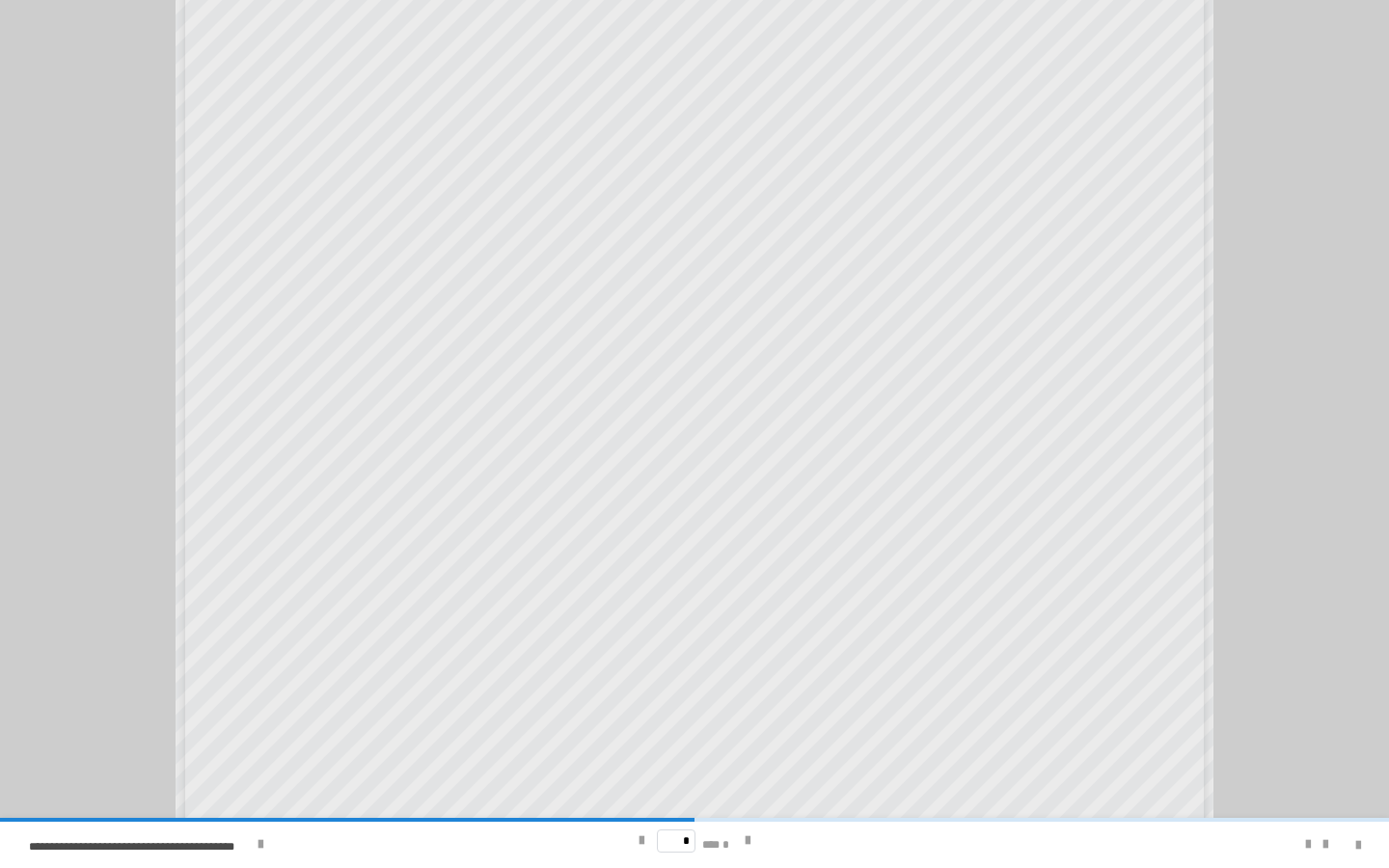 scroll, scrollTop: 408, scrollLeft: 0, axis: vertical 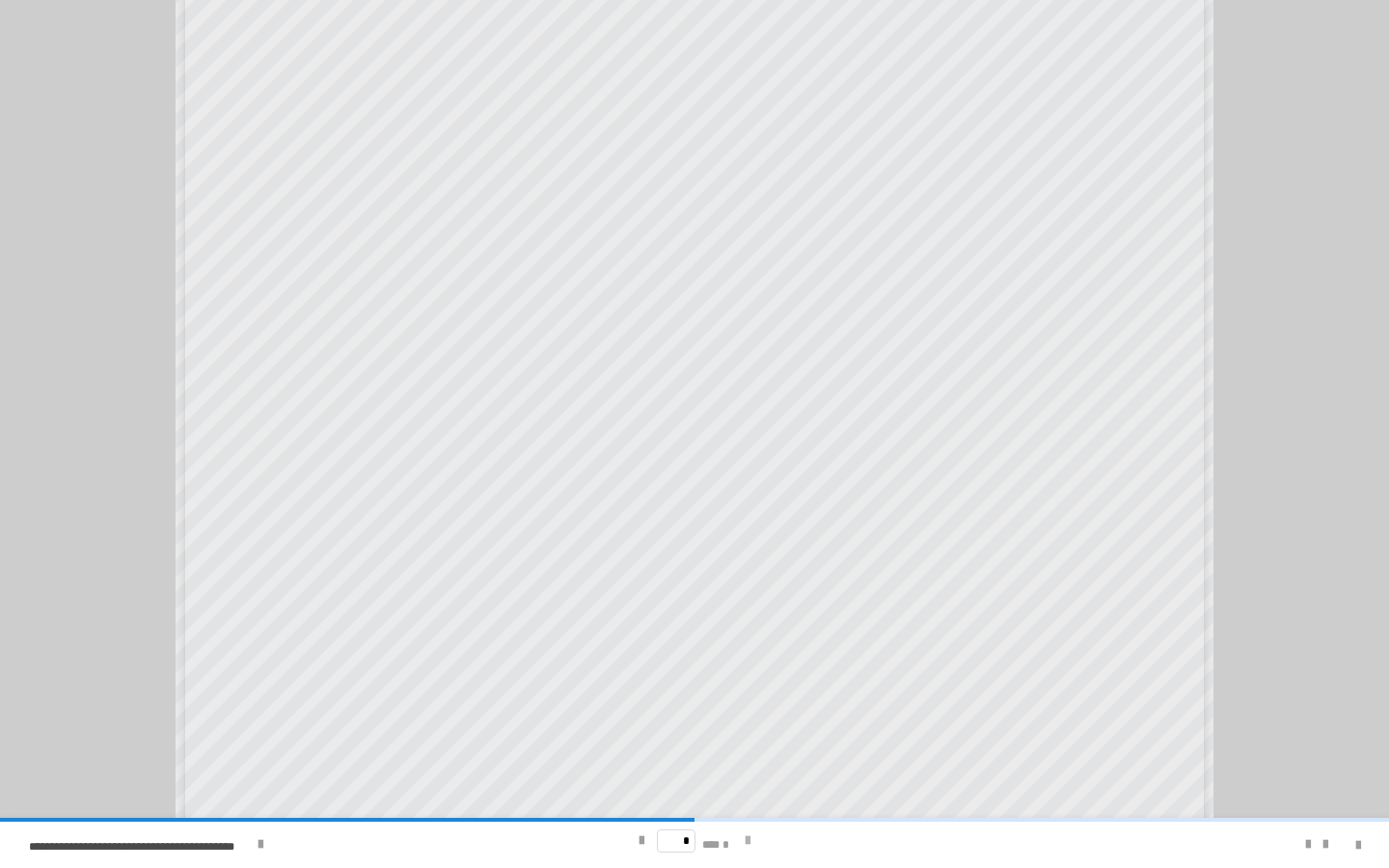 click at bounding box center (748, 841) 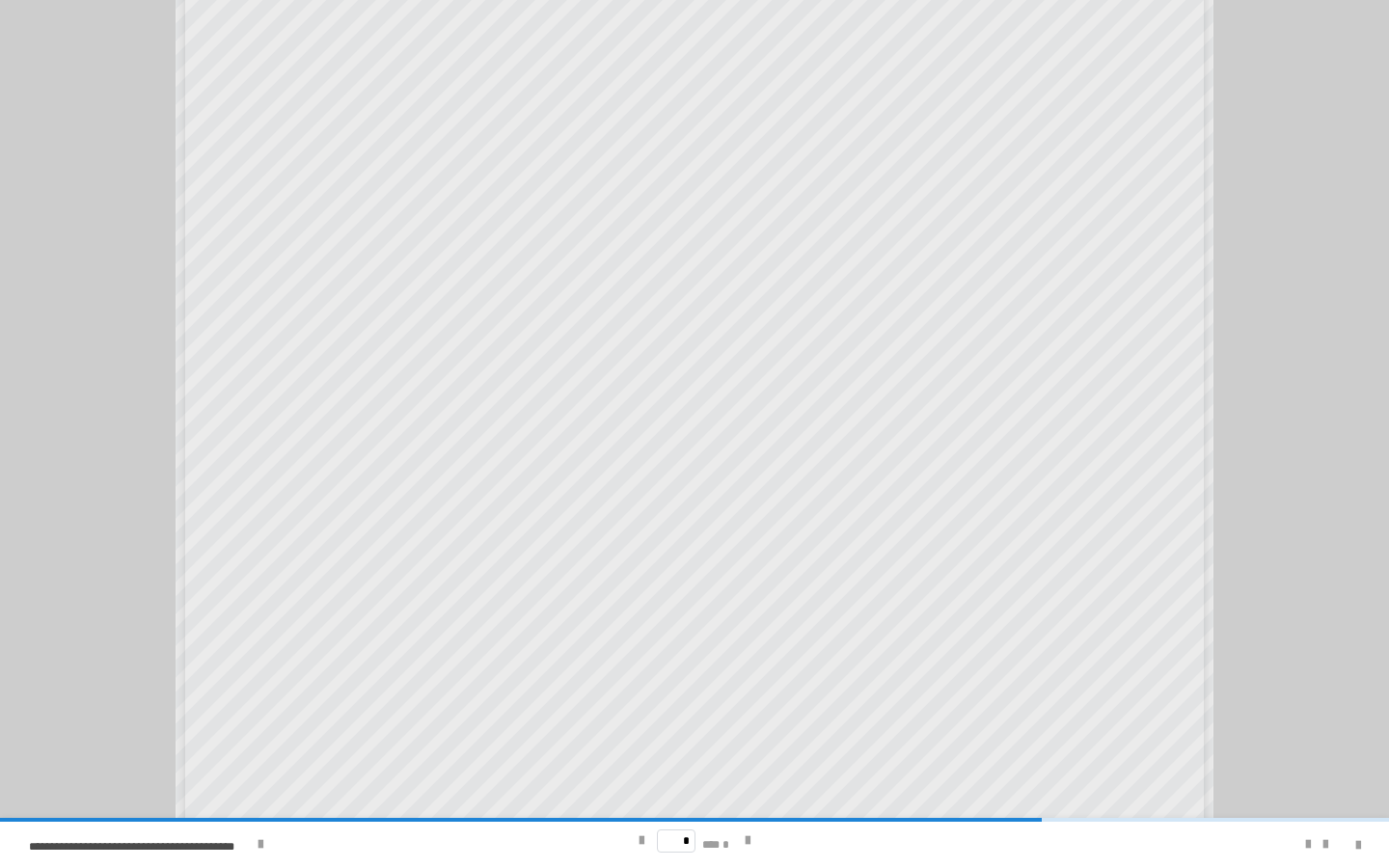scroll, scrollTop: 626, scrollLeft: 0, axis: vertical 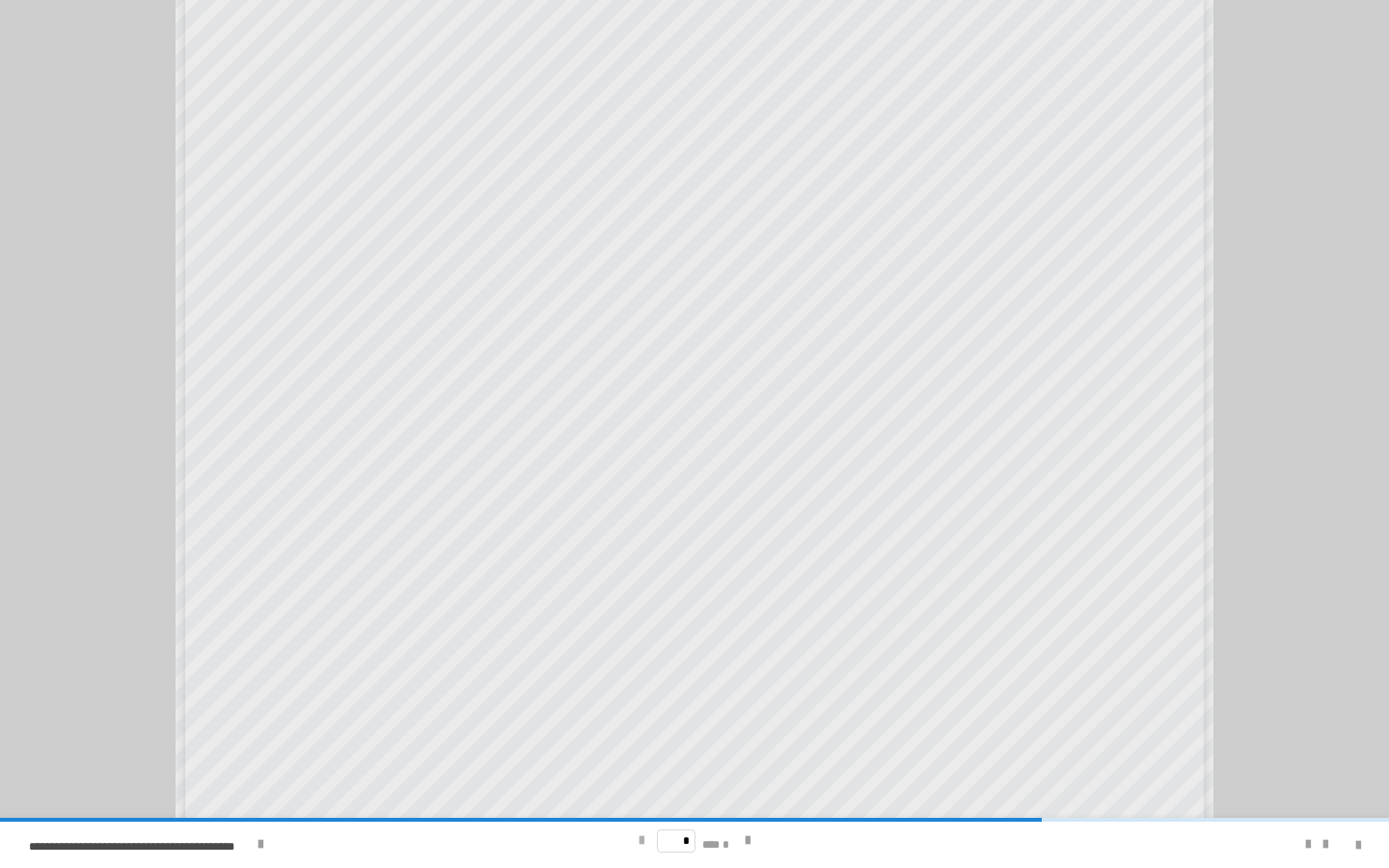 click at bounding box center (641, 841) 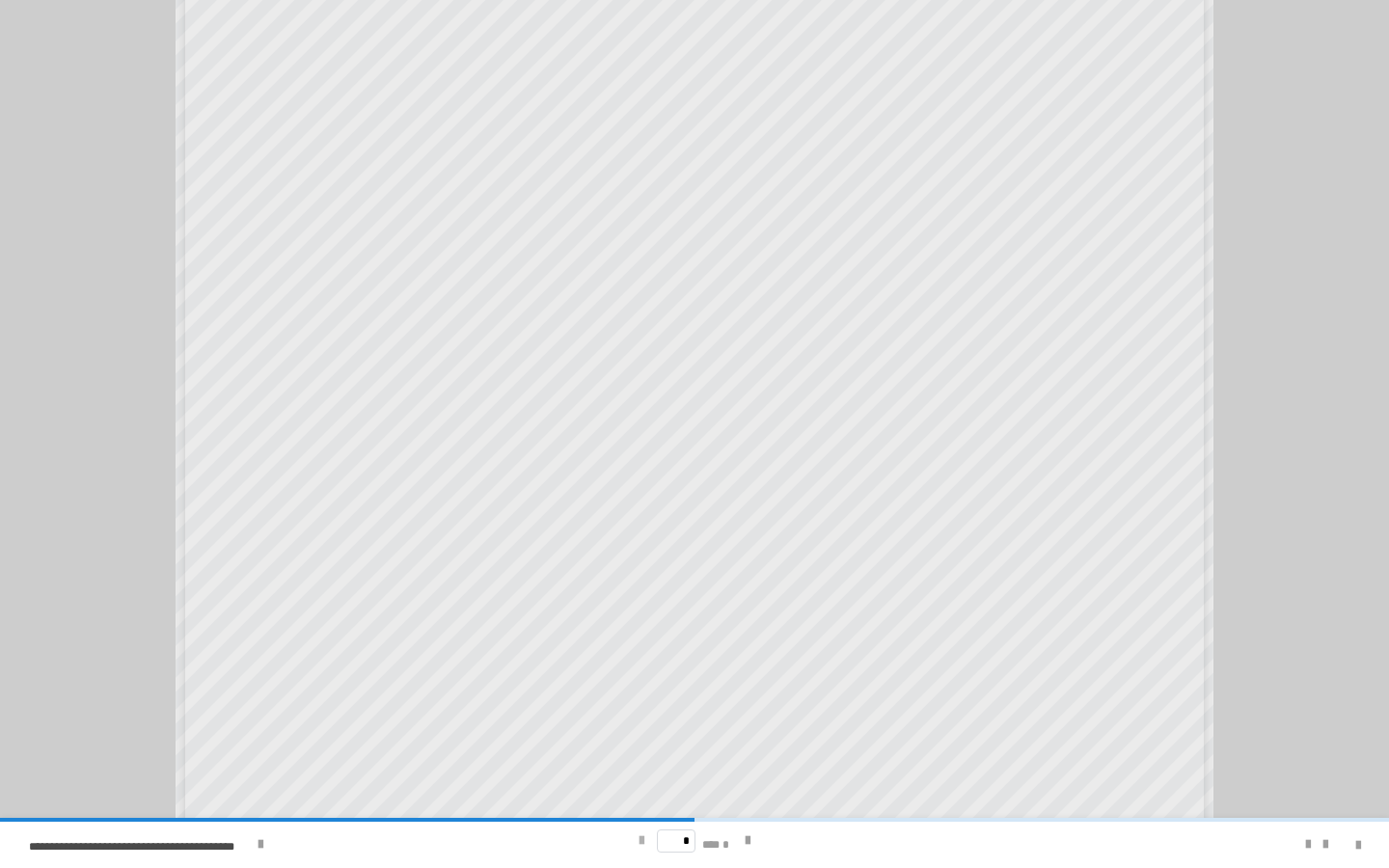 click at bounding box center [641, 841] 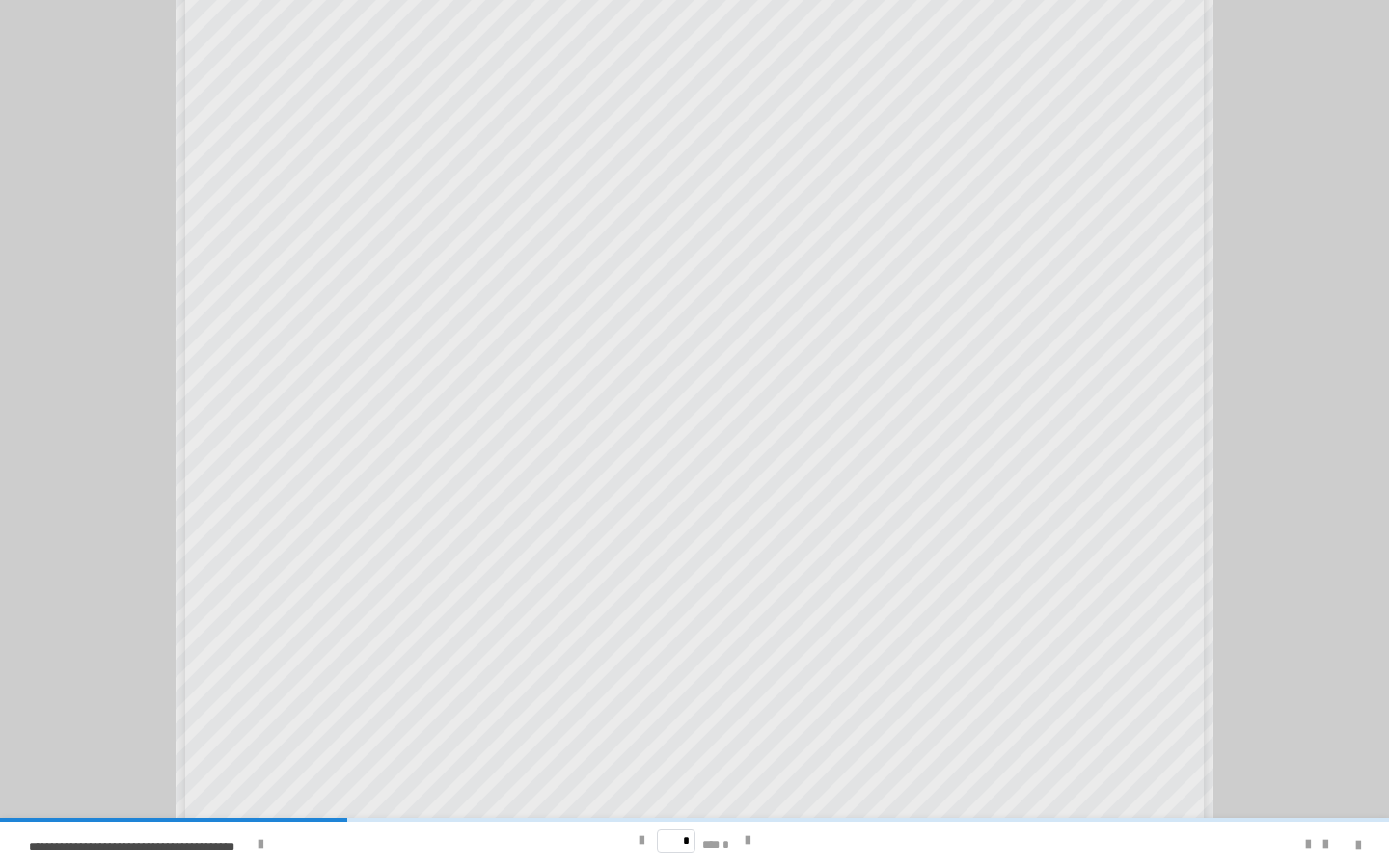 scroll, scrollTop: 626, scrollLeft: 0, axis: vertical 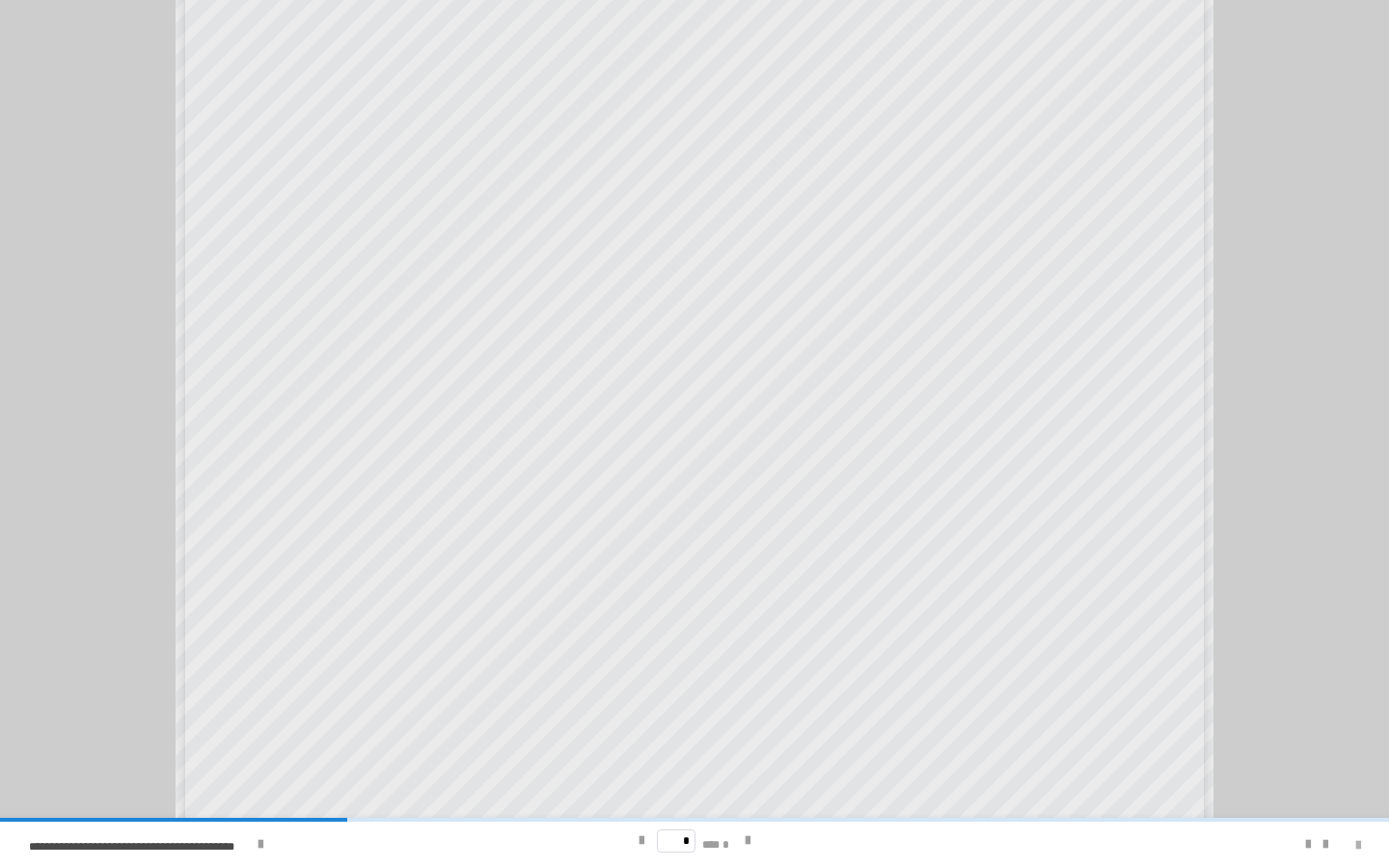 click at bounding box center [1358, 846] 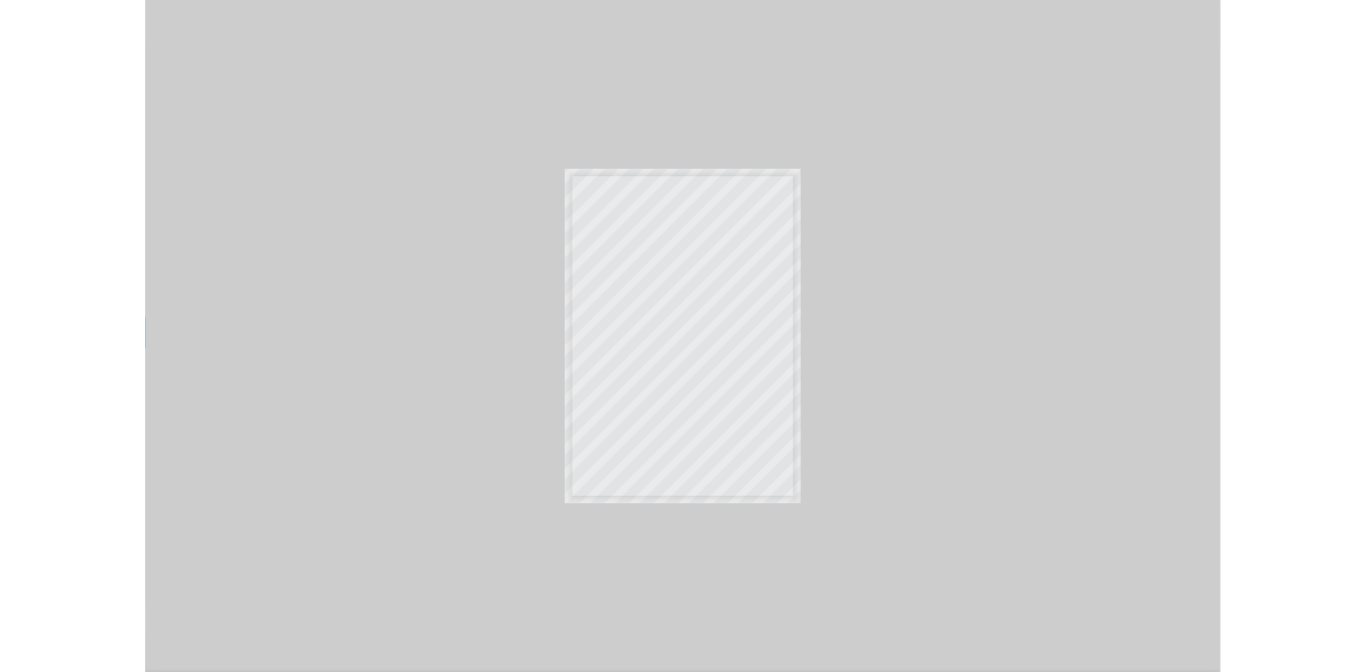 scroll, scrollTop: 1047, scrollLeft: 0, axis: vertical 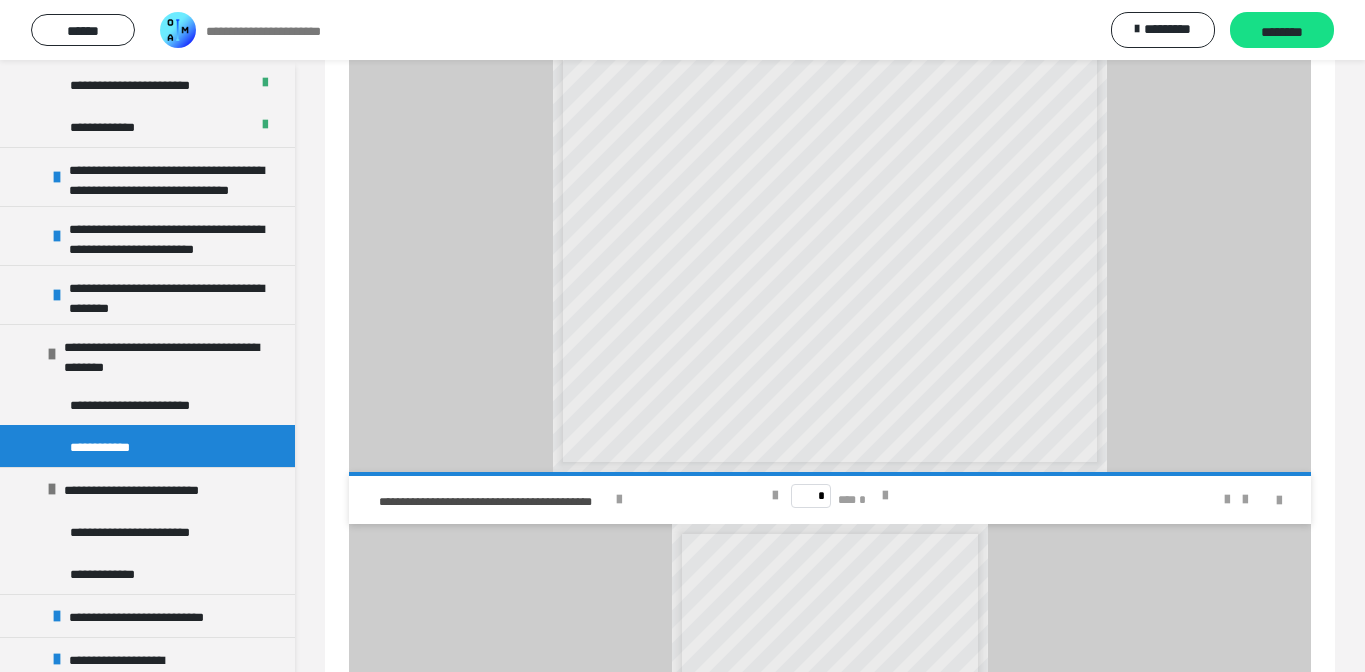 click at bounding box center (1267, 500) 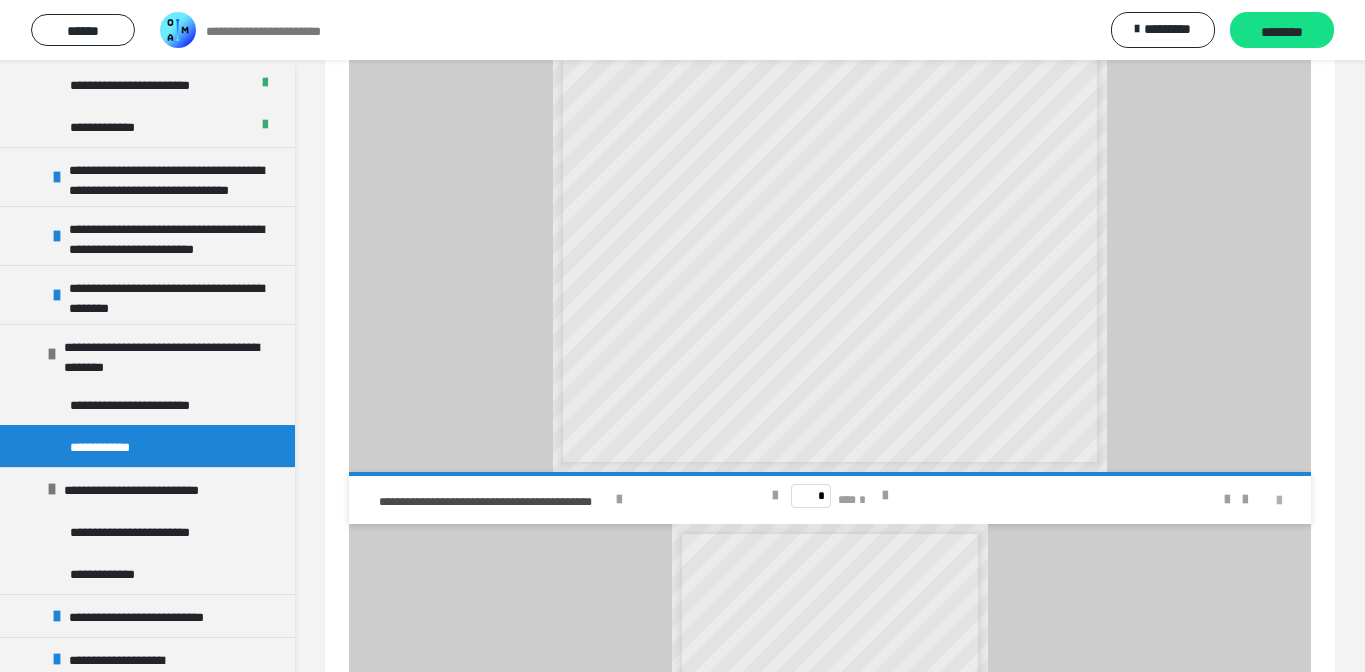 click at bounding box center (1279, 501) 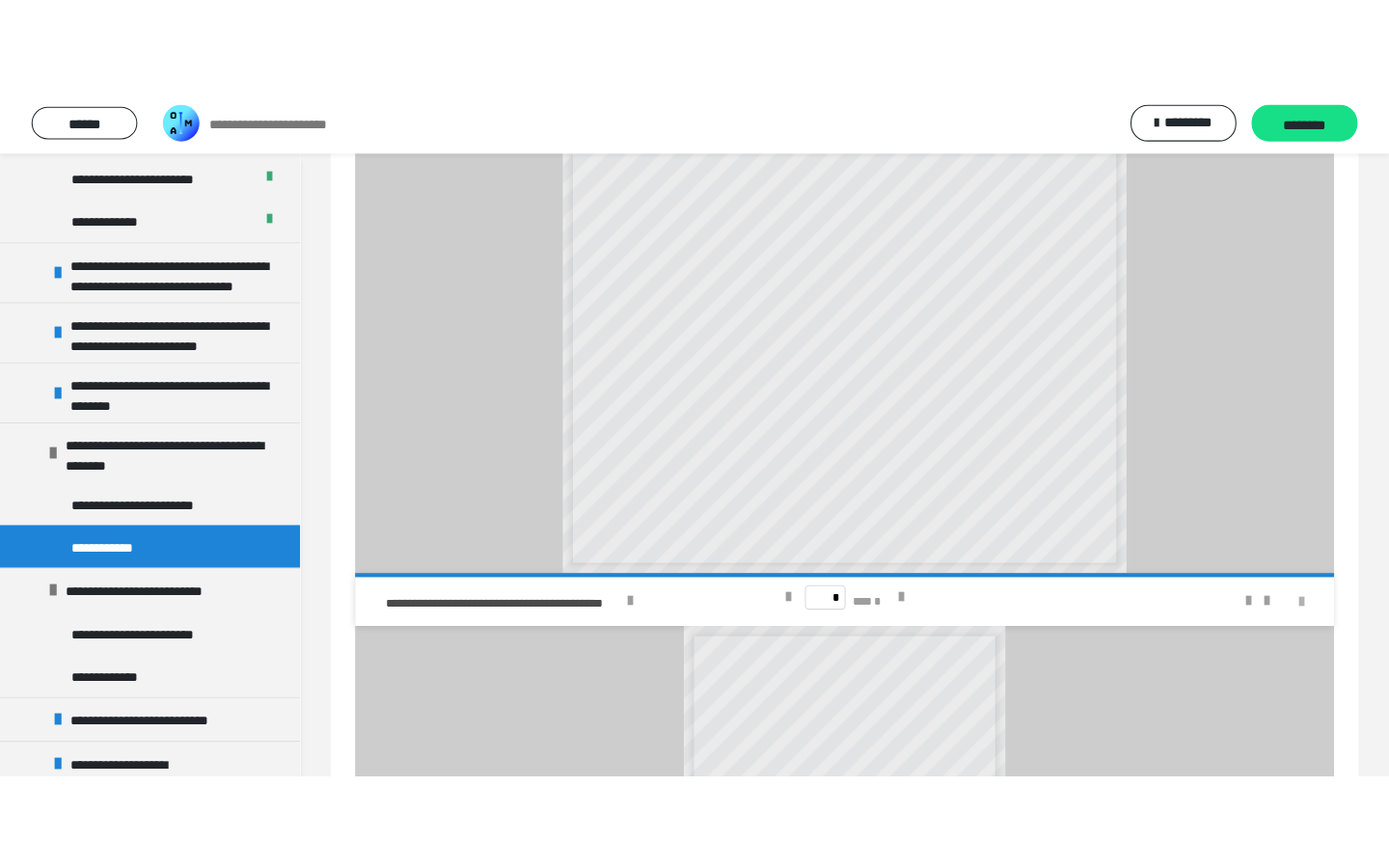 scroll, scrollTop: 0, scrollLeft: 0, axis: both 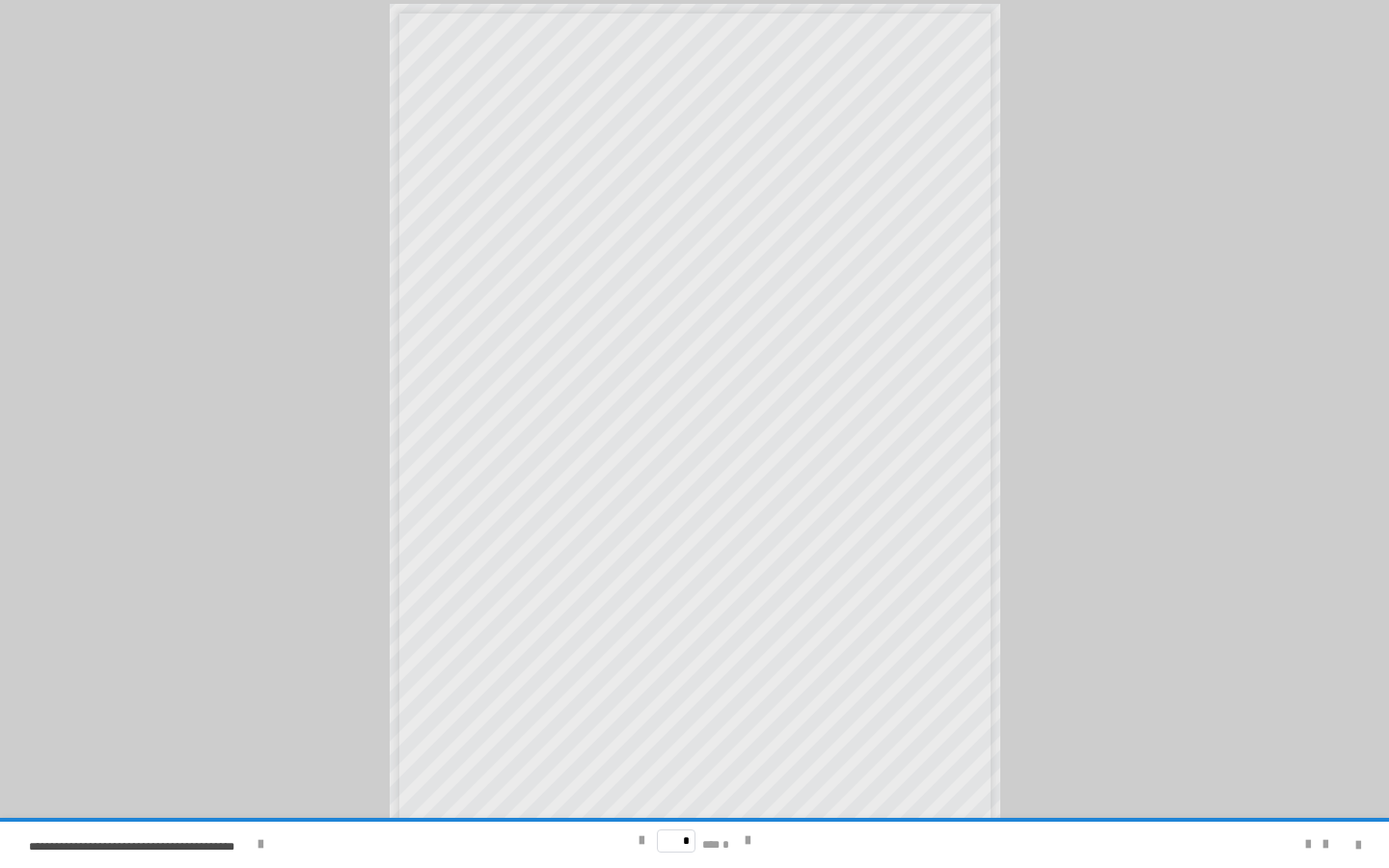 click on "* *** *" at bounding box center [694, 841] 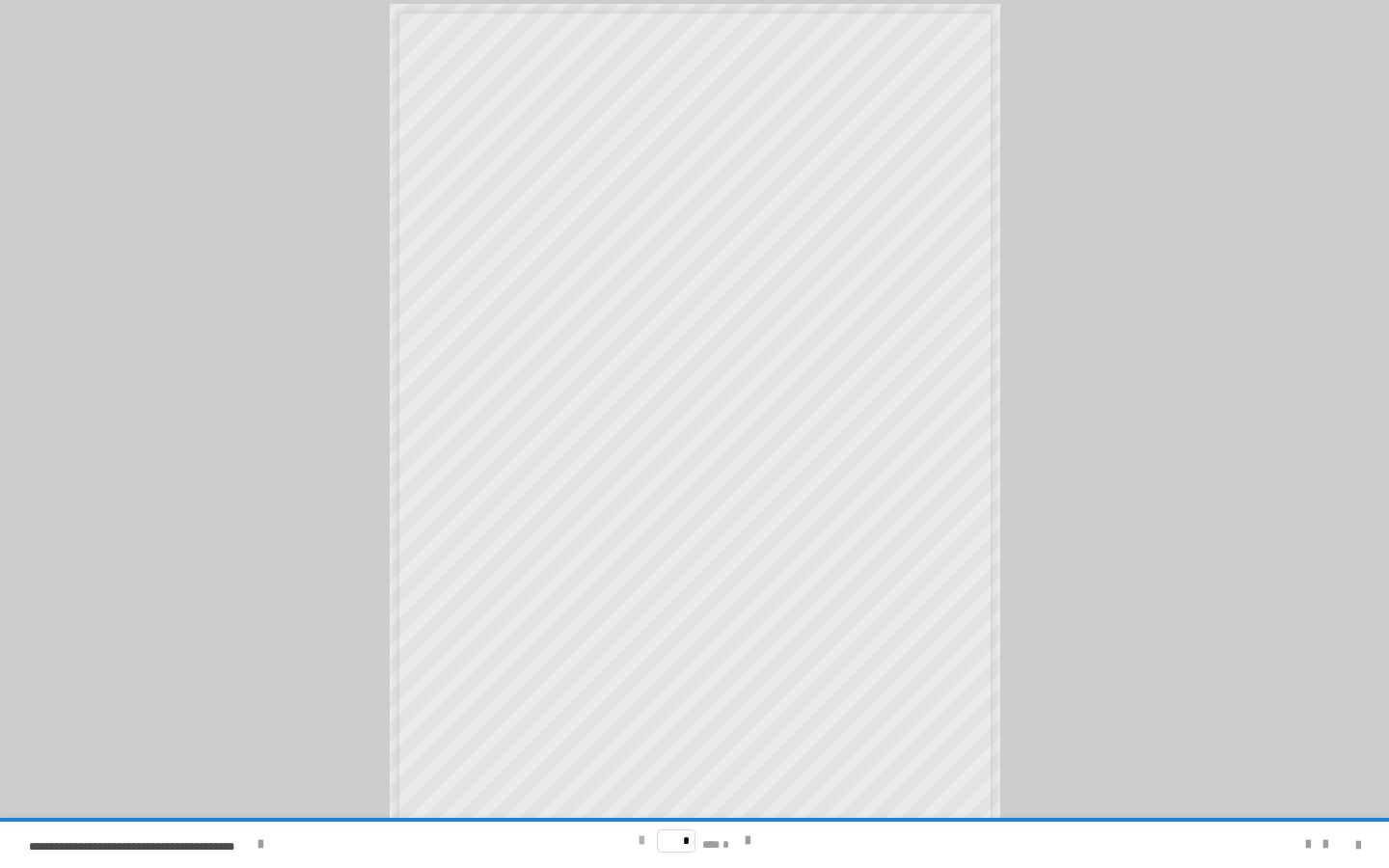 click at bounding box center [641, 841] 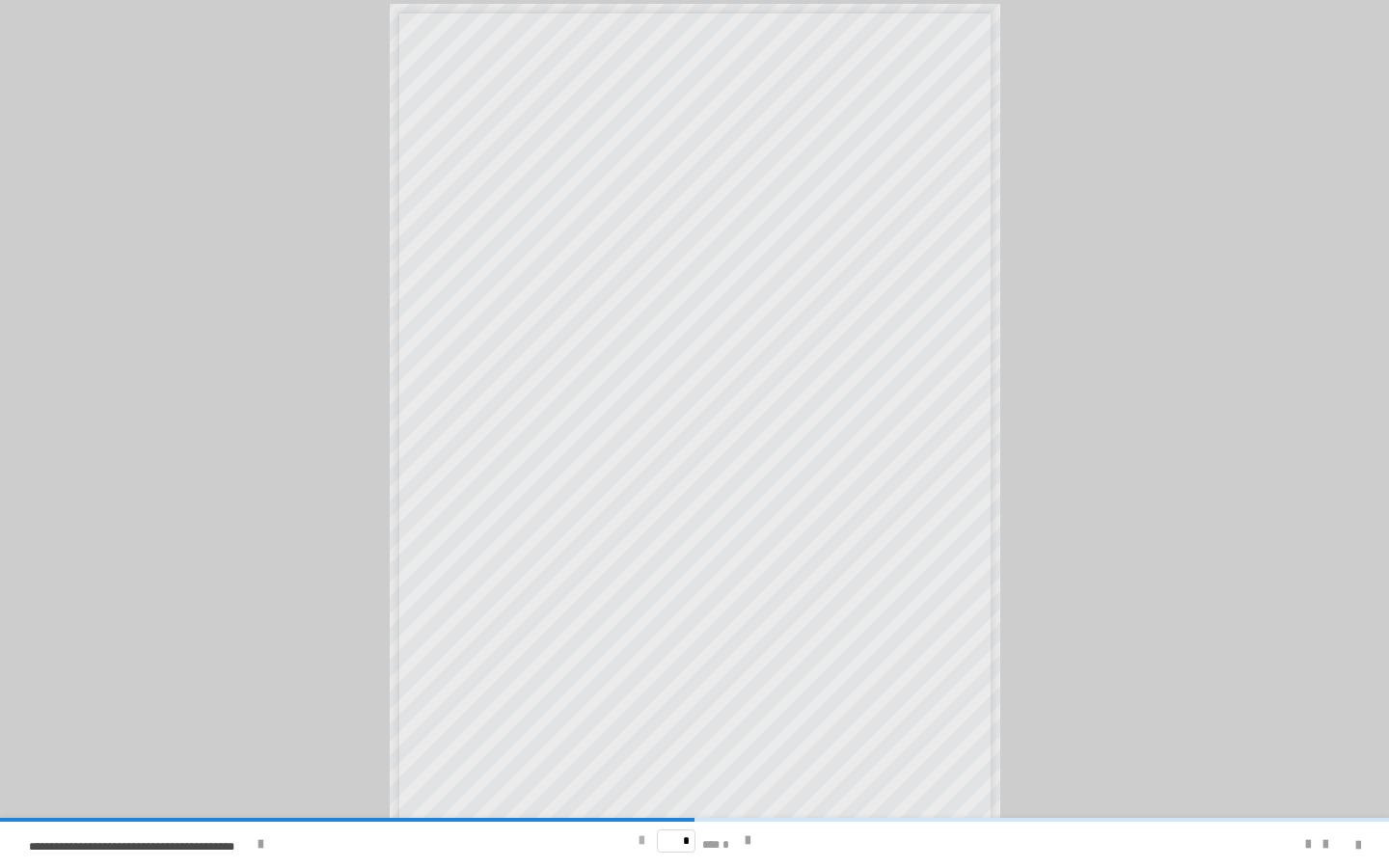 scroll, scrollTop: 0, scrollLeft: 0, axis: both 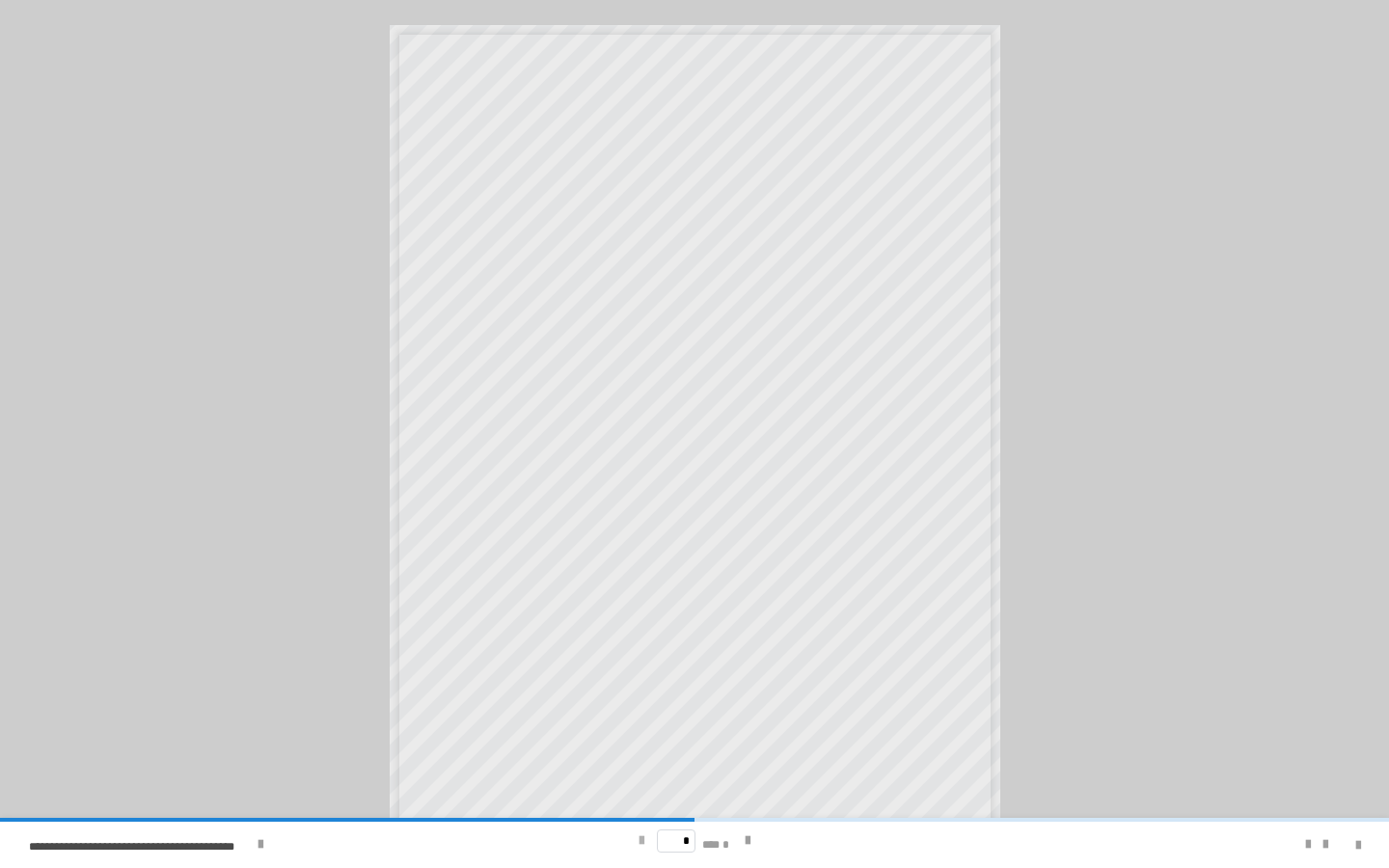 click at bounding box center [641, 841] 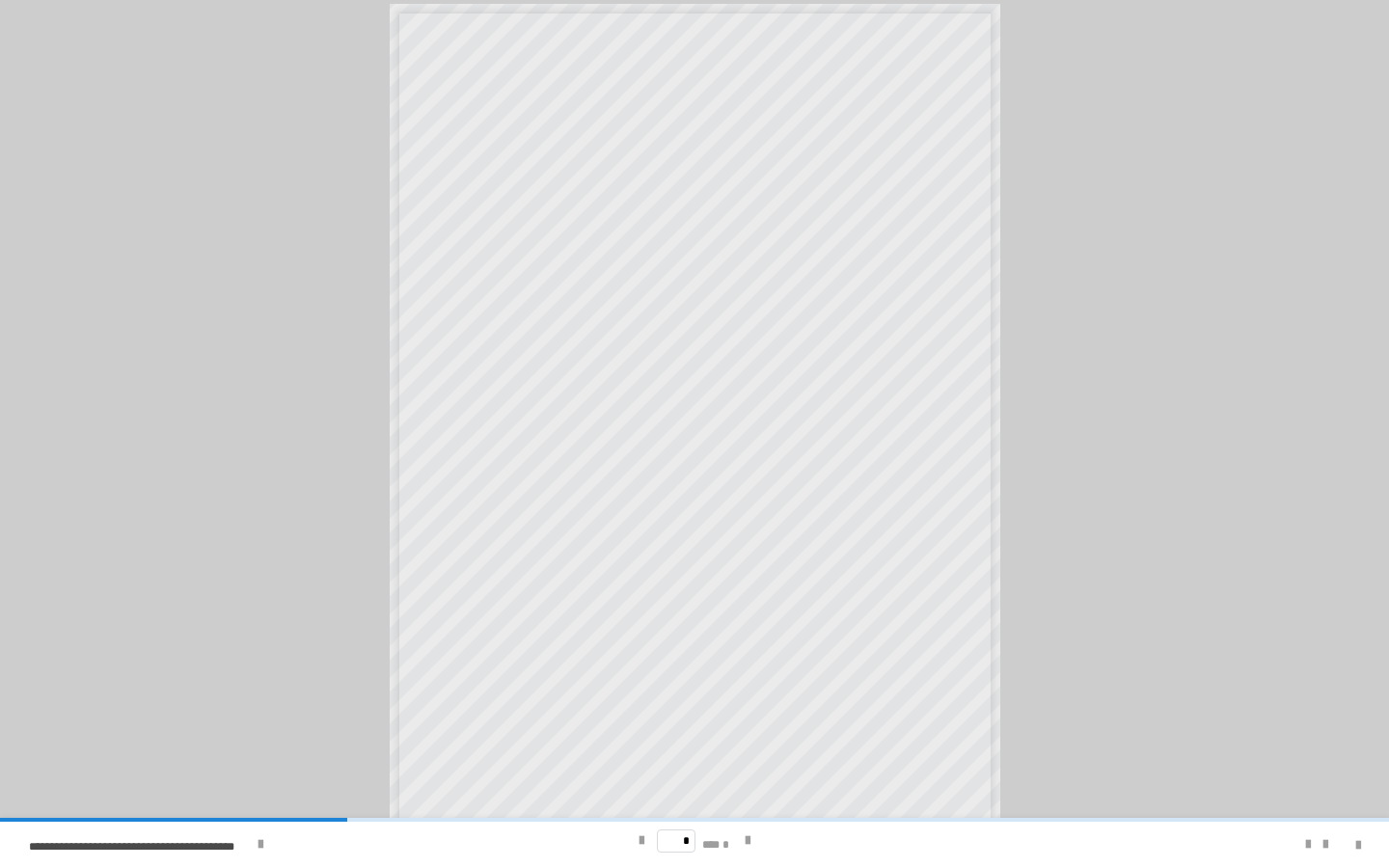 scroll, scrollTop: 21, scrollLeft: 0, axis: vertical 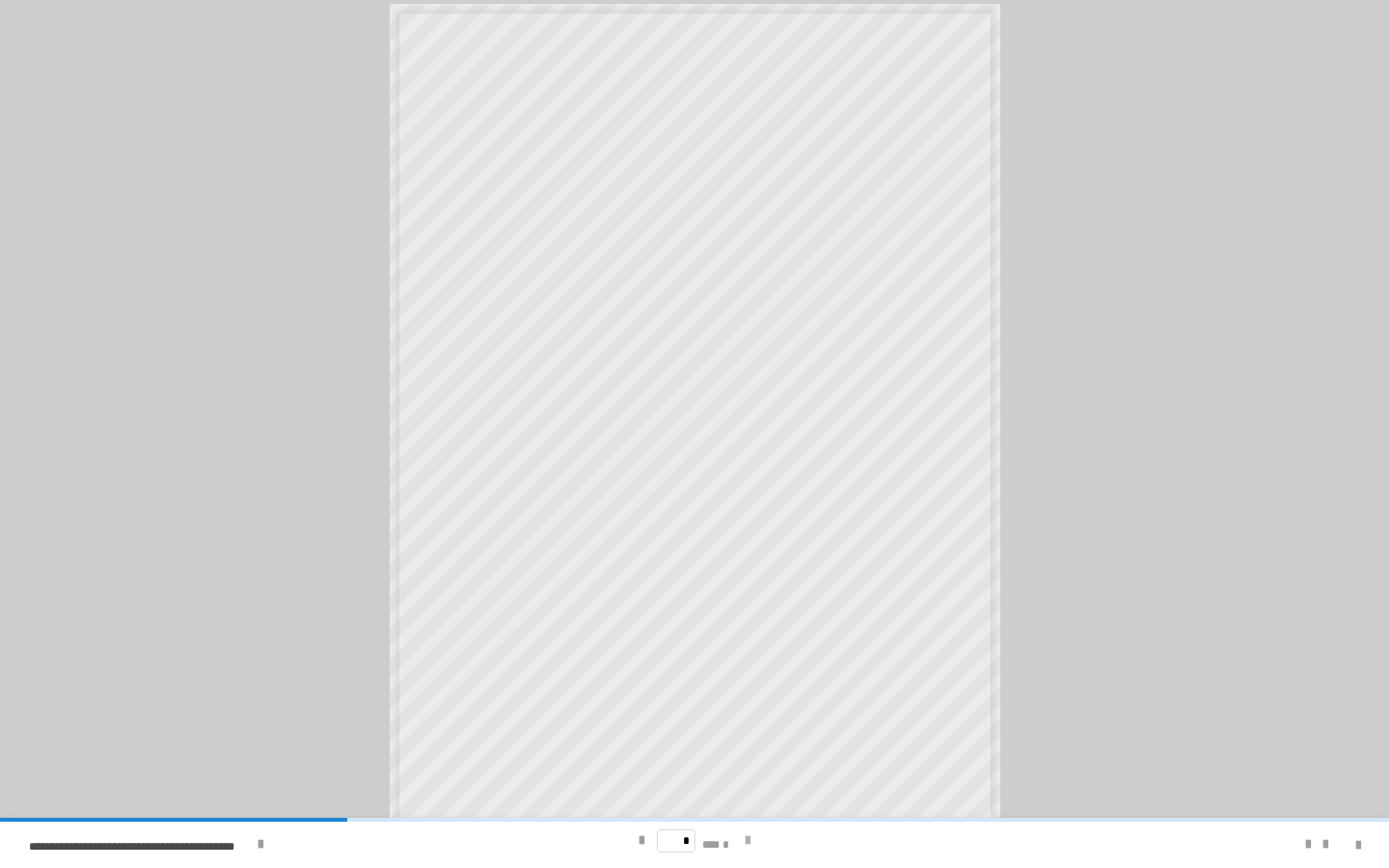click at bounding box center (748, 841) 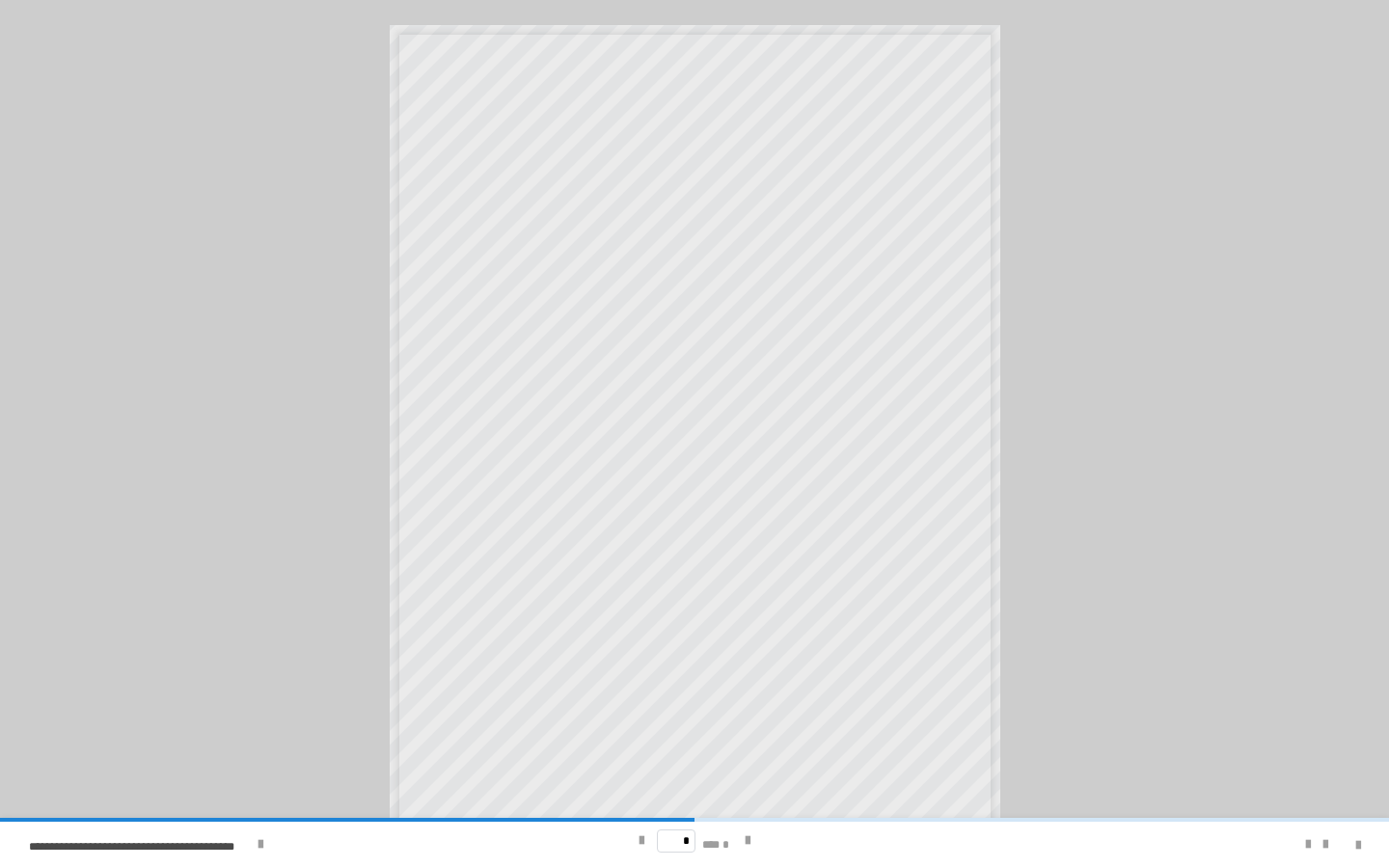 scroll, scrollTop: 21, scrollLeft: 0, axis: vertical 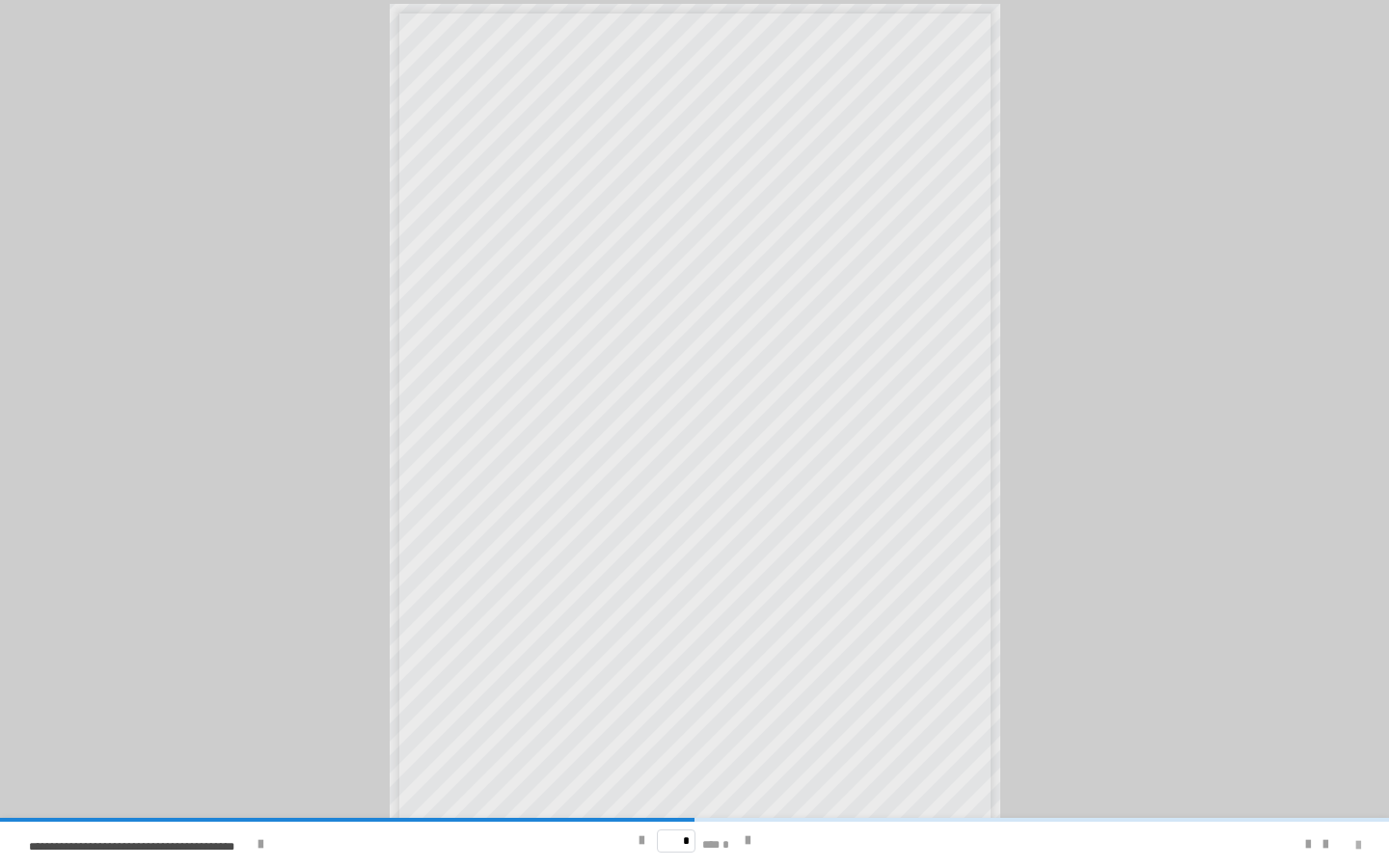 click at bounding box center [1358, 846] 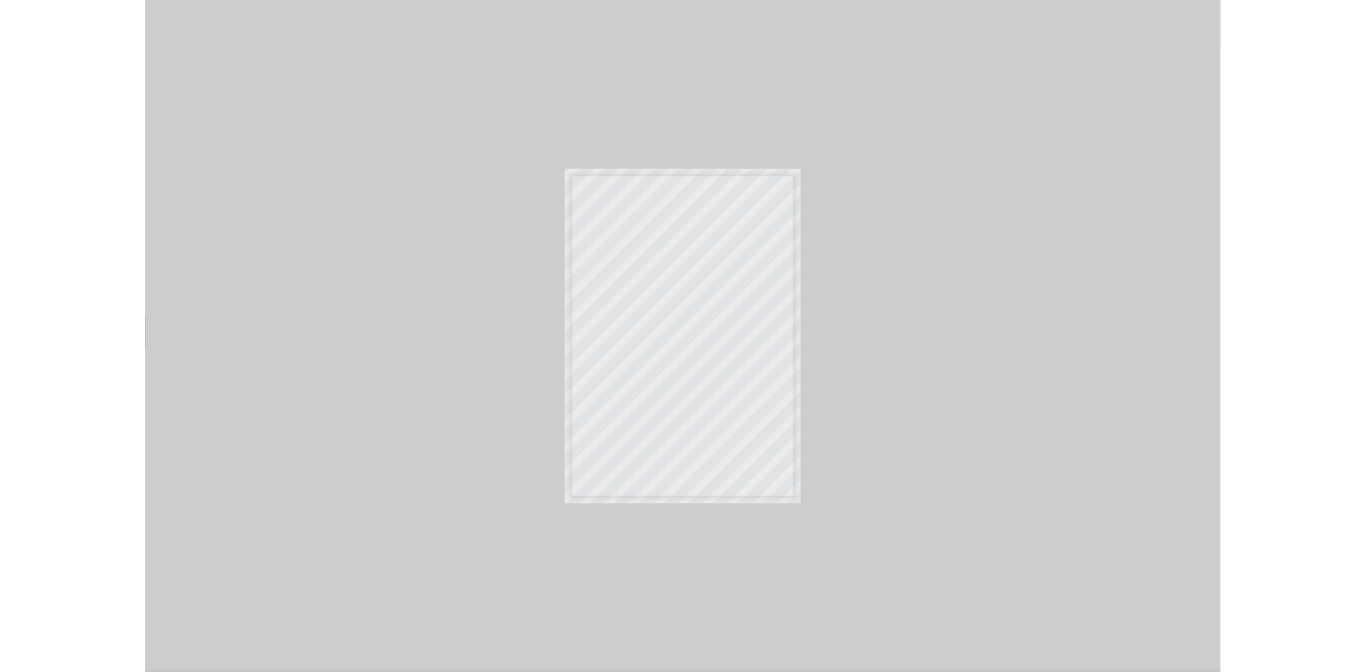 scroll, scrollTop: 732, scrollLeft: 0, axis: vertical 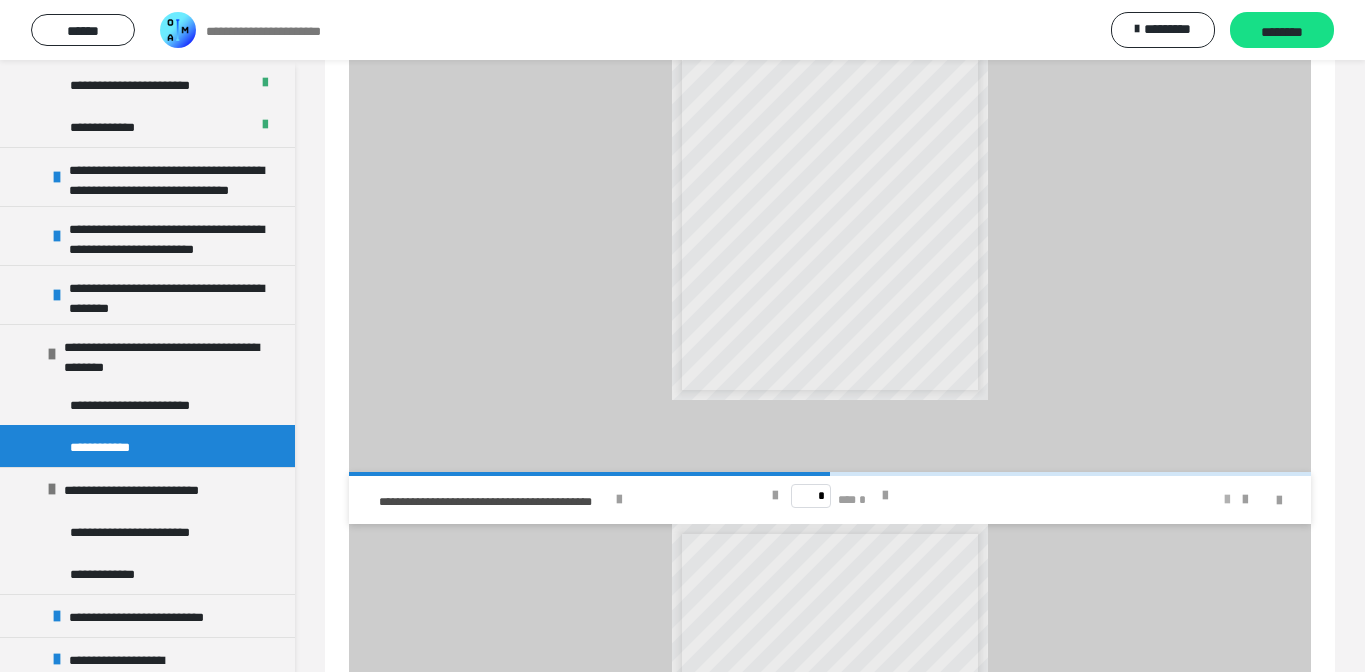 click at bounding box center (1227, 500) 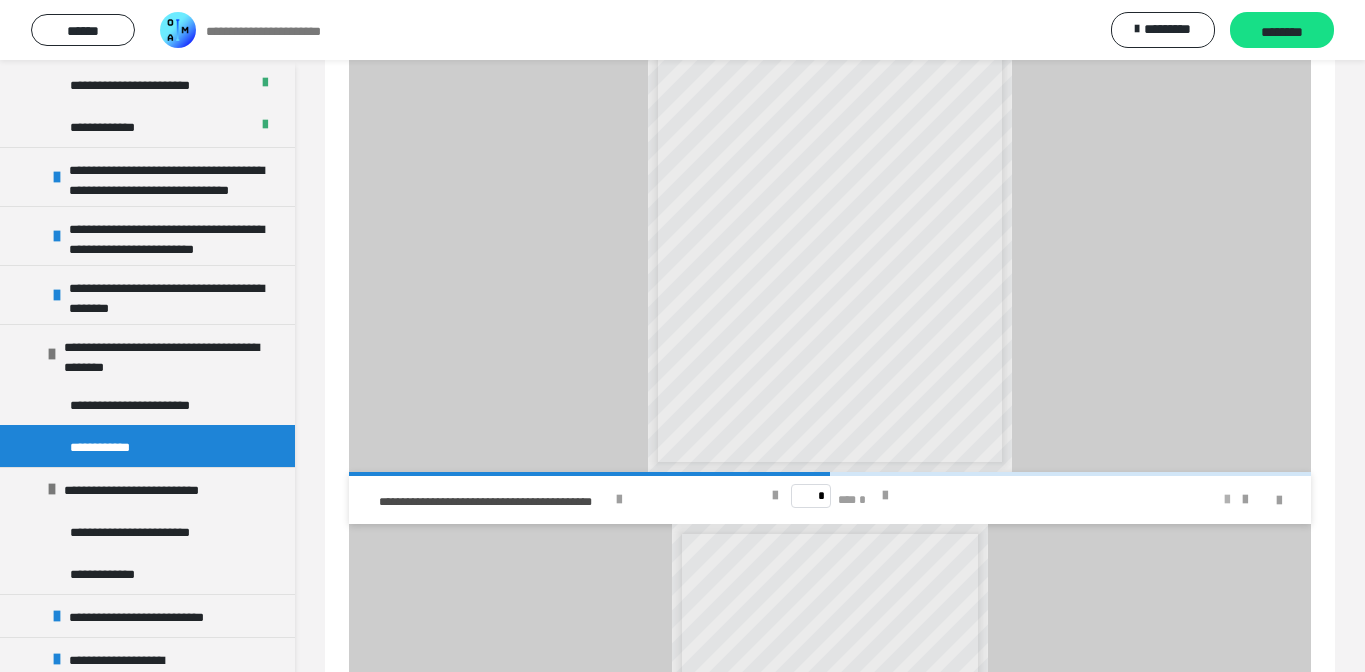 scroll, scrollTop: 22, scrollLeft: 0, axis: vertical 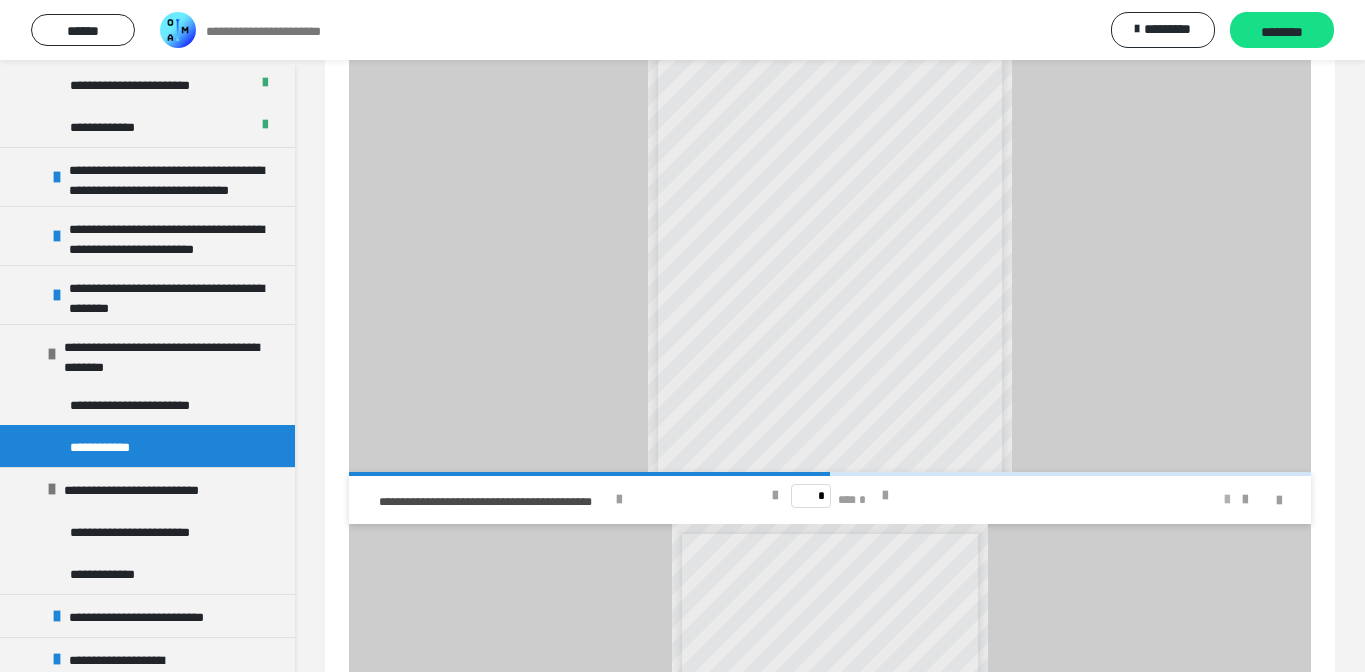 click at bounding box center (1227, 500) 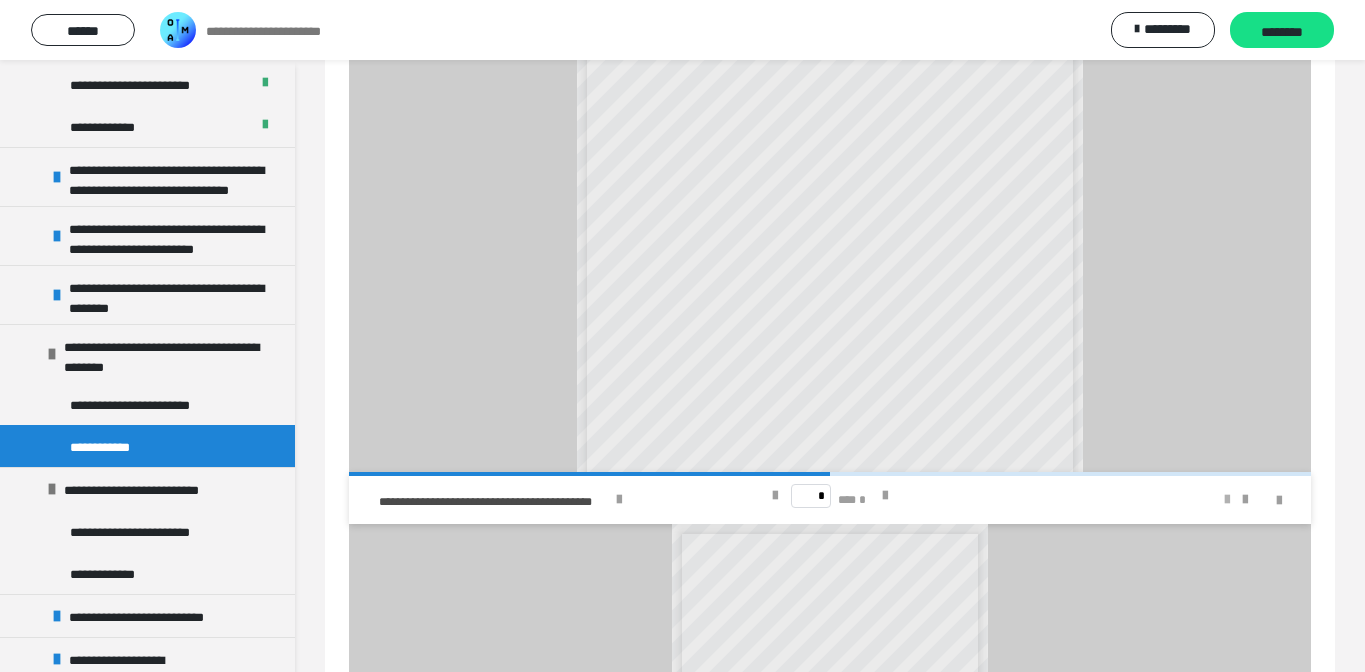 click at bounding box center (1227, 500) 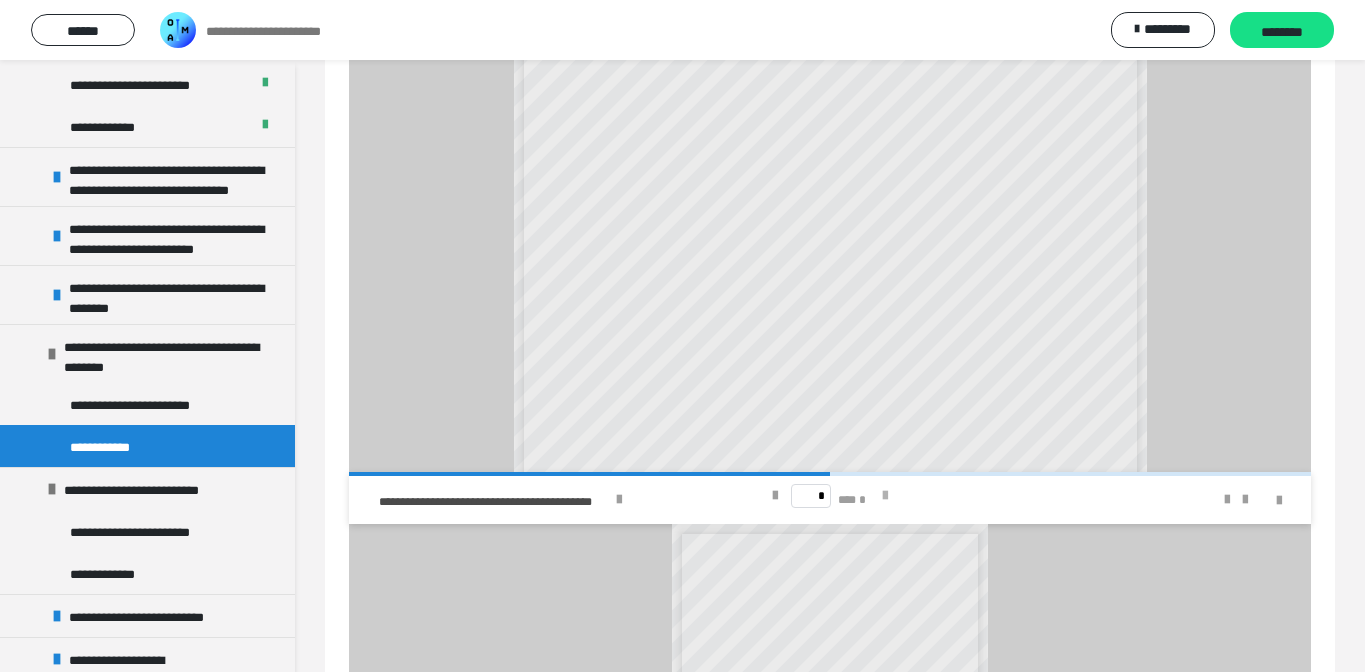 click at bounding box center [885, 496] 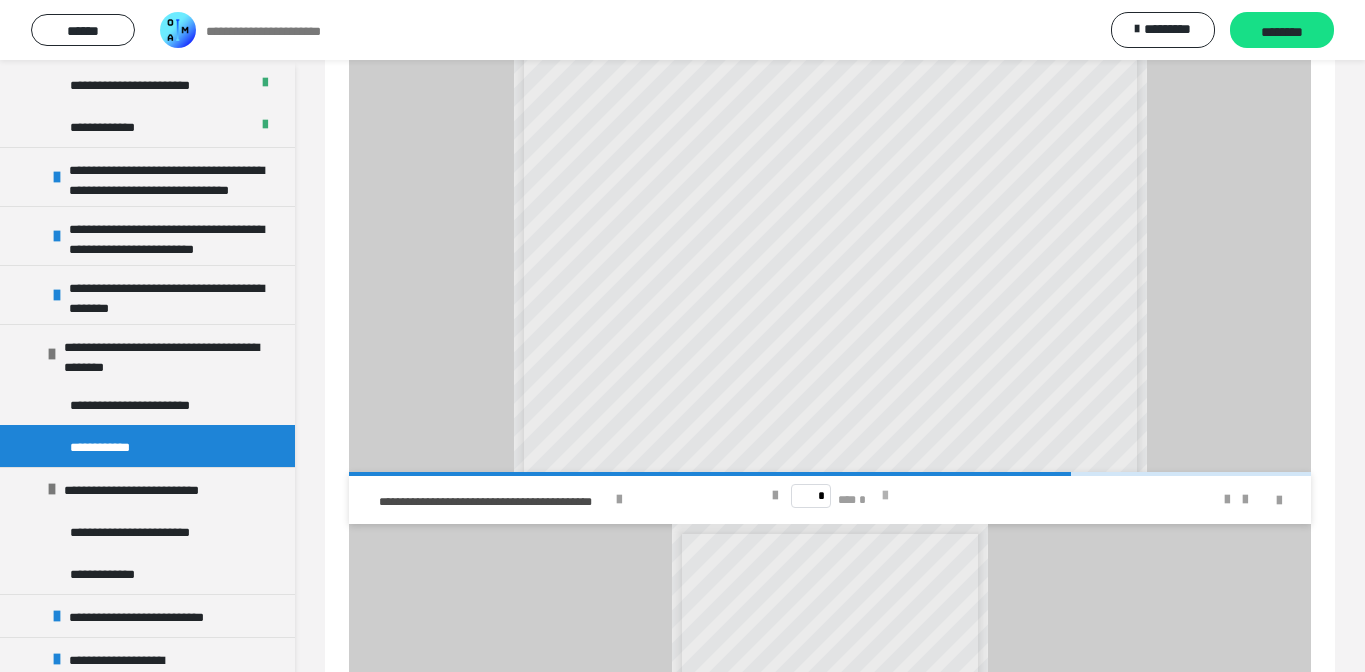 scroll, scrollTop: 0, scrollLeft: 0, axis: both 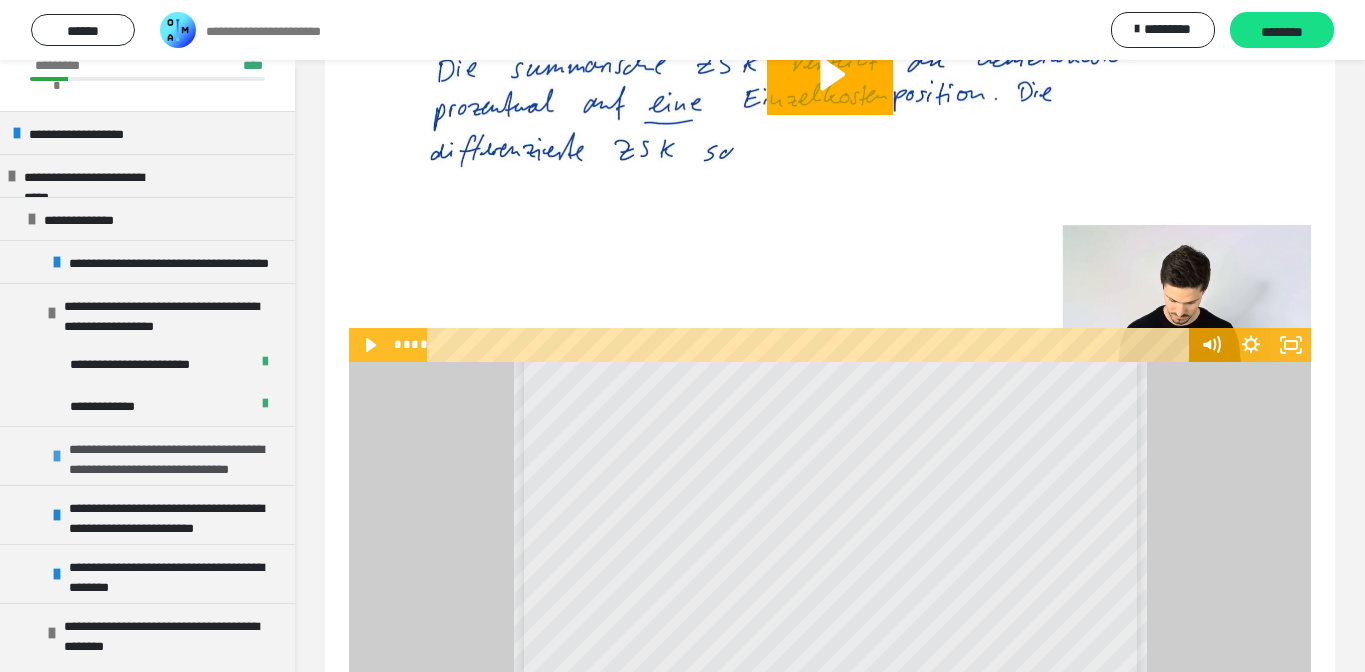 click on "**********" at bounding box center (177, 456) 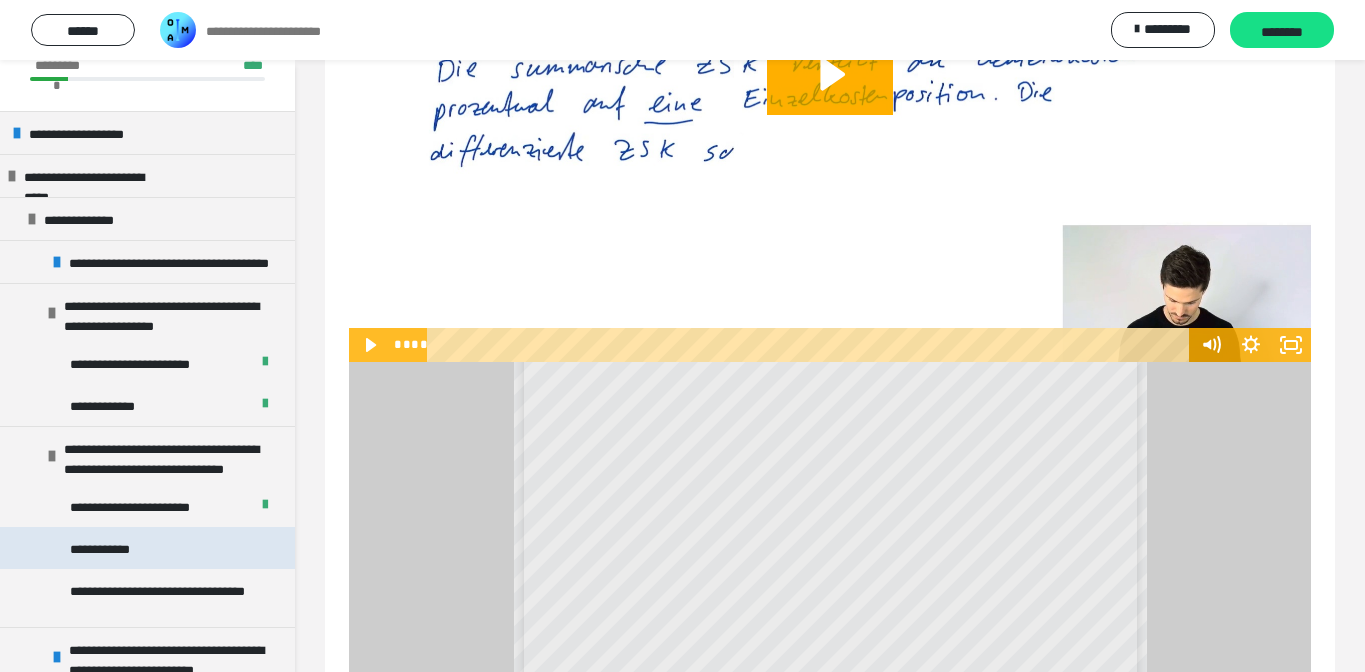 click on "**********" at bounding box center [106, 548] 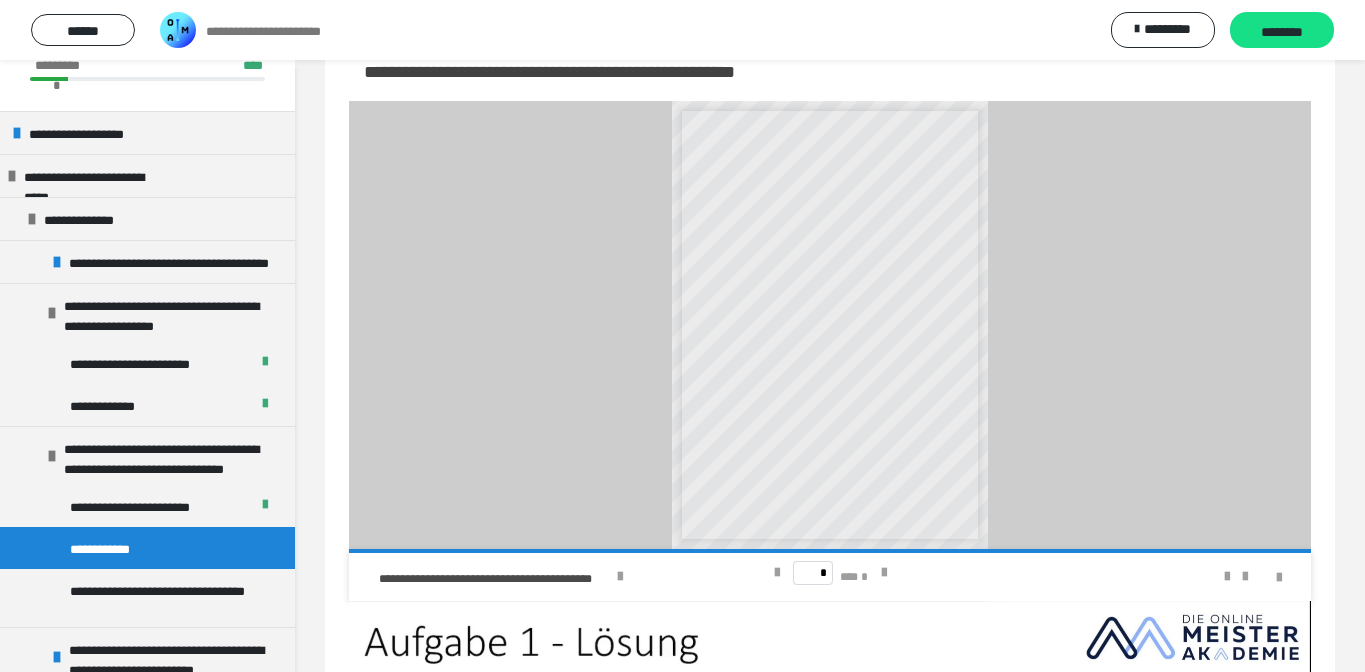 scroll, scrollTop: 118, scrollLeft: 0, axis: vertical 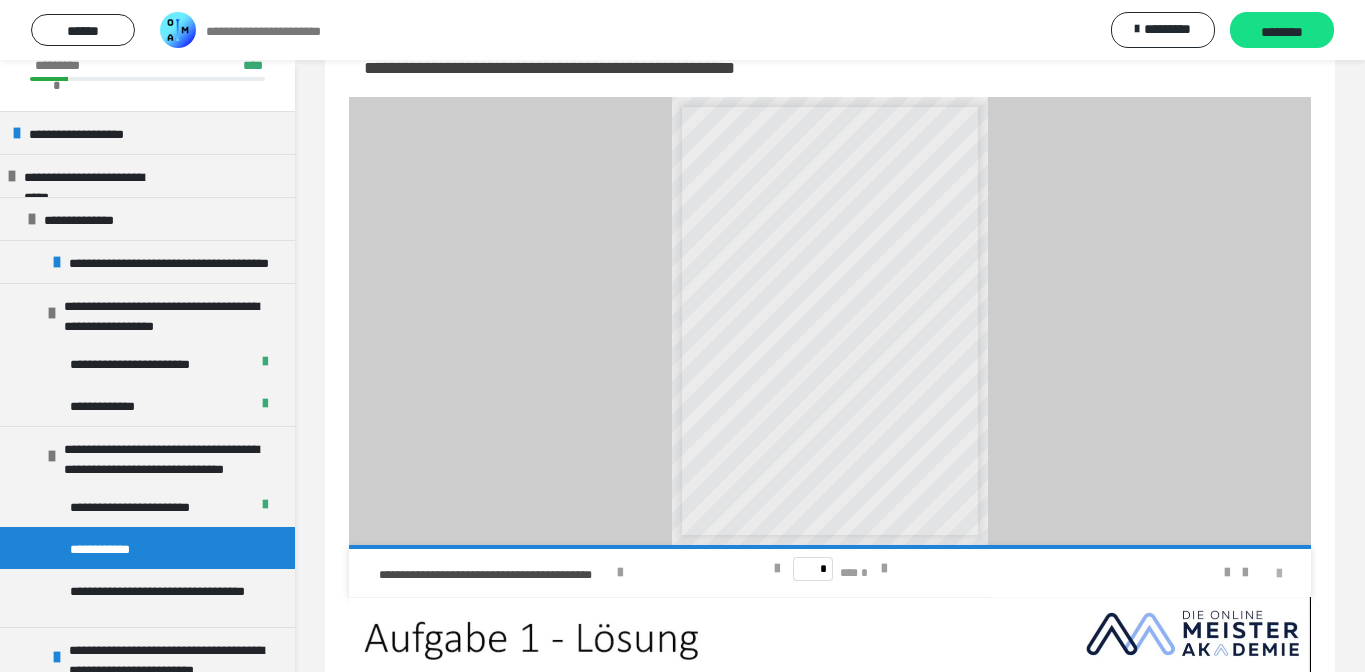 click at bounding box center (1279, 574) 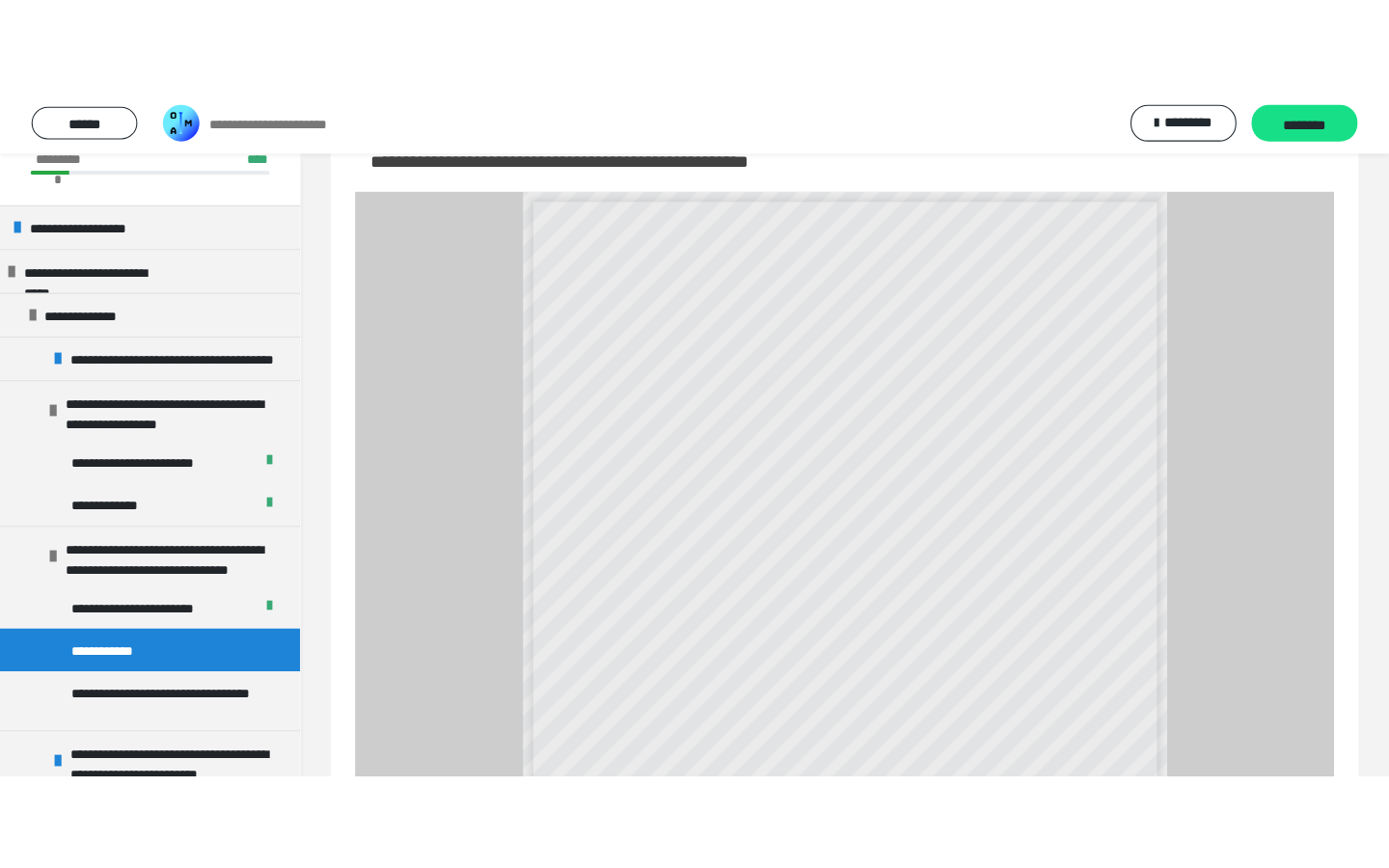 scroll, scrollTop: 0, scrollLeft: 0, axis: both 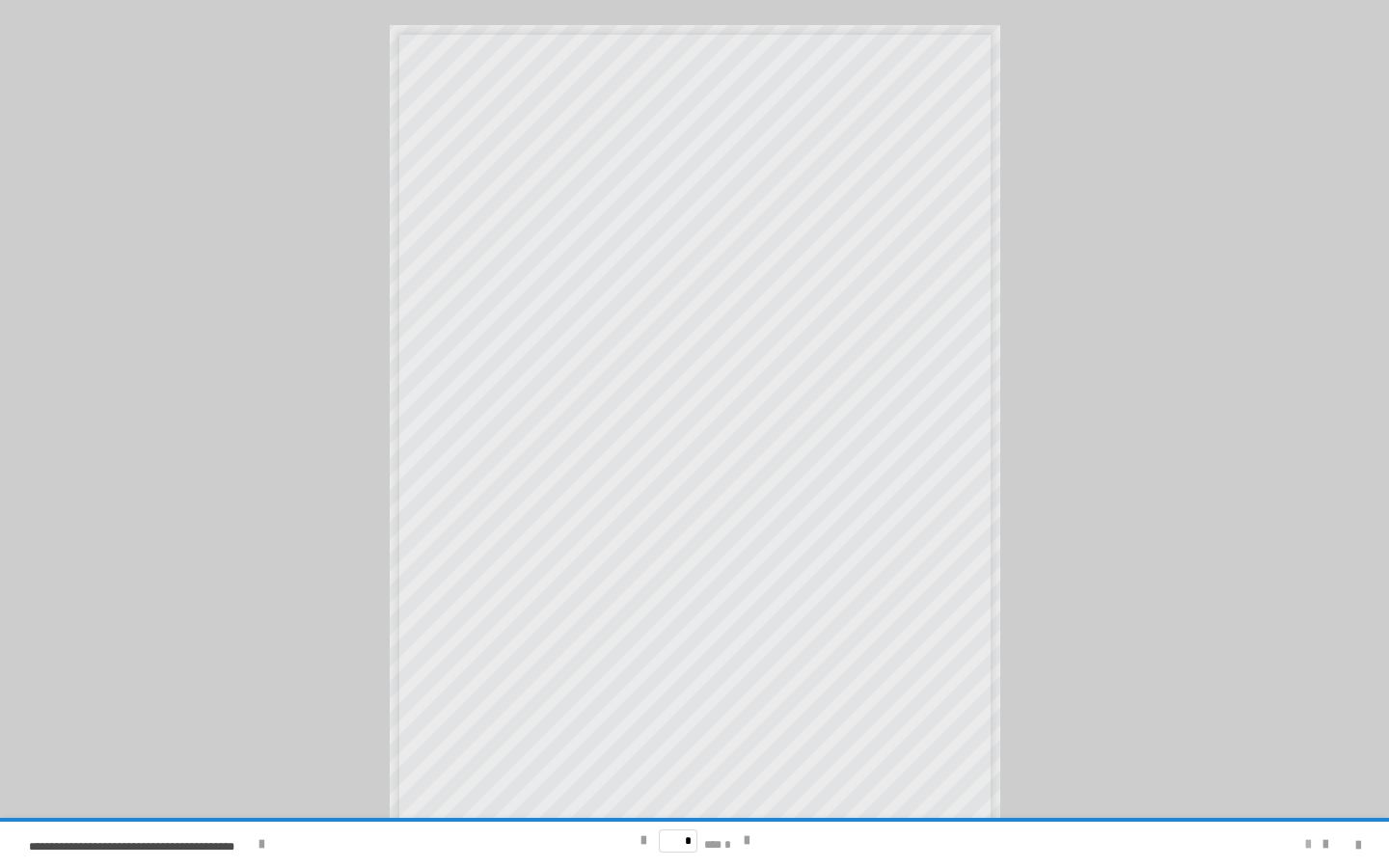 click at bounding box center (1308, 845) 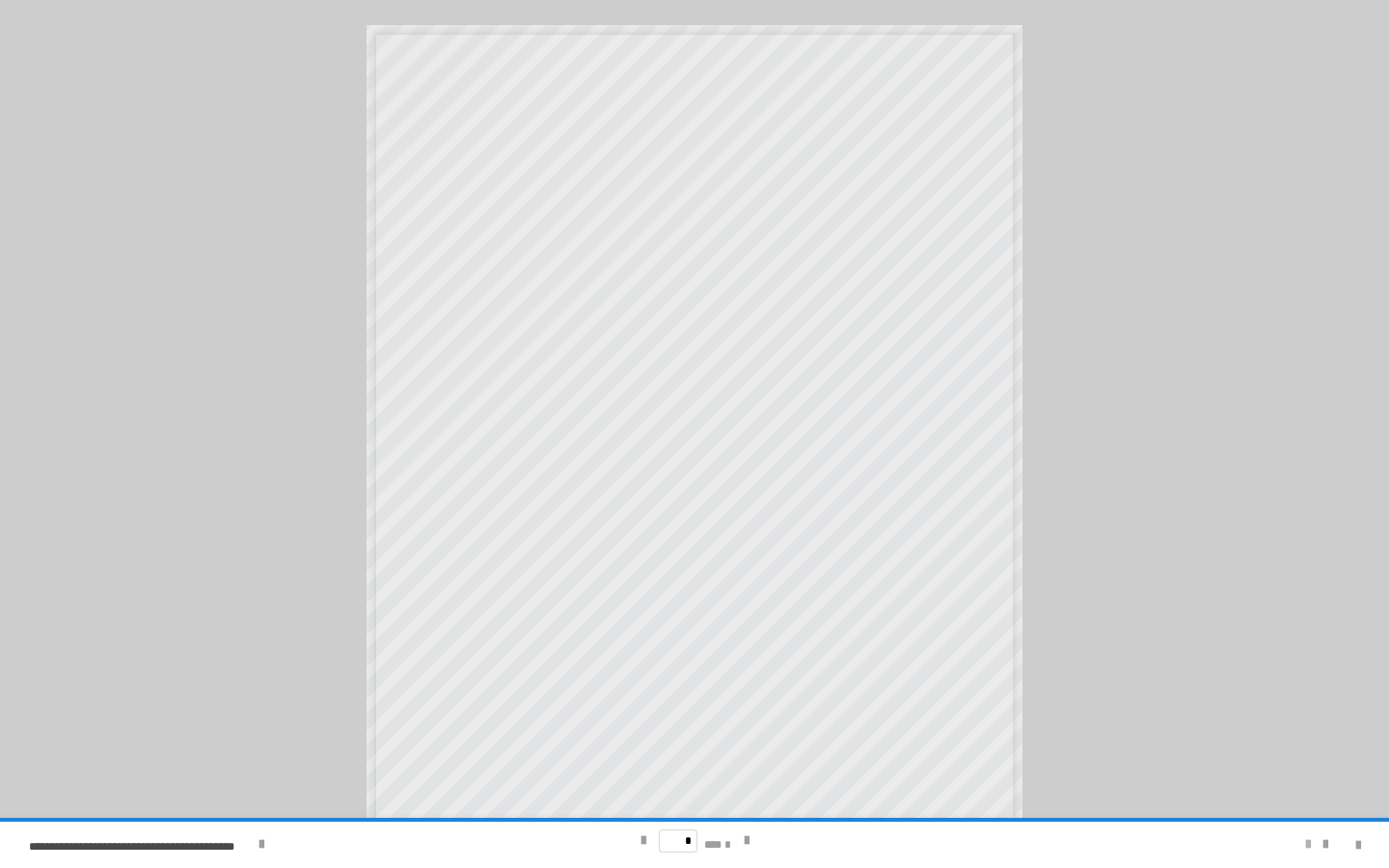 click at bounding box center [1308, 845] 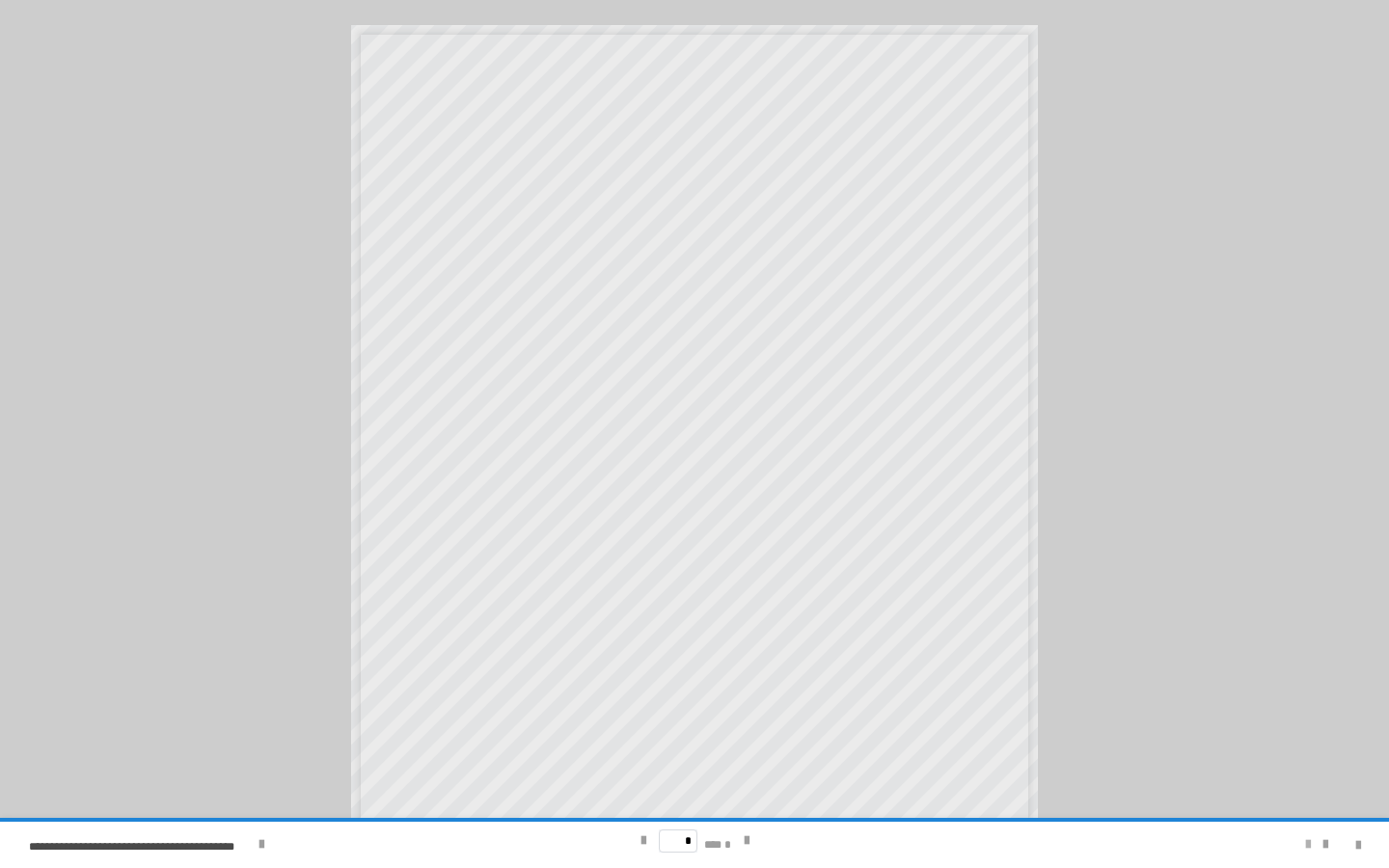 click at bounding box center [1308, 845] 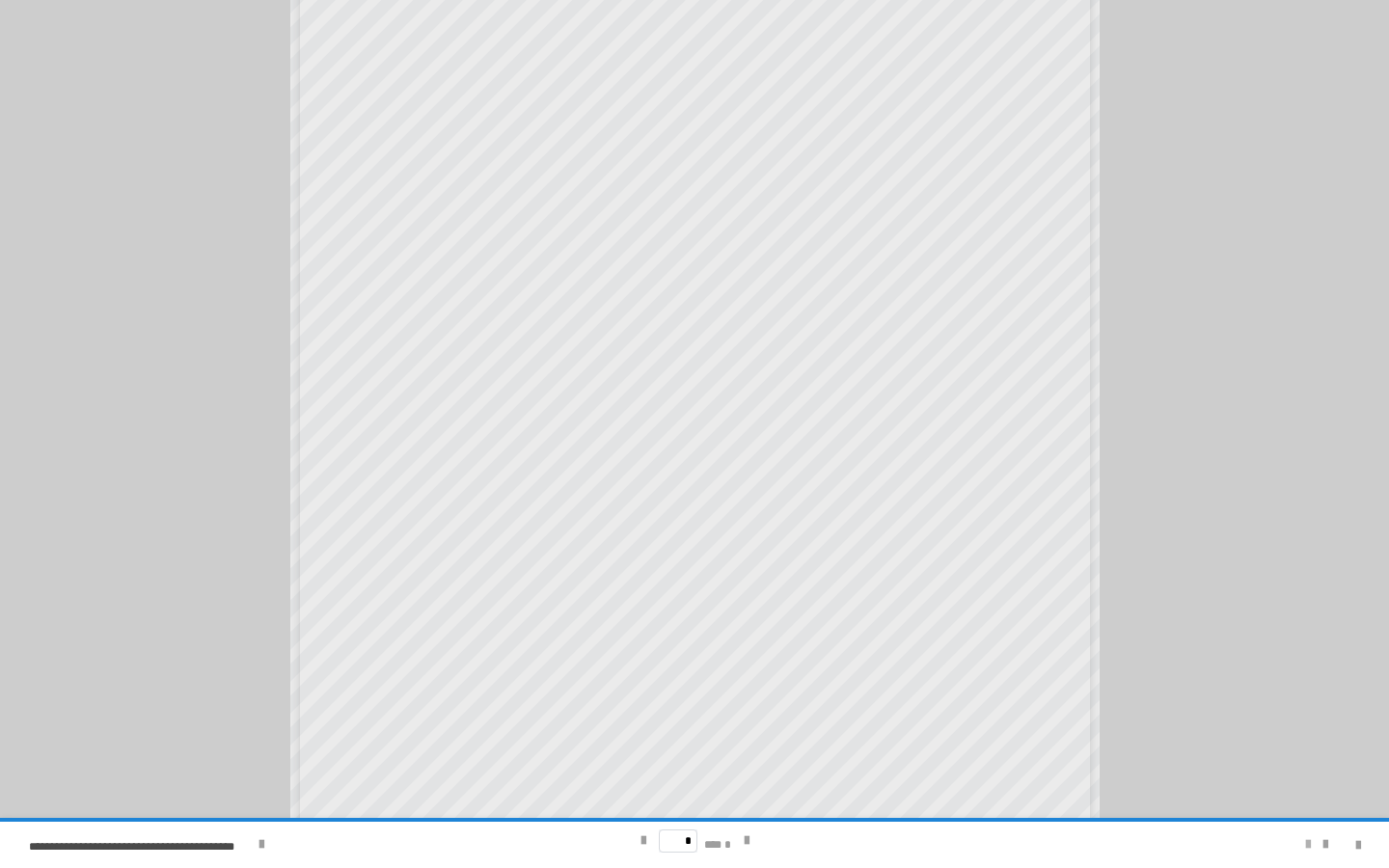 scroll, scrollTop: 211, scrollLeft: 0, axis: vertical 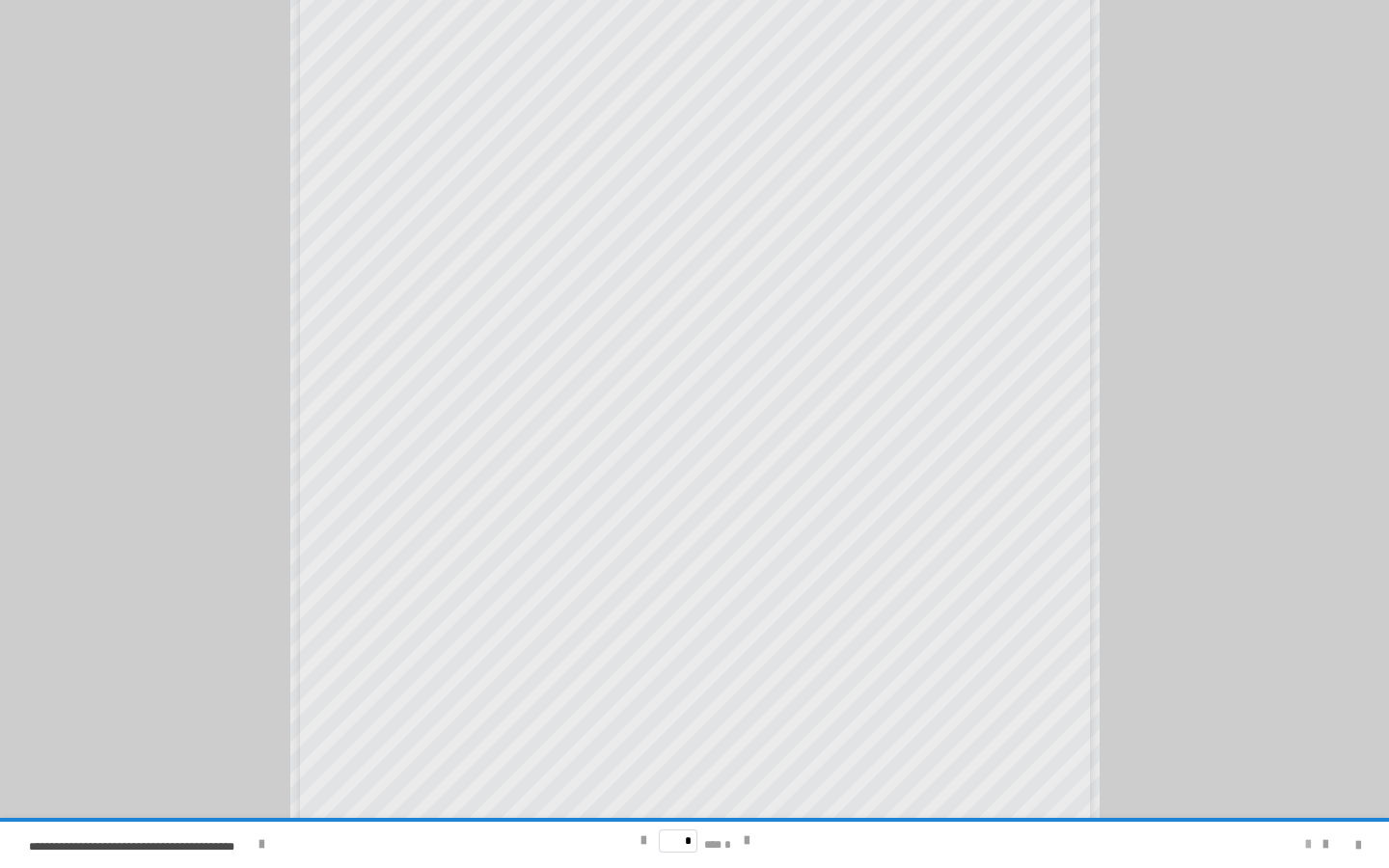 click at bounding box center (1308, 845) 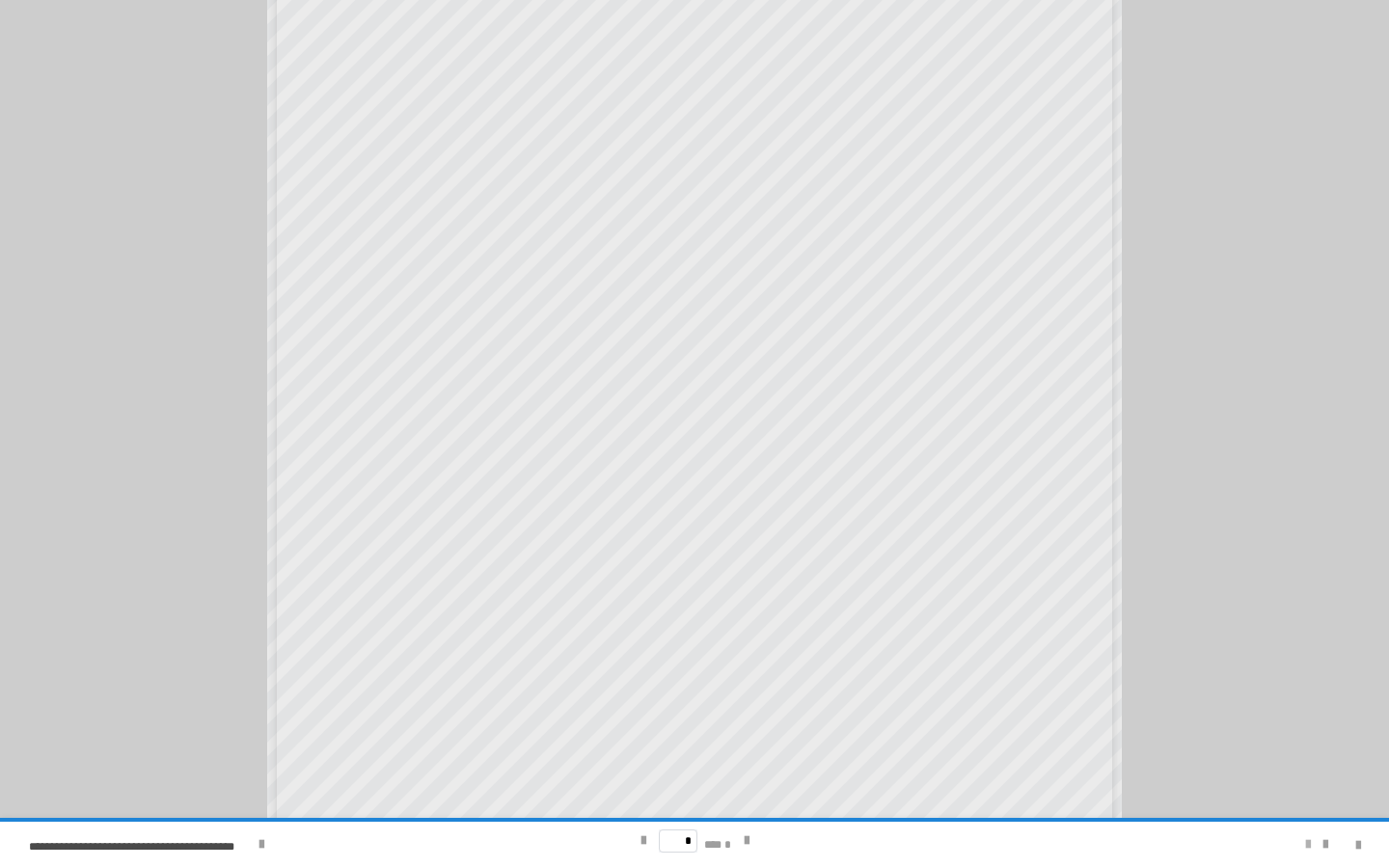 click at bounding box center (1308, 845) 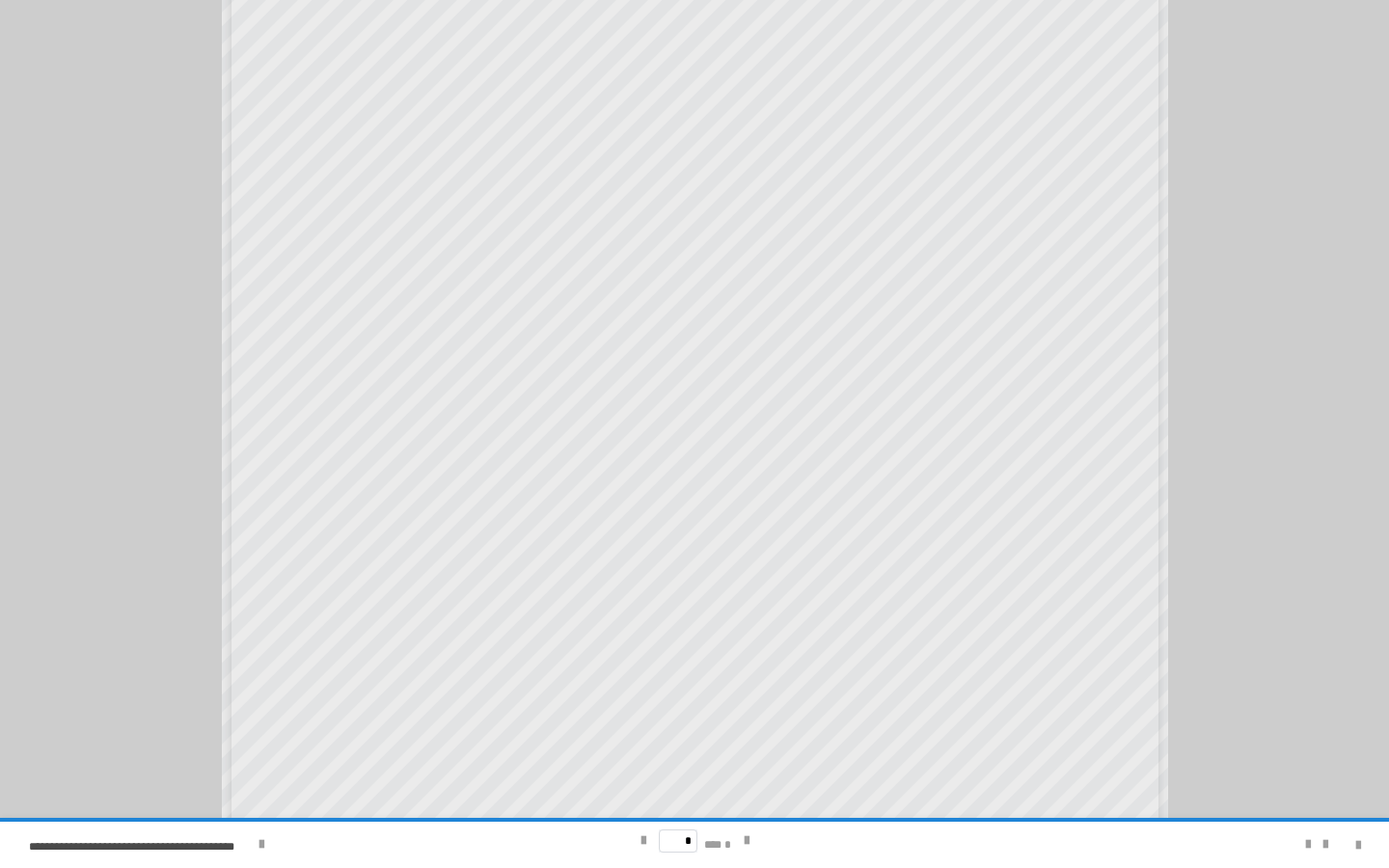 scroll, scrollTop: 496, scrollLeft: 0, axis: vertical 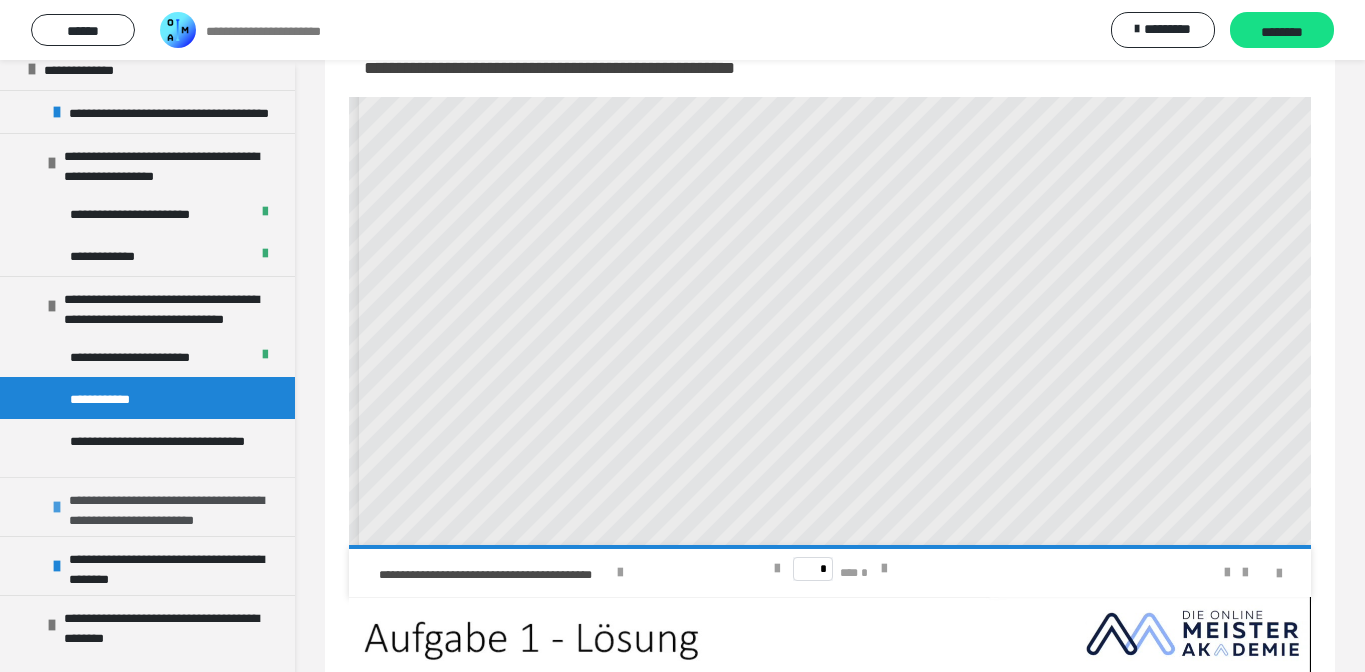 click on "**********" at bounding box center (177, 507) 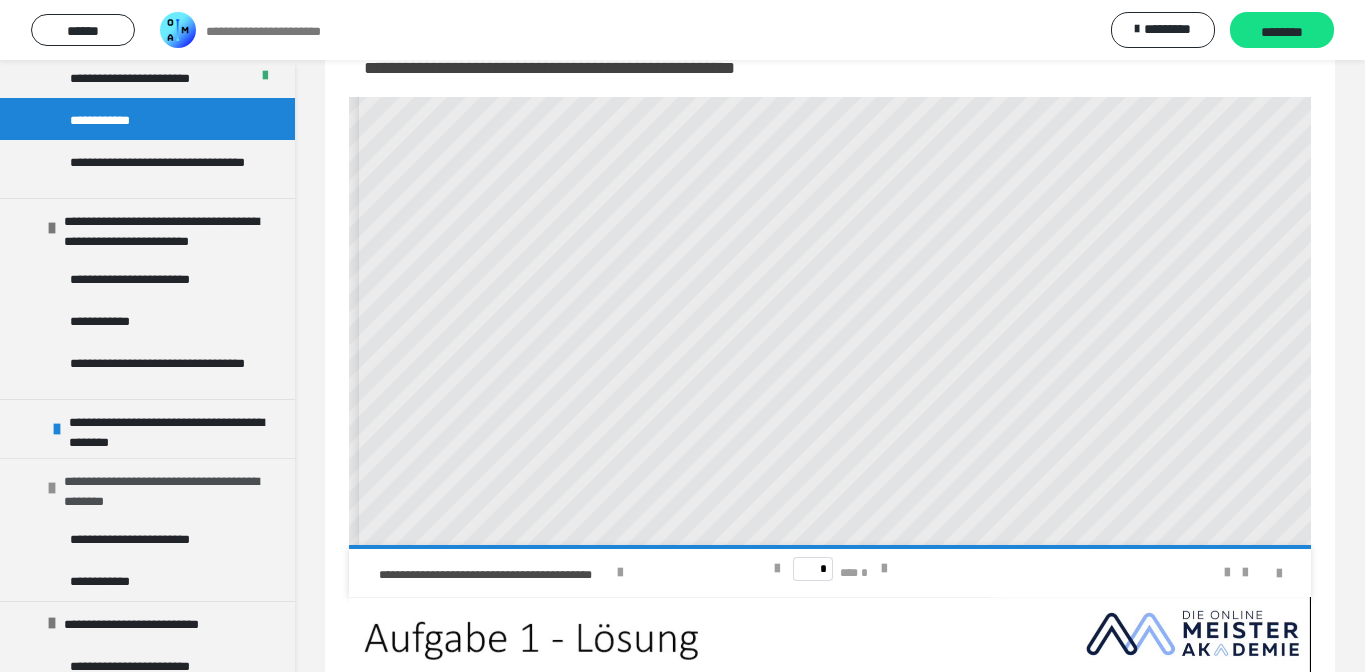 scroll, scrollTop: 504, scrollLeft: 0, axis: vertical 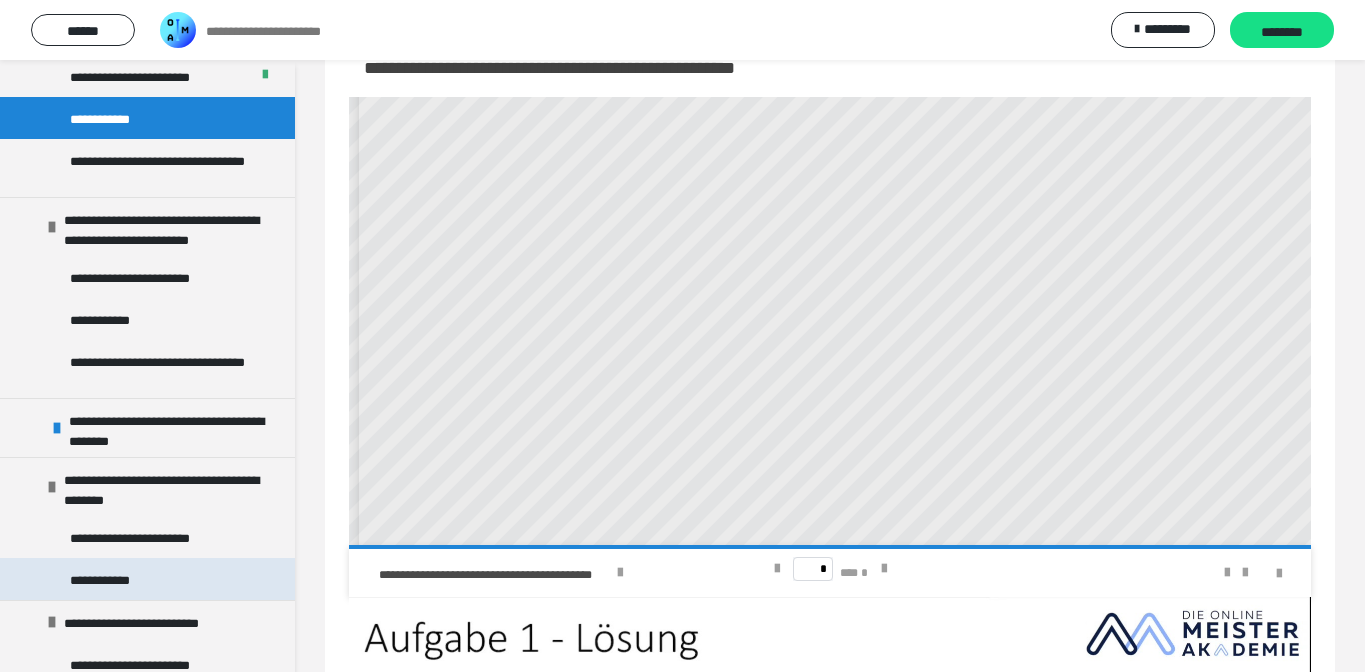 click on "**********" at bounding box center [147, 579] 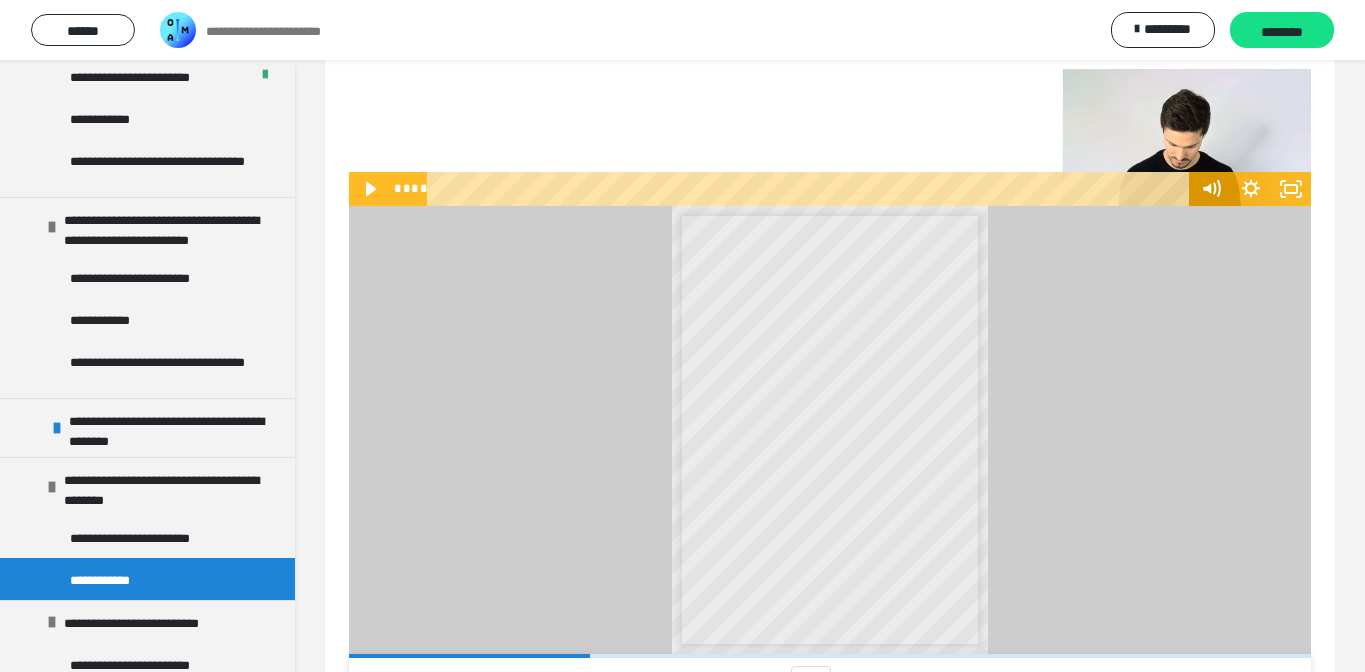 scroll, scrollTop: 551, scrollLeft: 0, axis: vertical 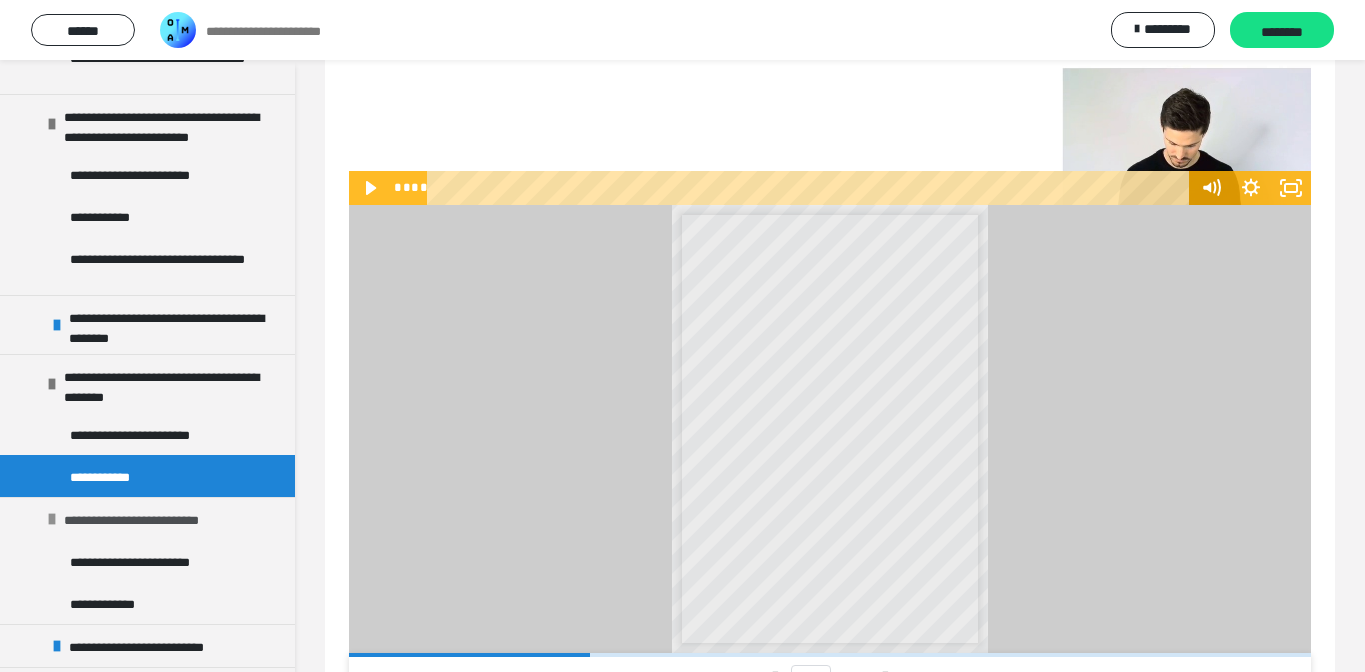 click on "**********" at bounding box center (135, 519) 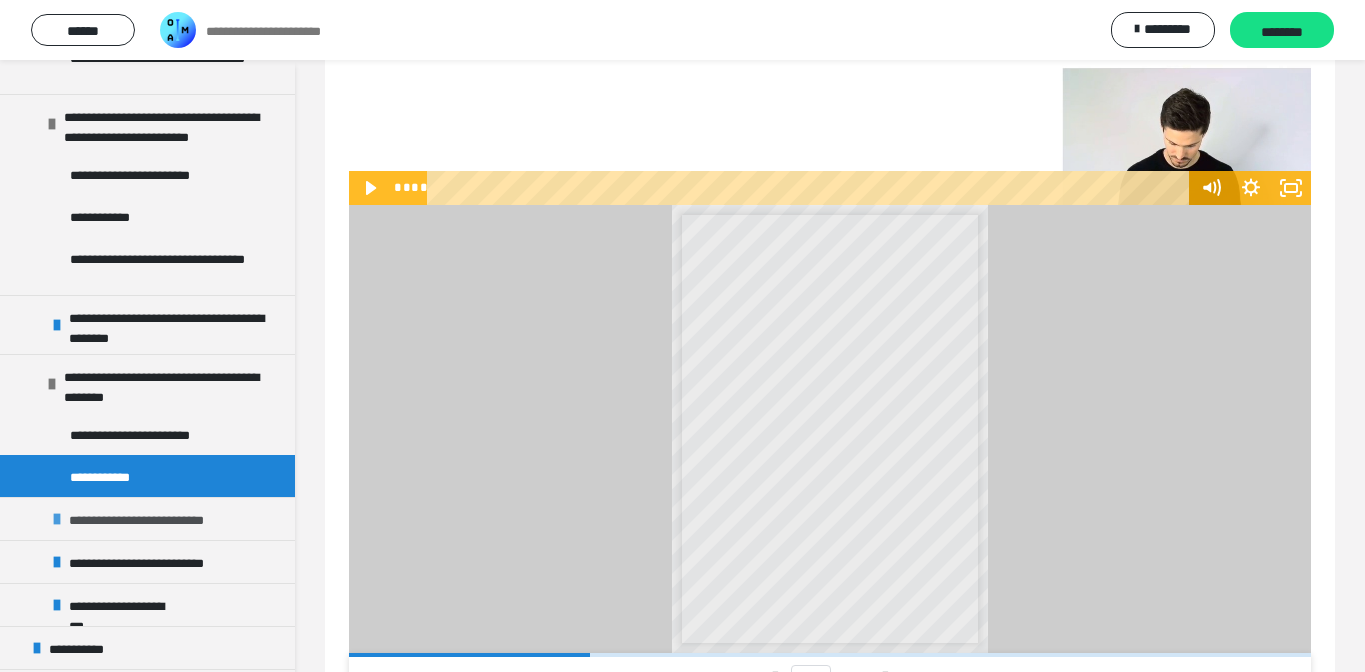 click on "**********" at bounding box center [140, 519] 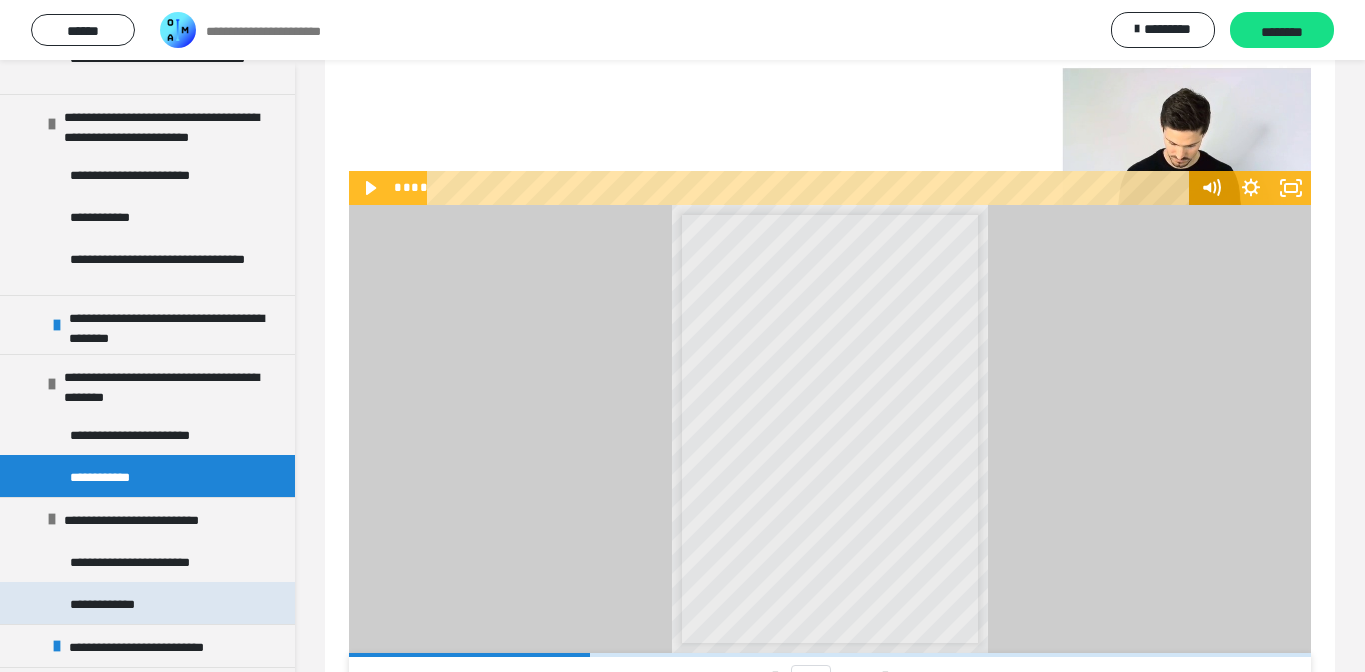 click on "**********" at bounding box center [147, 603] 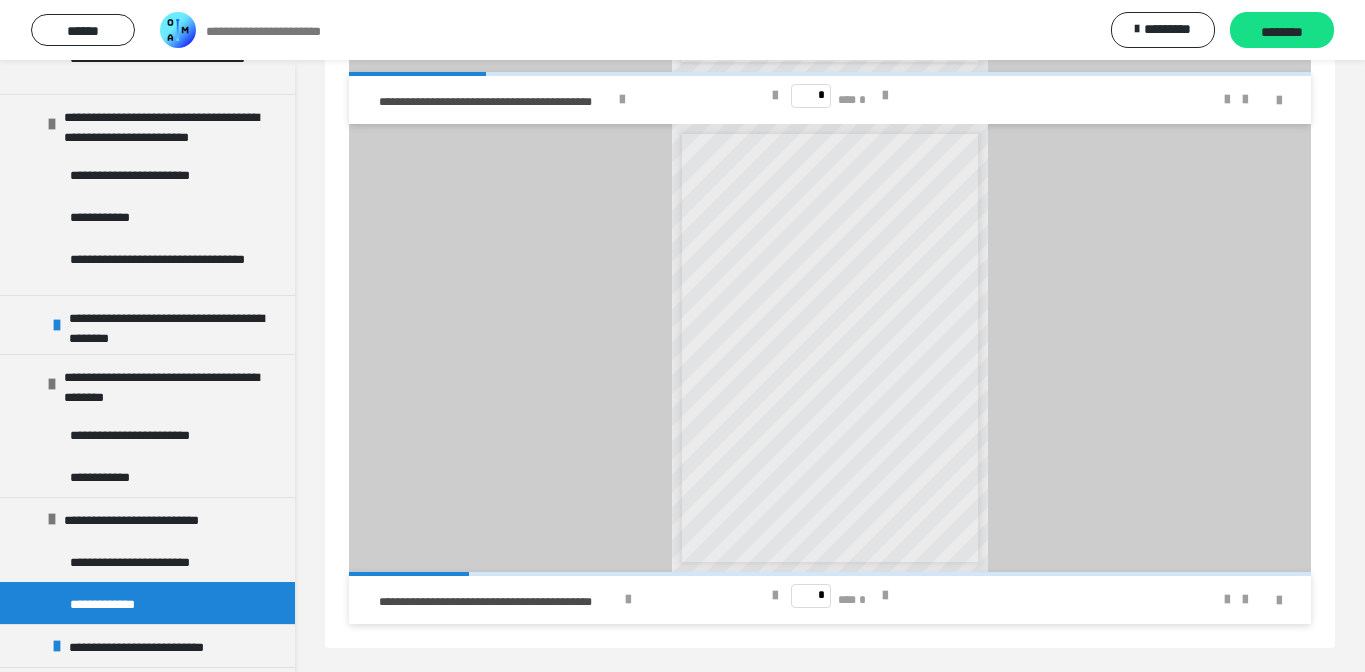 scroll, scrollTop: 1106, scrollLeft: 0, axis: vertical 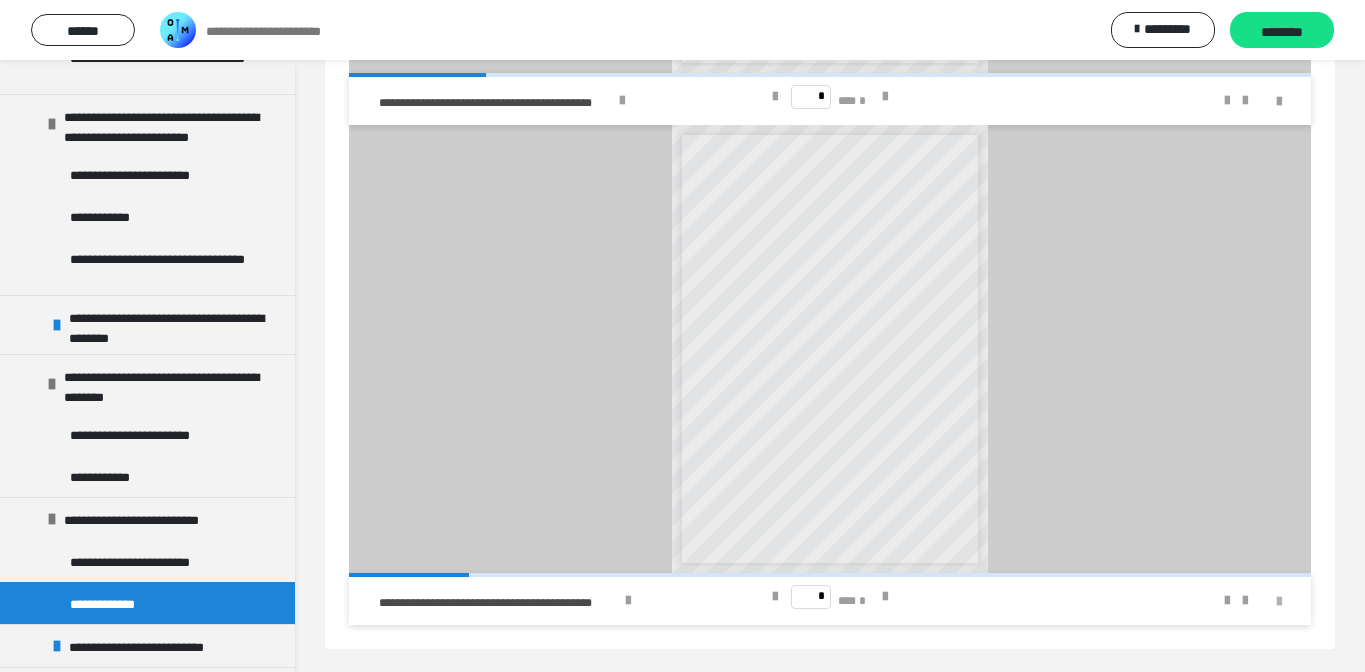 click at bounding box center [1279, 602] 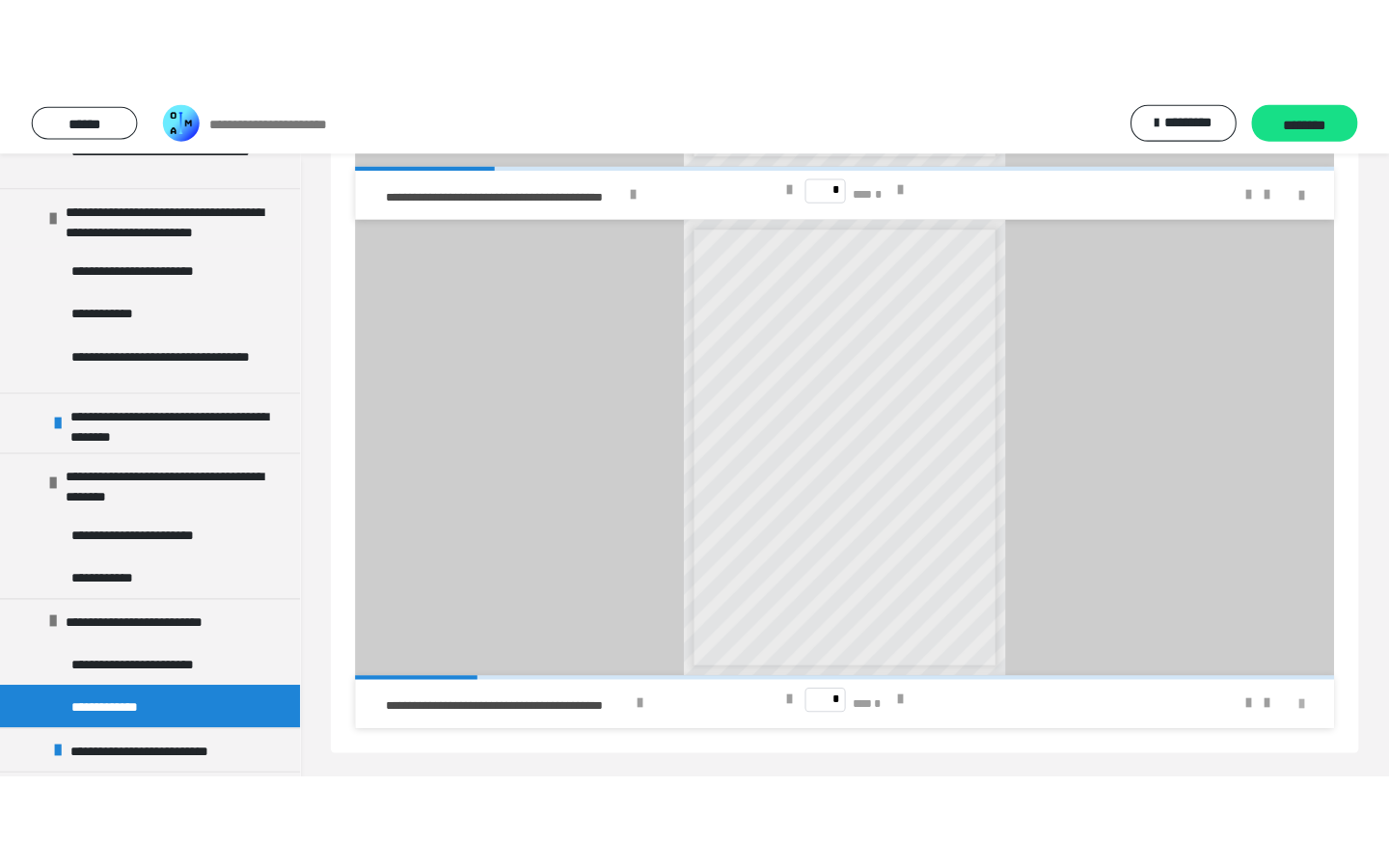 scroll, scrollTop: 0, scrollLeft: 0, axis: both 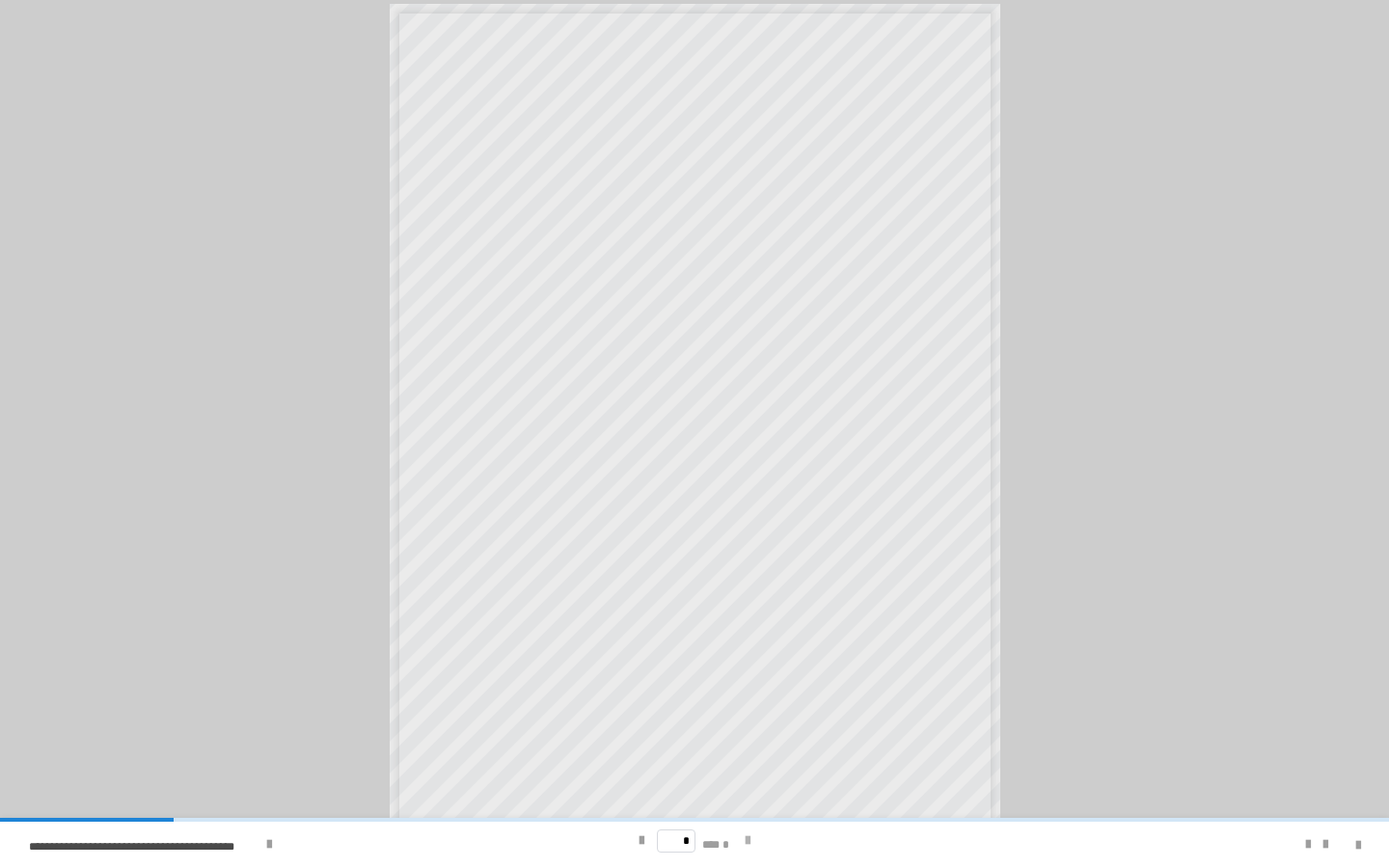 click at bounding box center (748, 841) 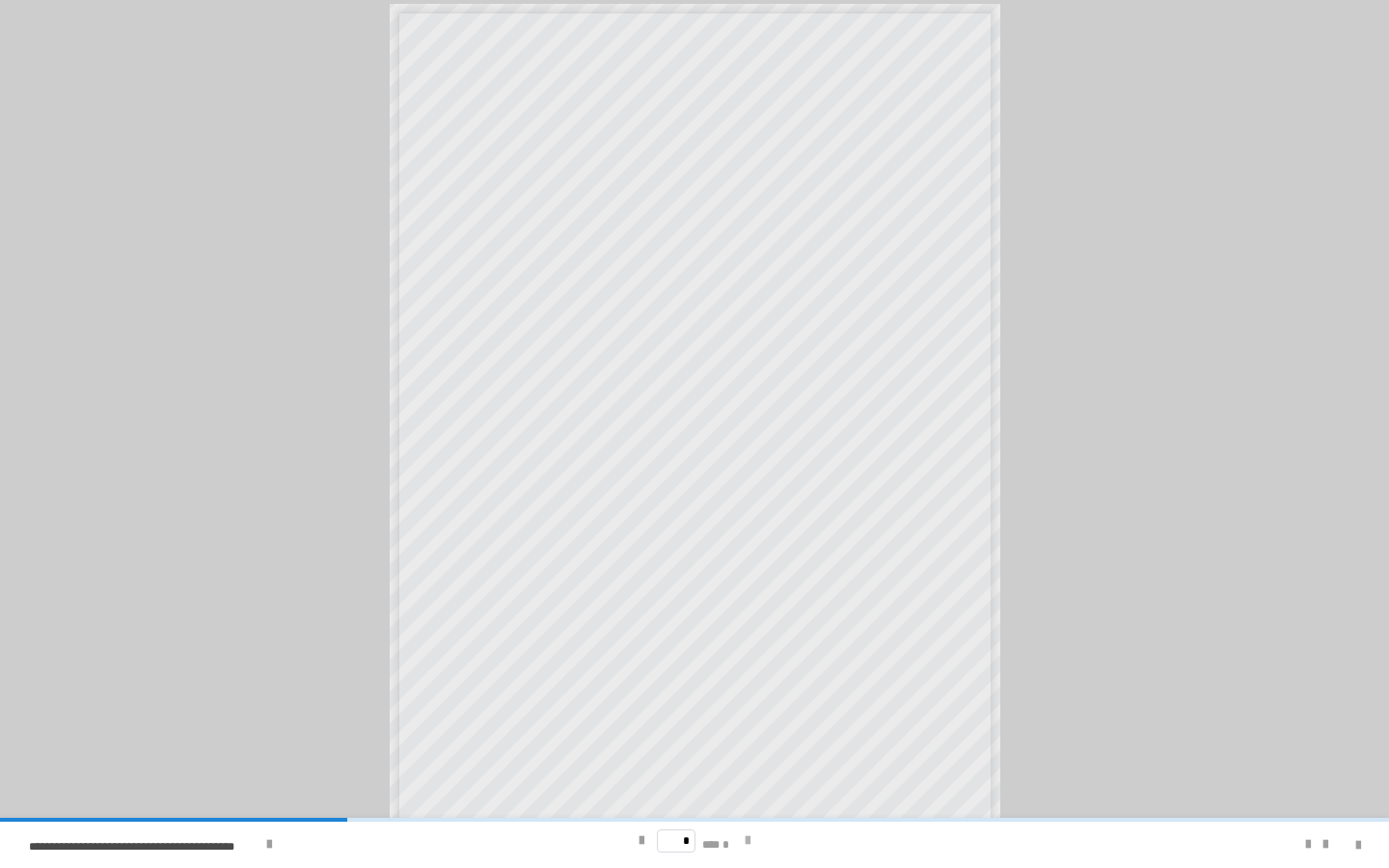 scroll, scrollTop: 0, scrollLeft: 0, axis: both 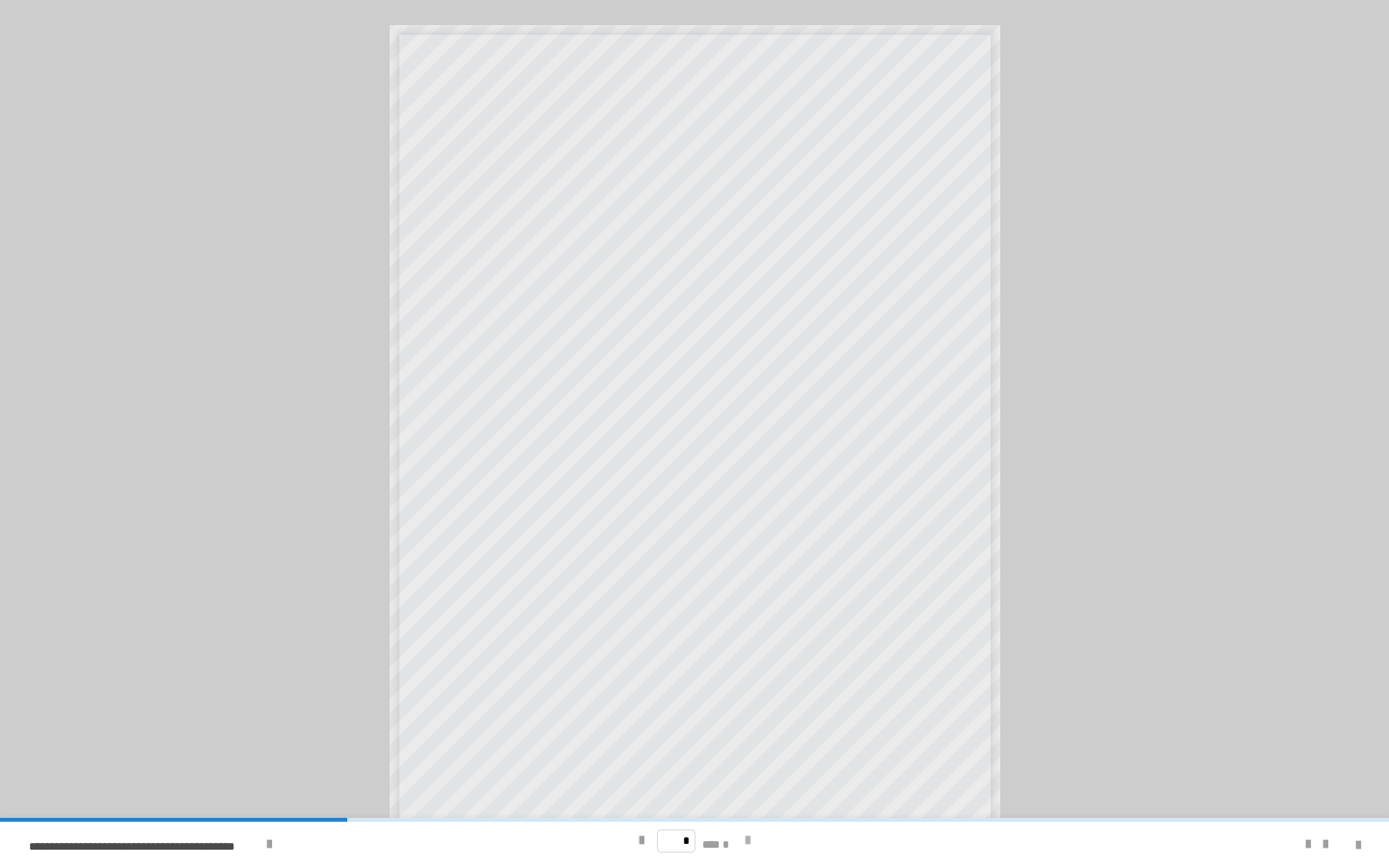 click at bounding box center (748, 841) 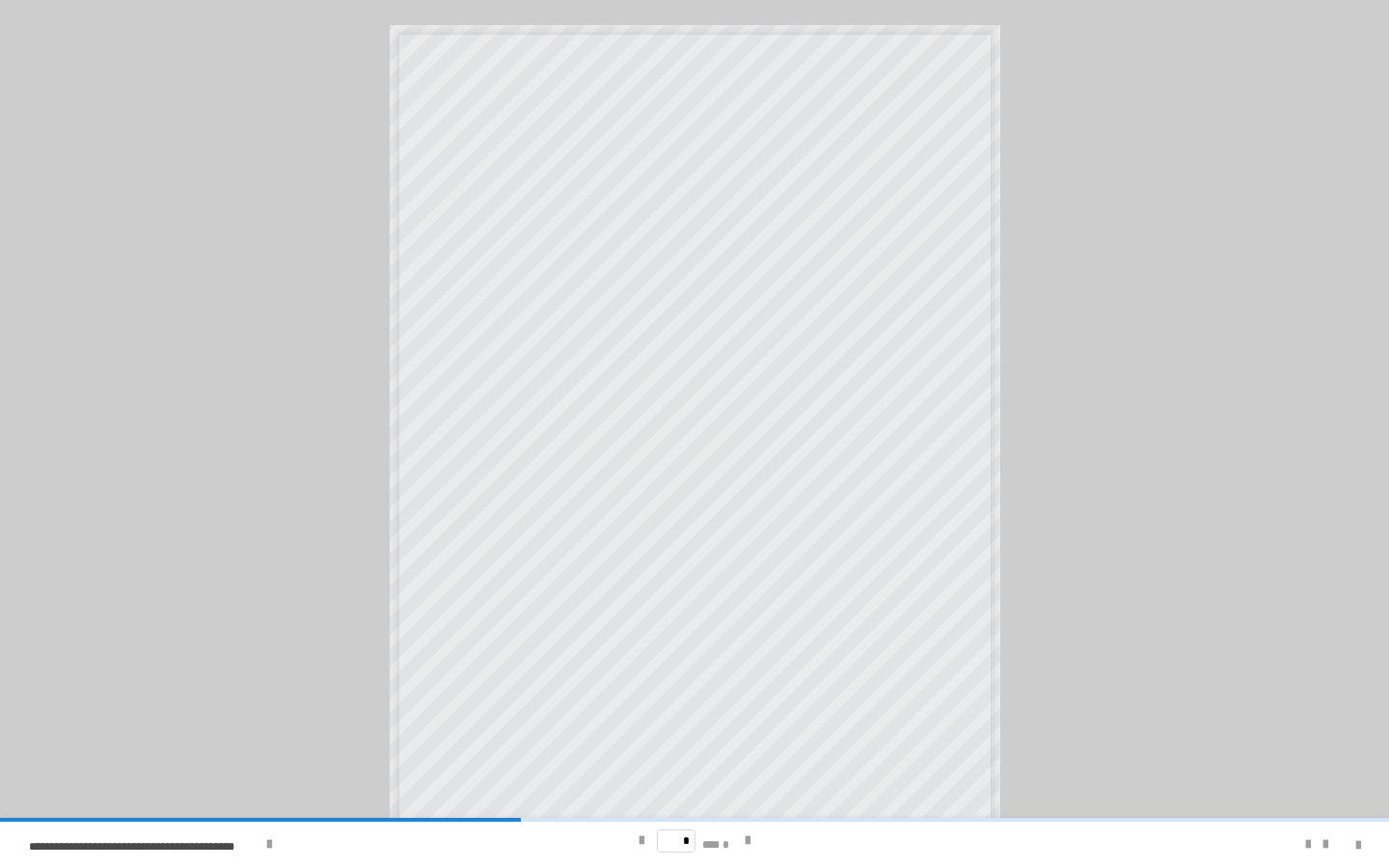 click at bounding box center [1347, 845] 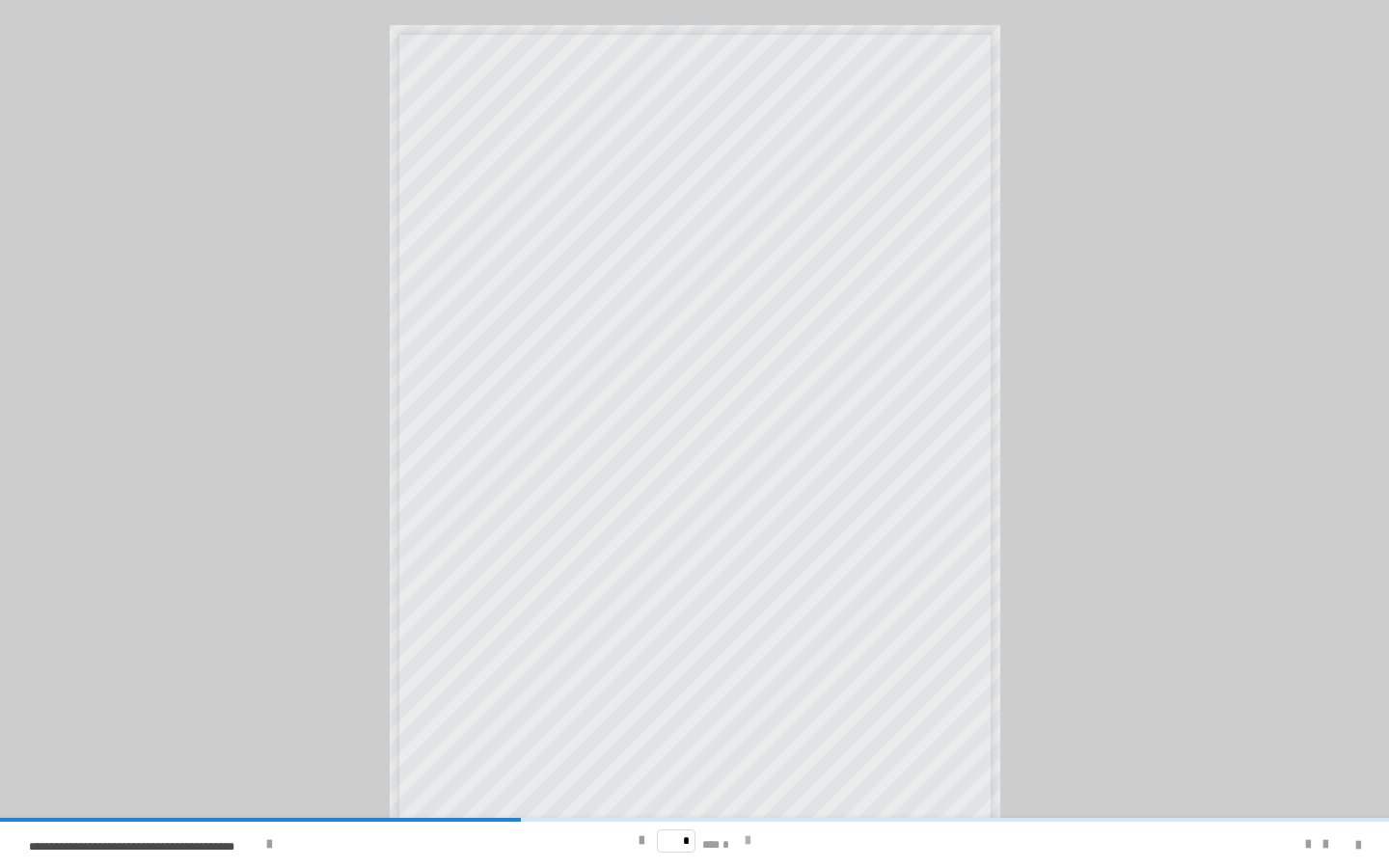 click at bounding box center (748, 841) 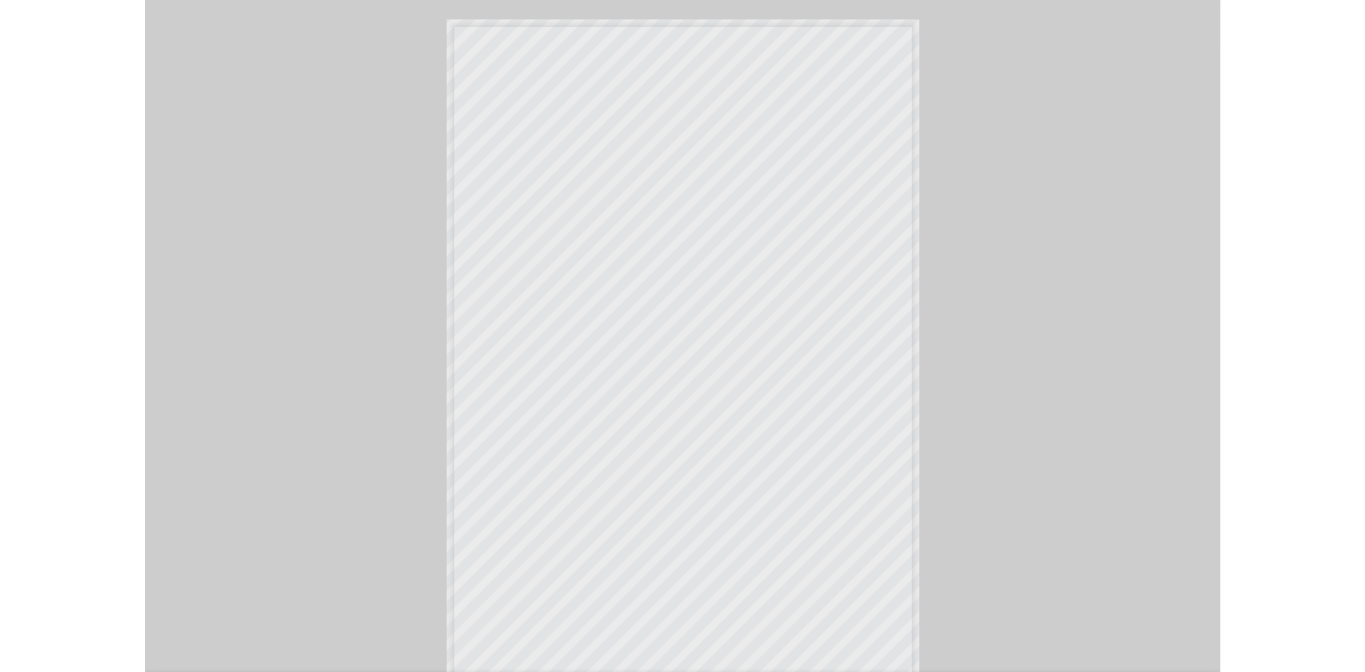 scroll, scrollTop: 1026, scrollLeft: 0, axis: vertical 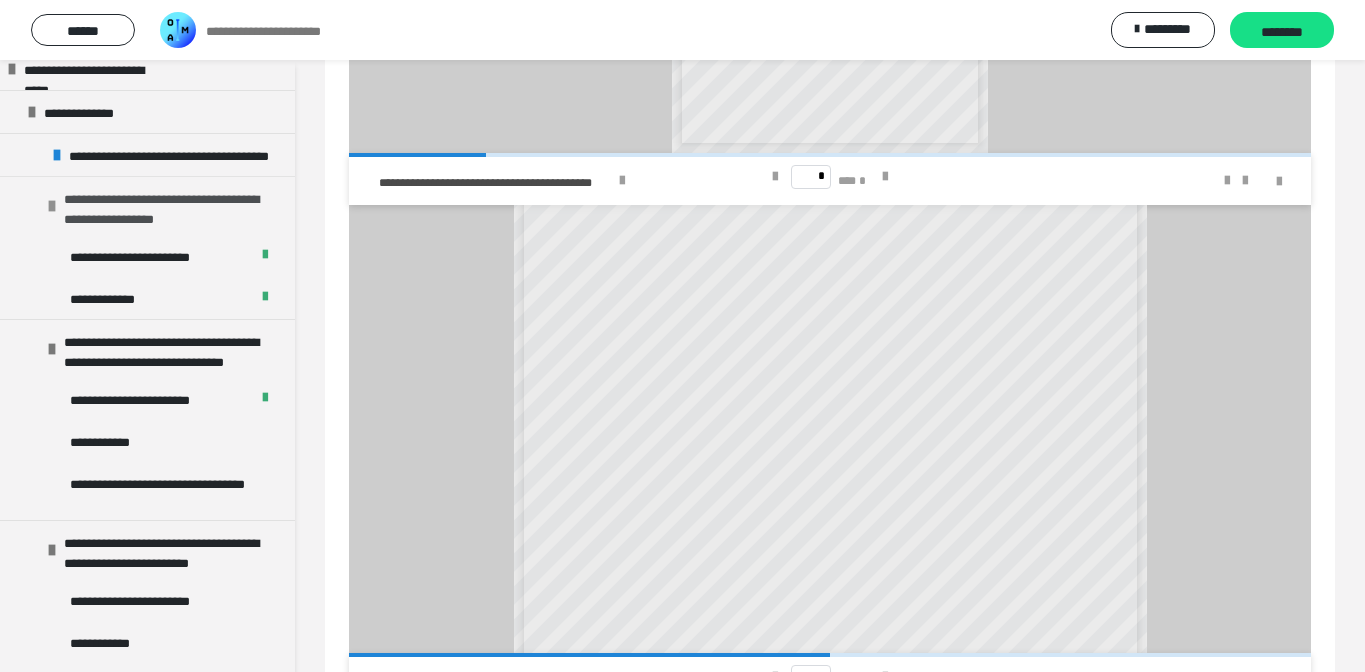 click on "**********" at bounding box center (173, 206) 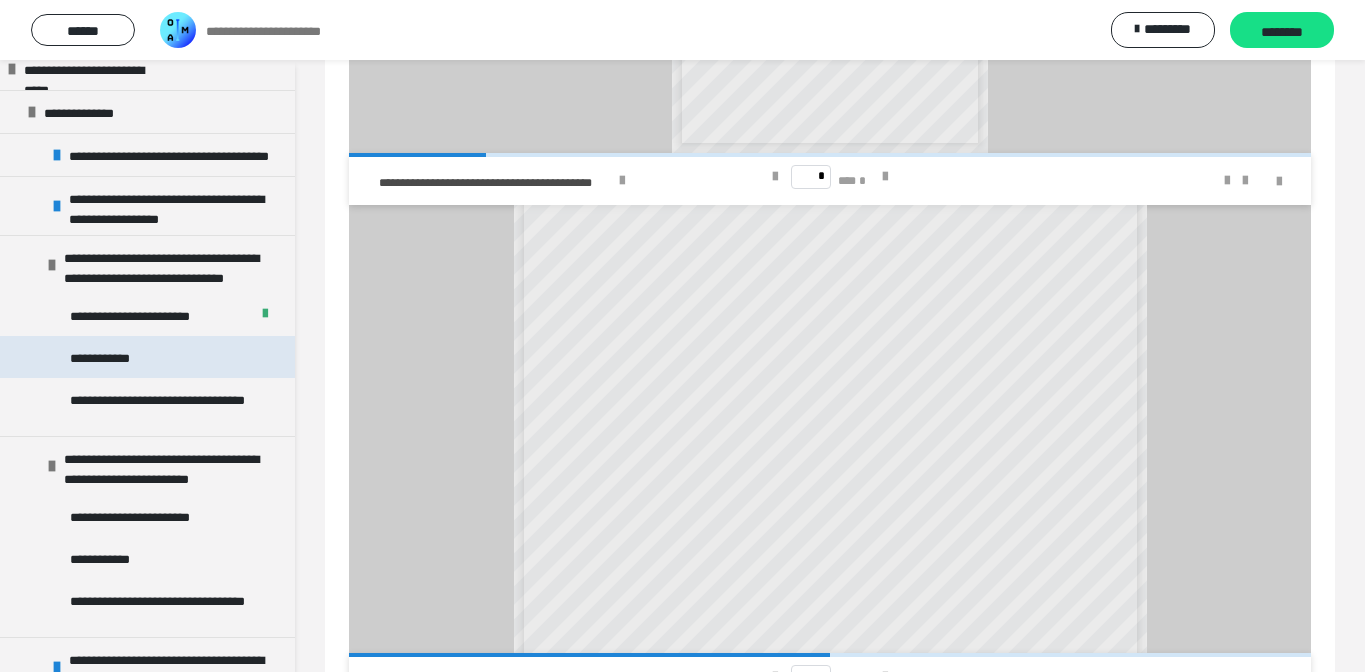 click on "**********" at bounding box center [106, 357] 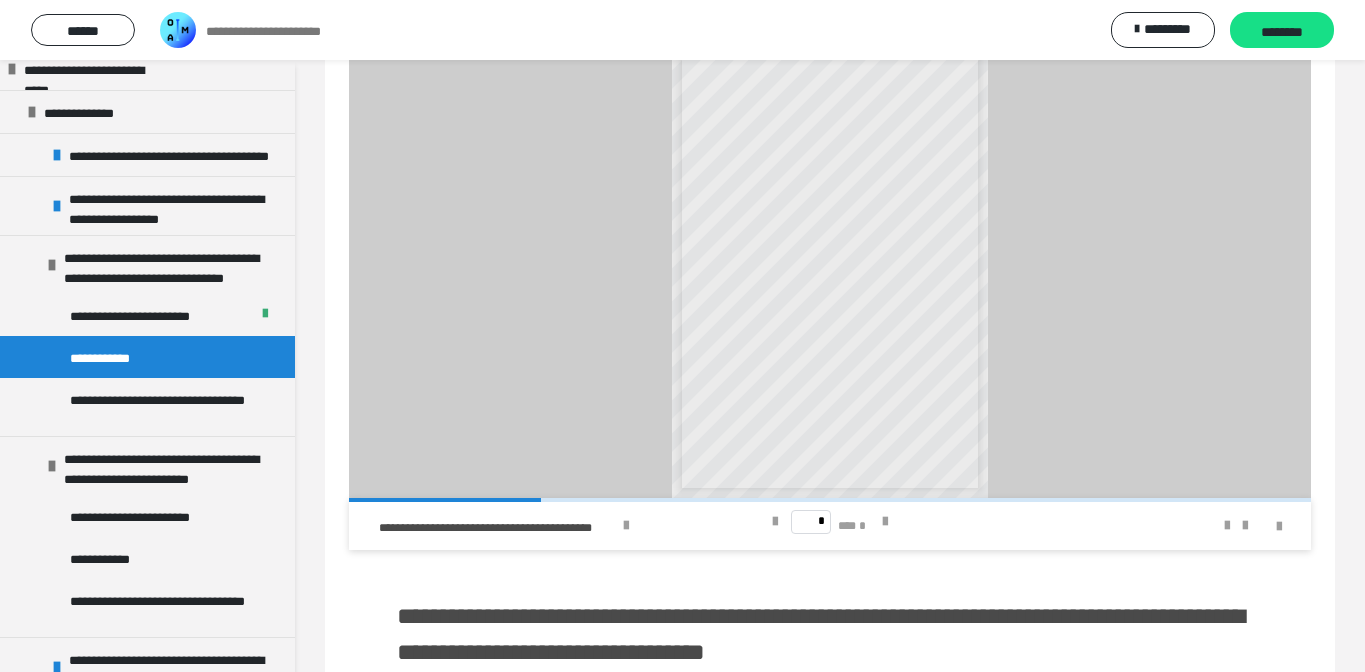 scroll, scrollTop: 1145, scrollLeft: 0, axis: vertical 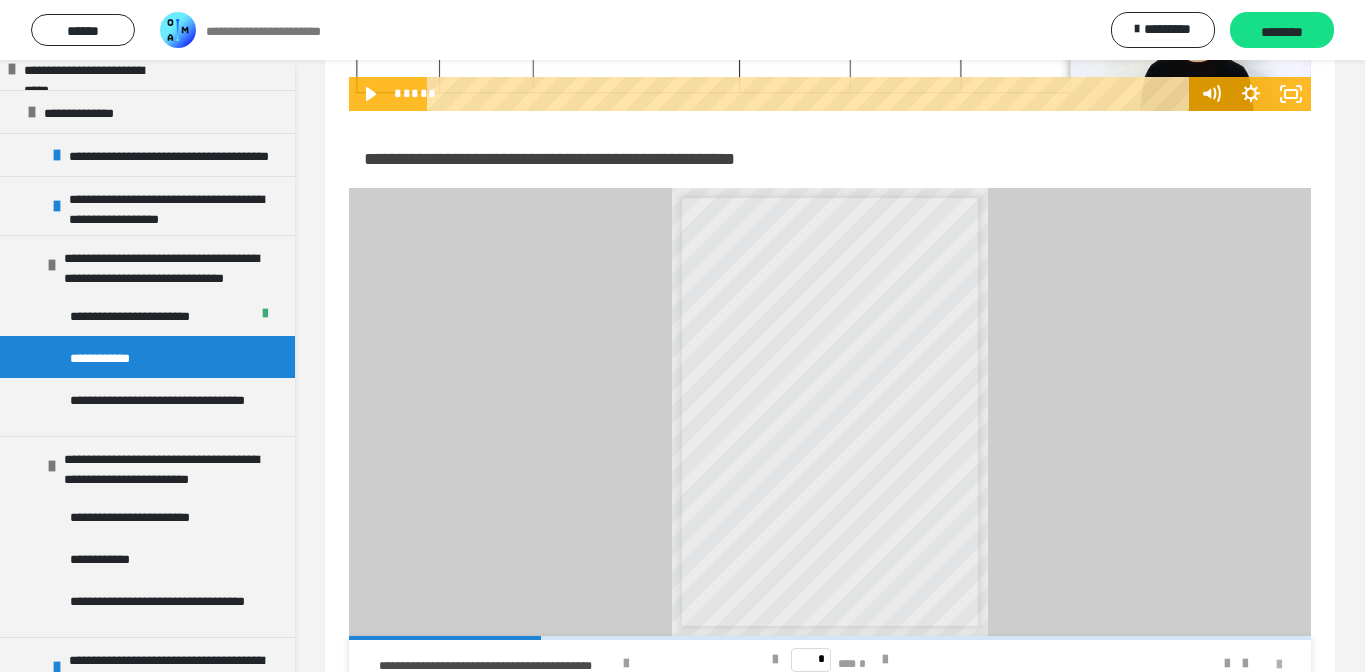 click at bounding box center (1279, 665) 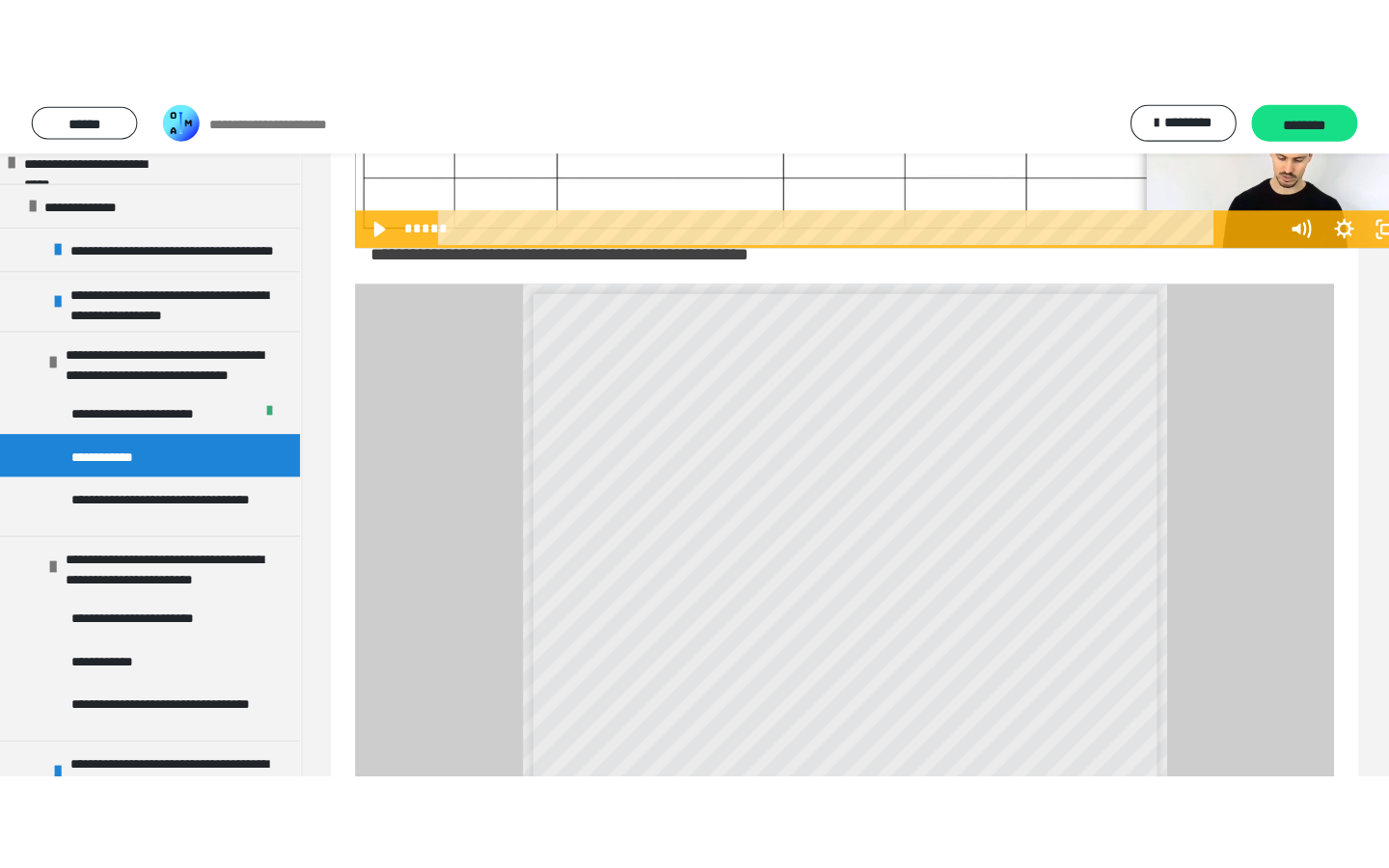 scroll, scrollTop: 0, scrollLeft: 0, axis: both 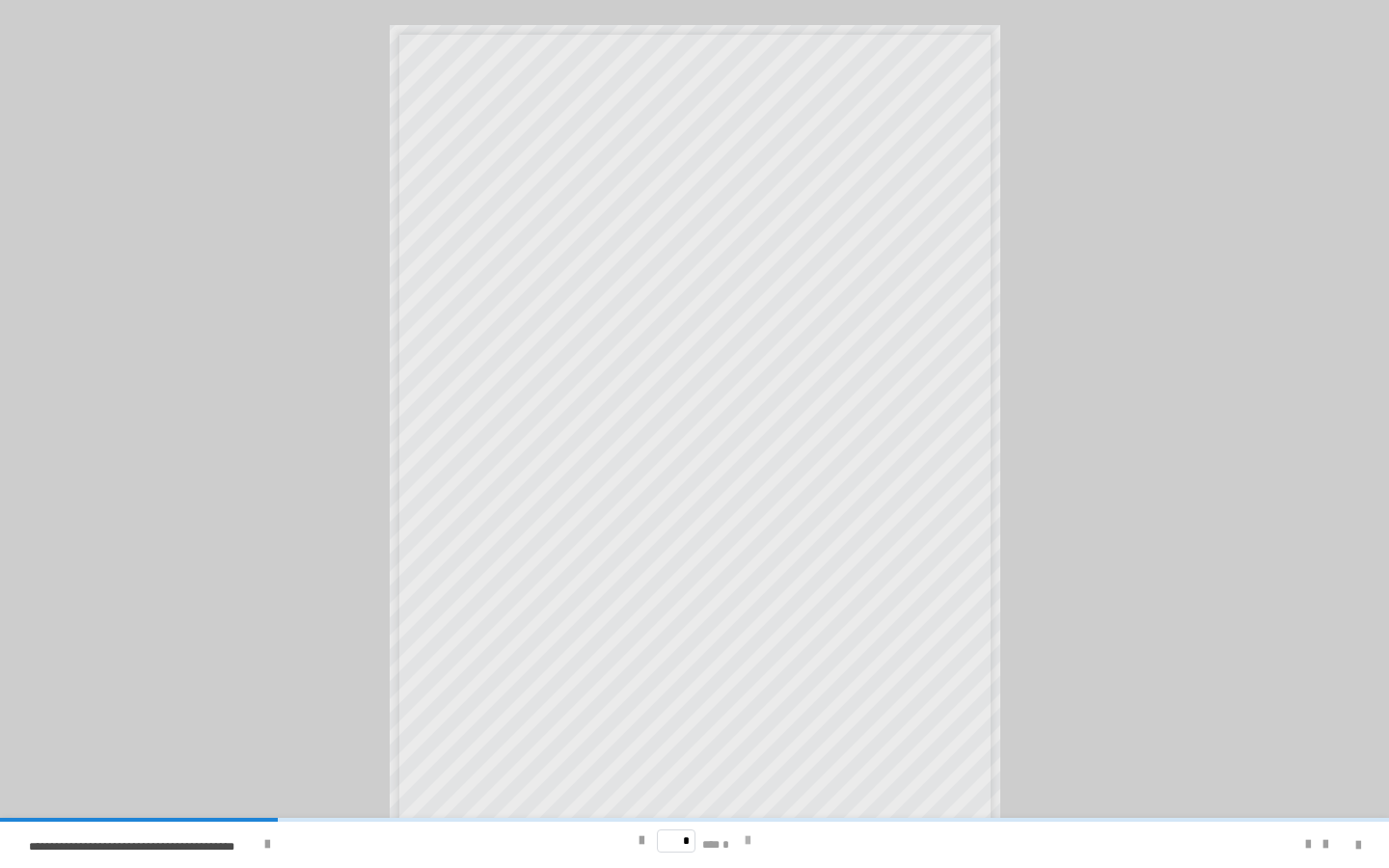 click at bounding box center (748, 841) 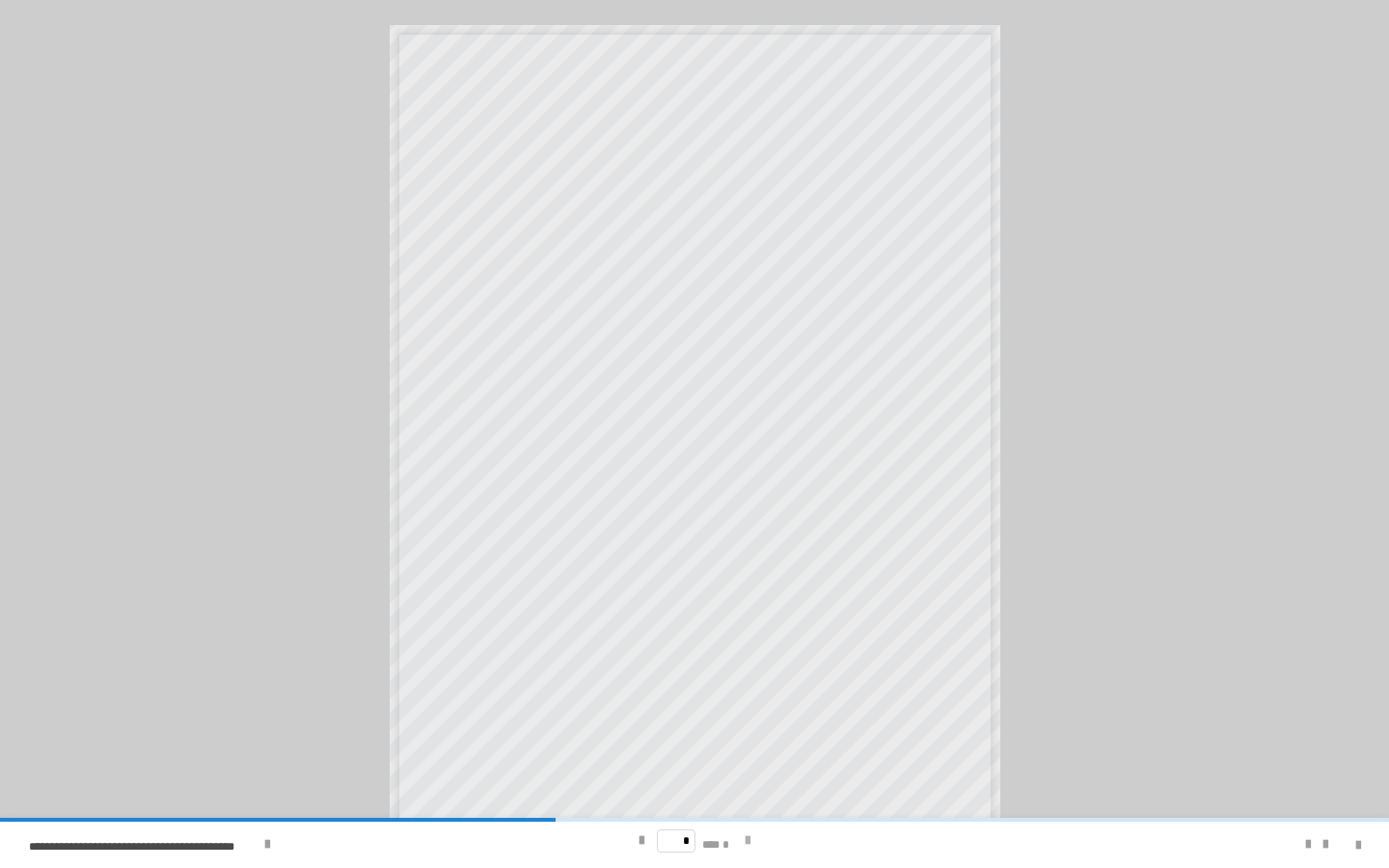 click at bounding box center (748, 841) 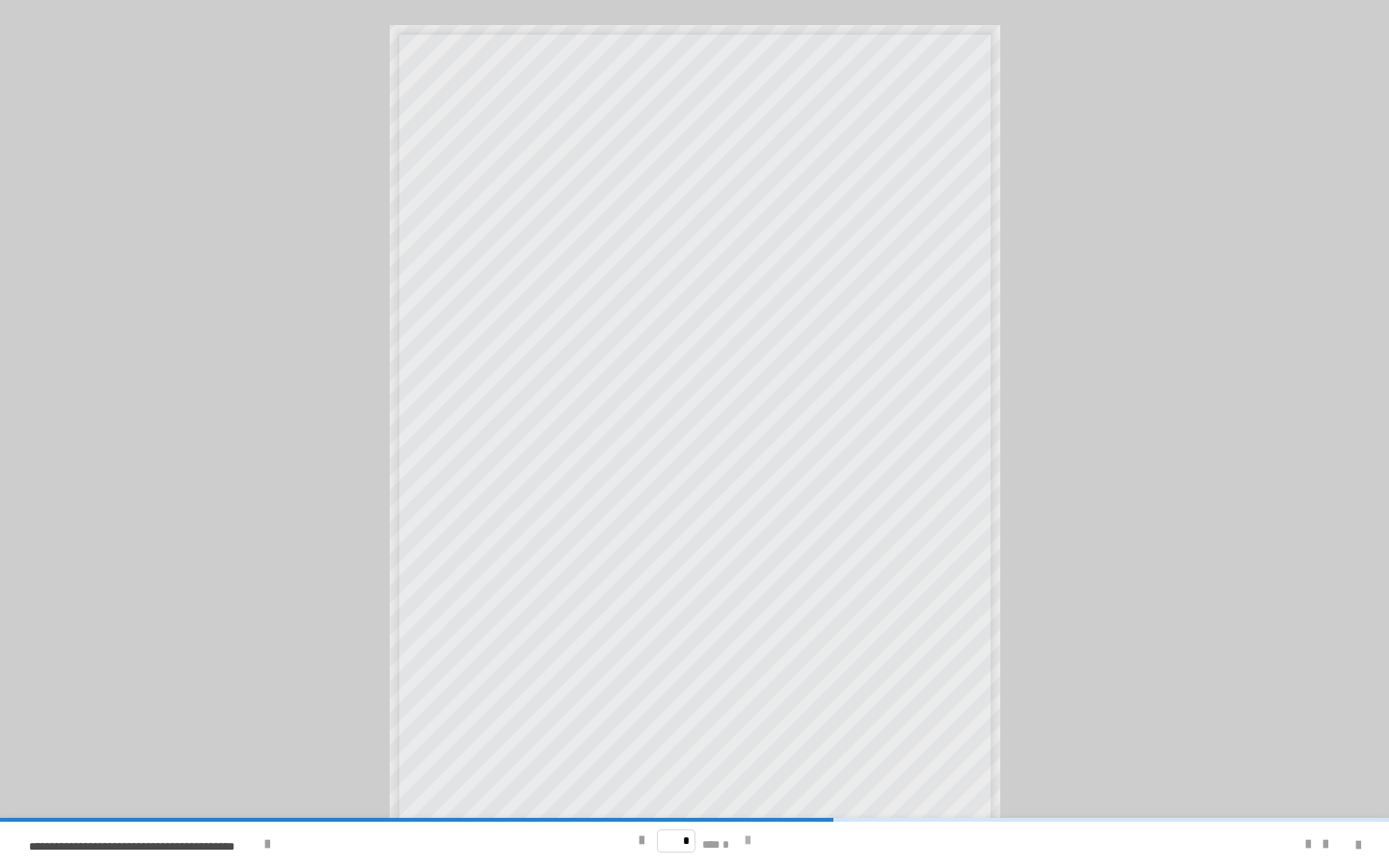 click at bounding box center [748, 841] 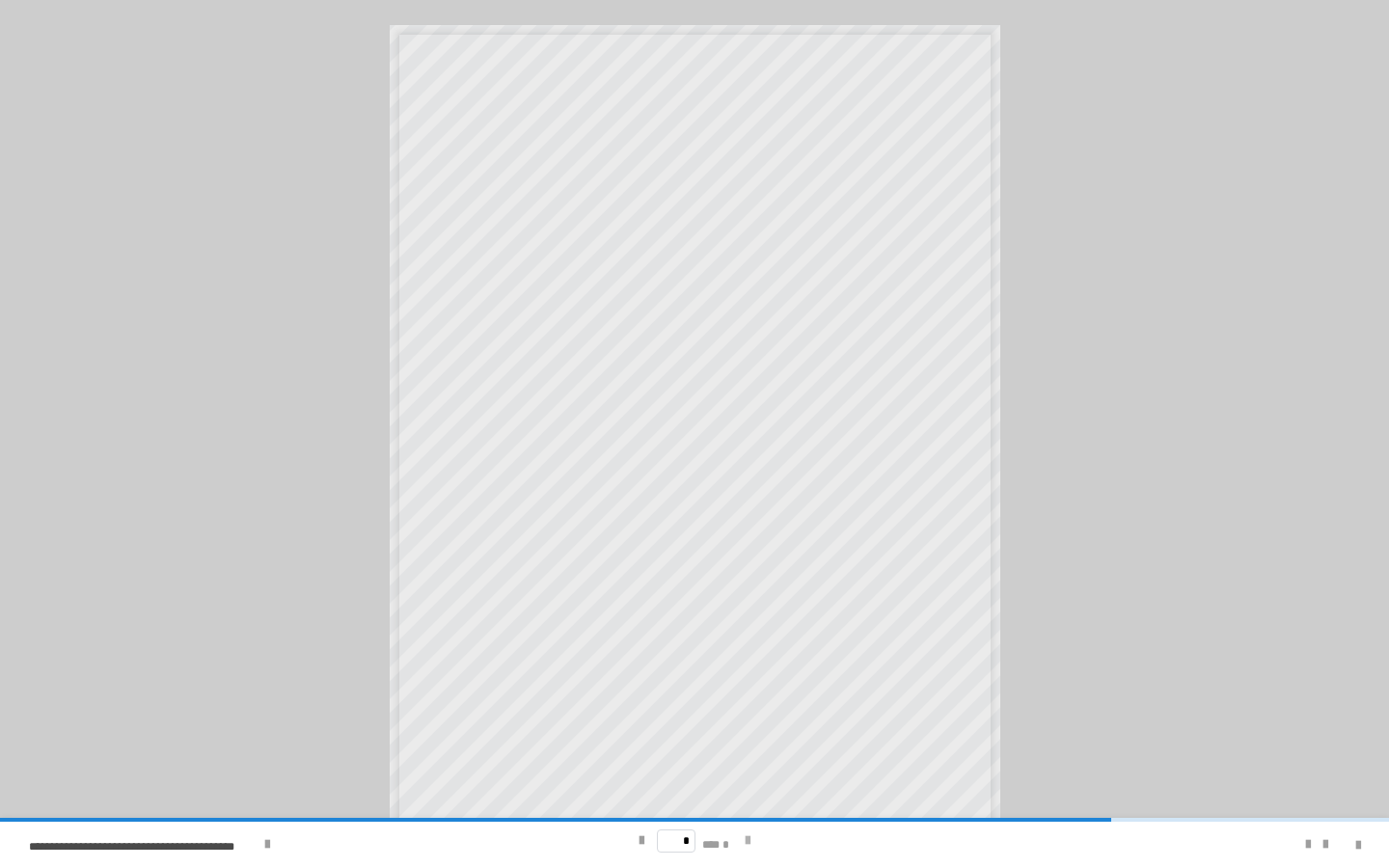 click at bounding box center (748, 841) 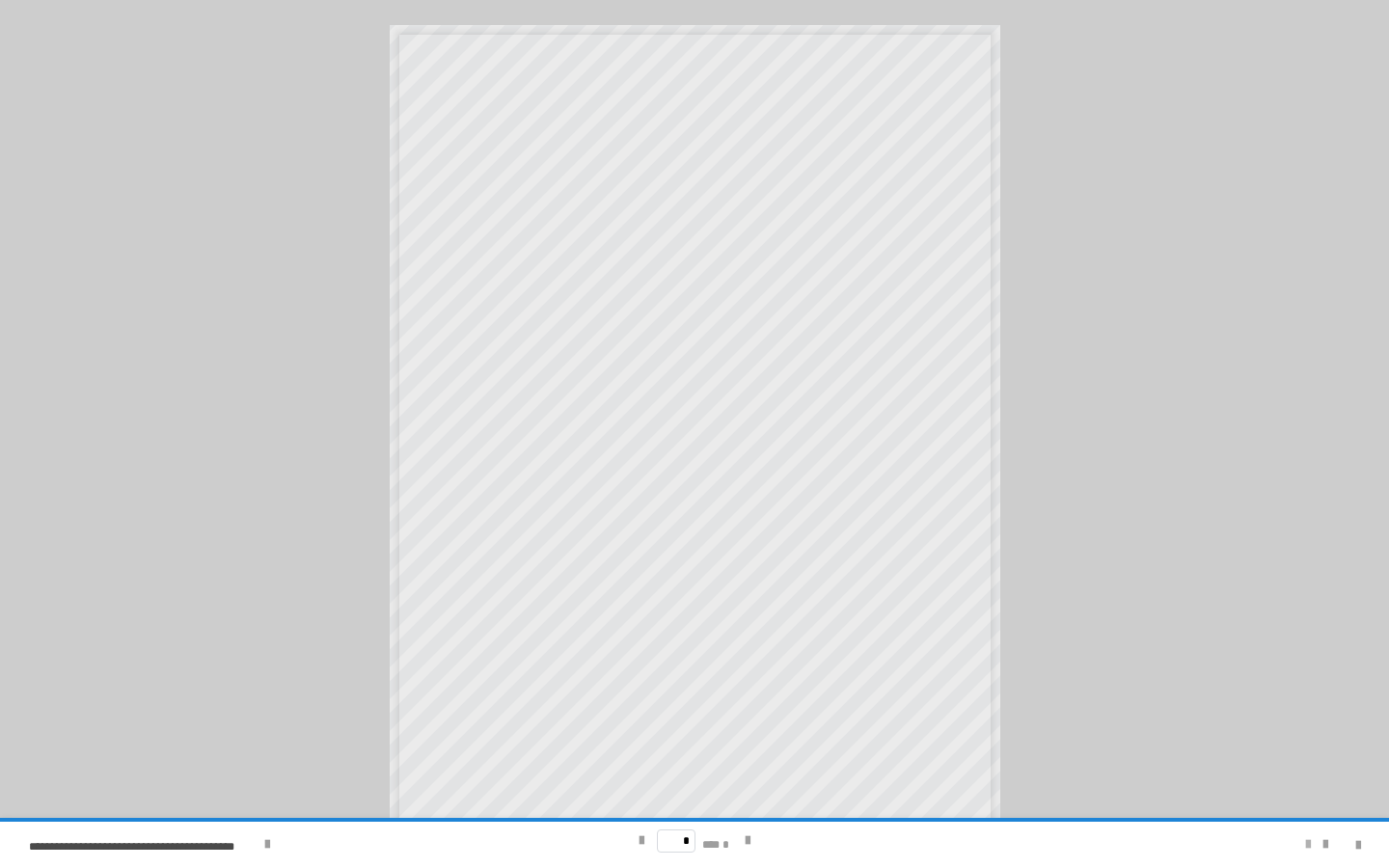 click at bounding box center (1308, 845) 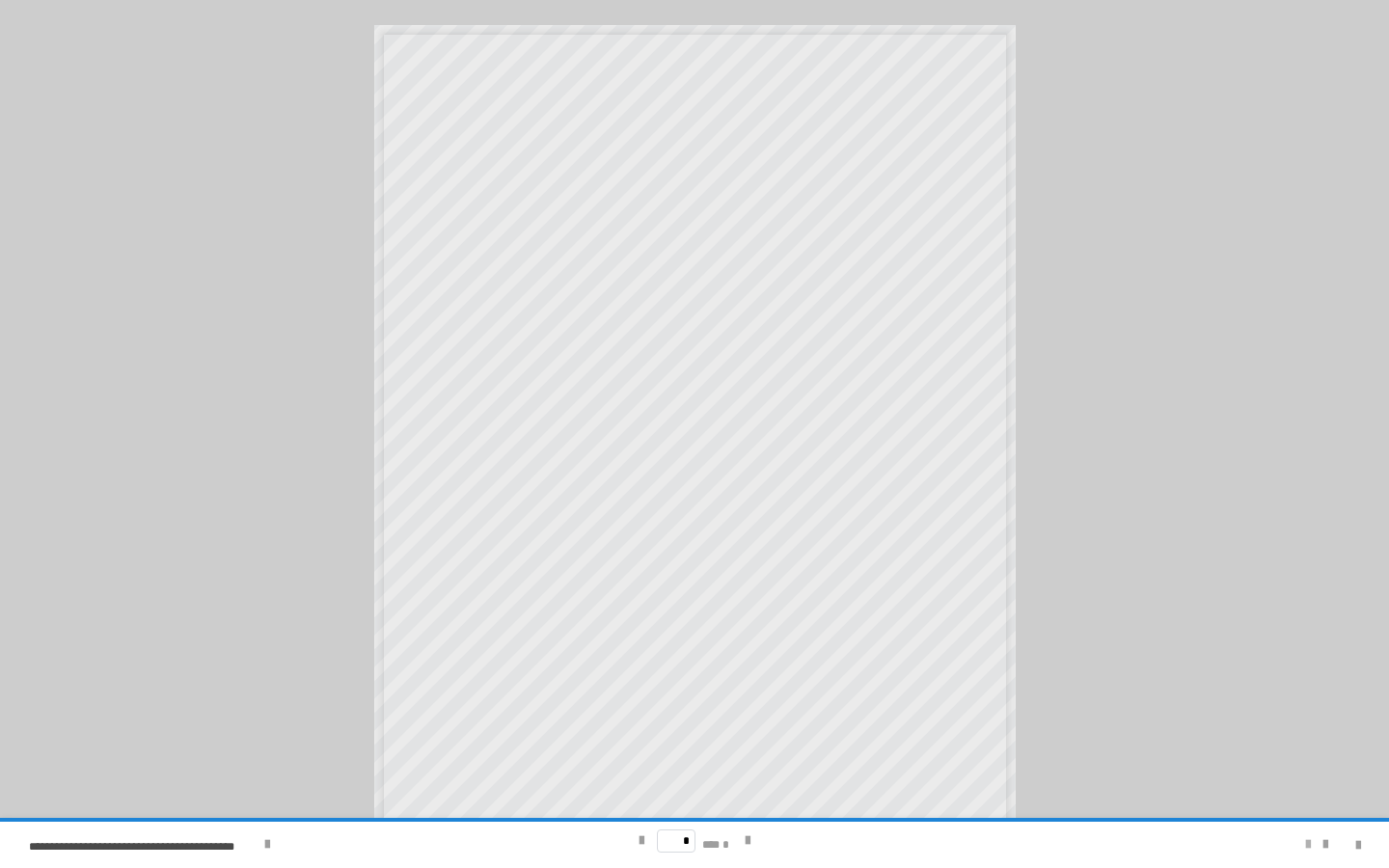 click at bounding box center (1308, 845) 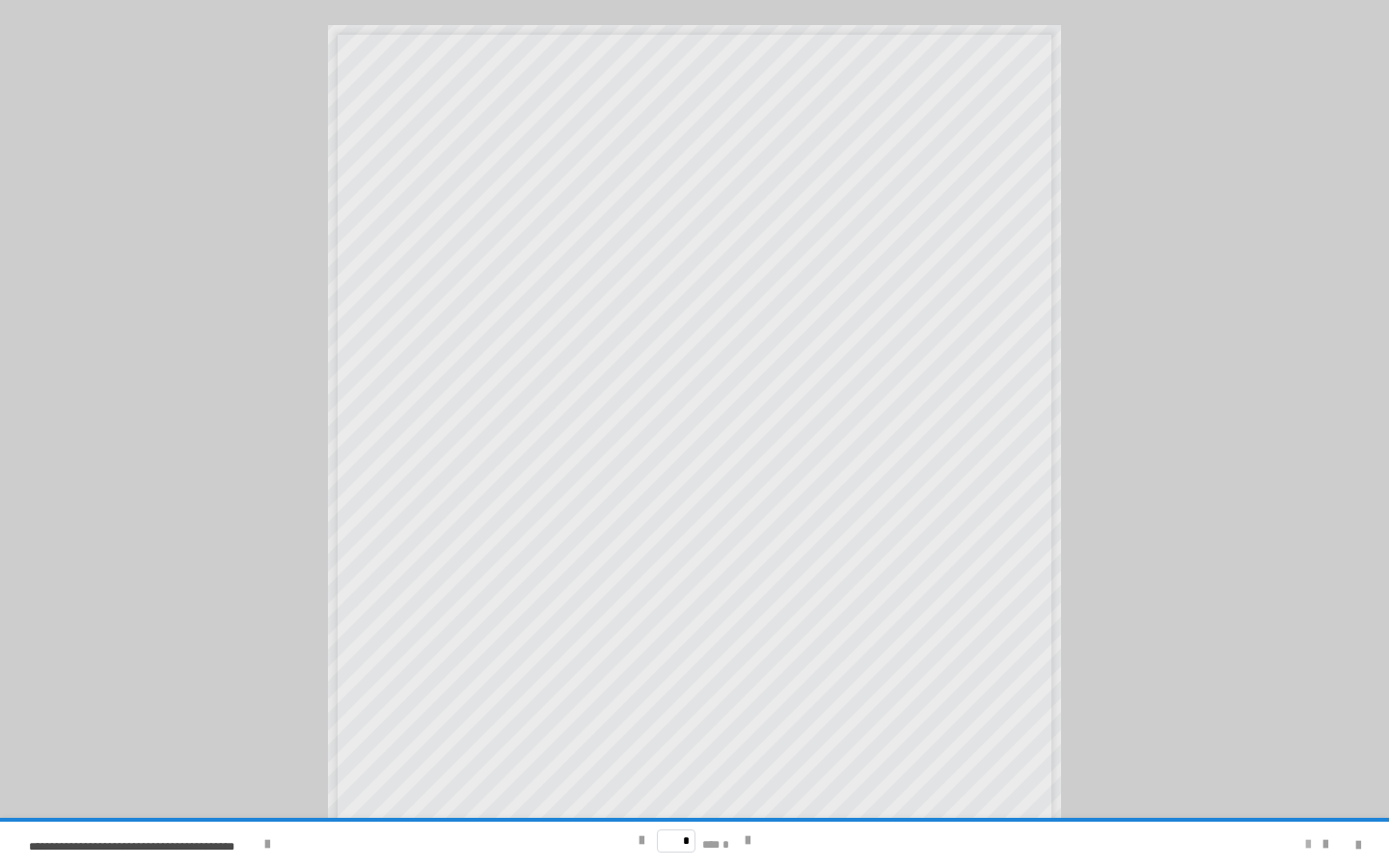 click at bounding box center [1308, 845] 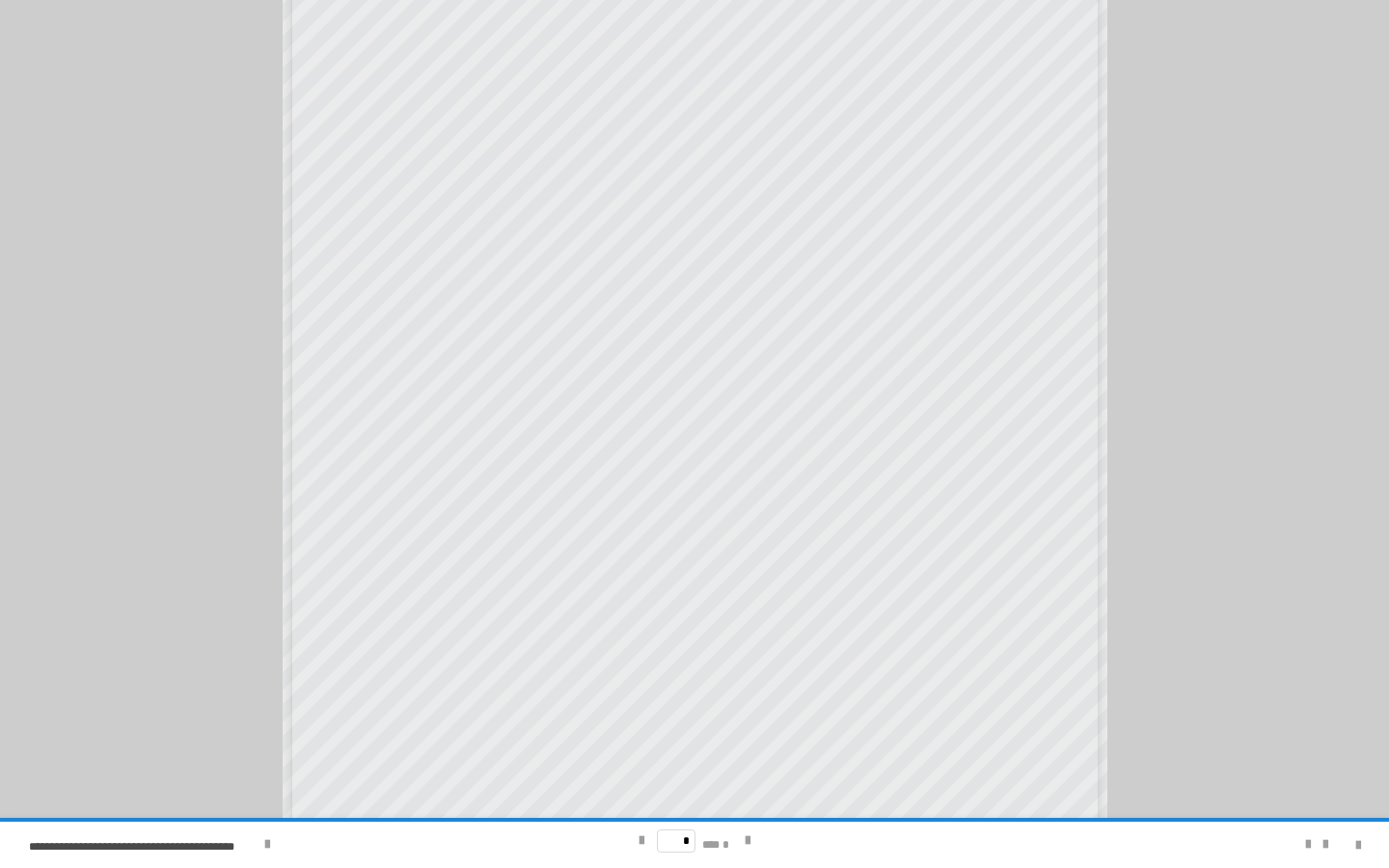 scroll, scrollTop: 53, scrollLeft: 0, axis: vertical 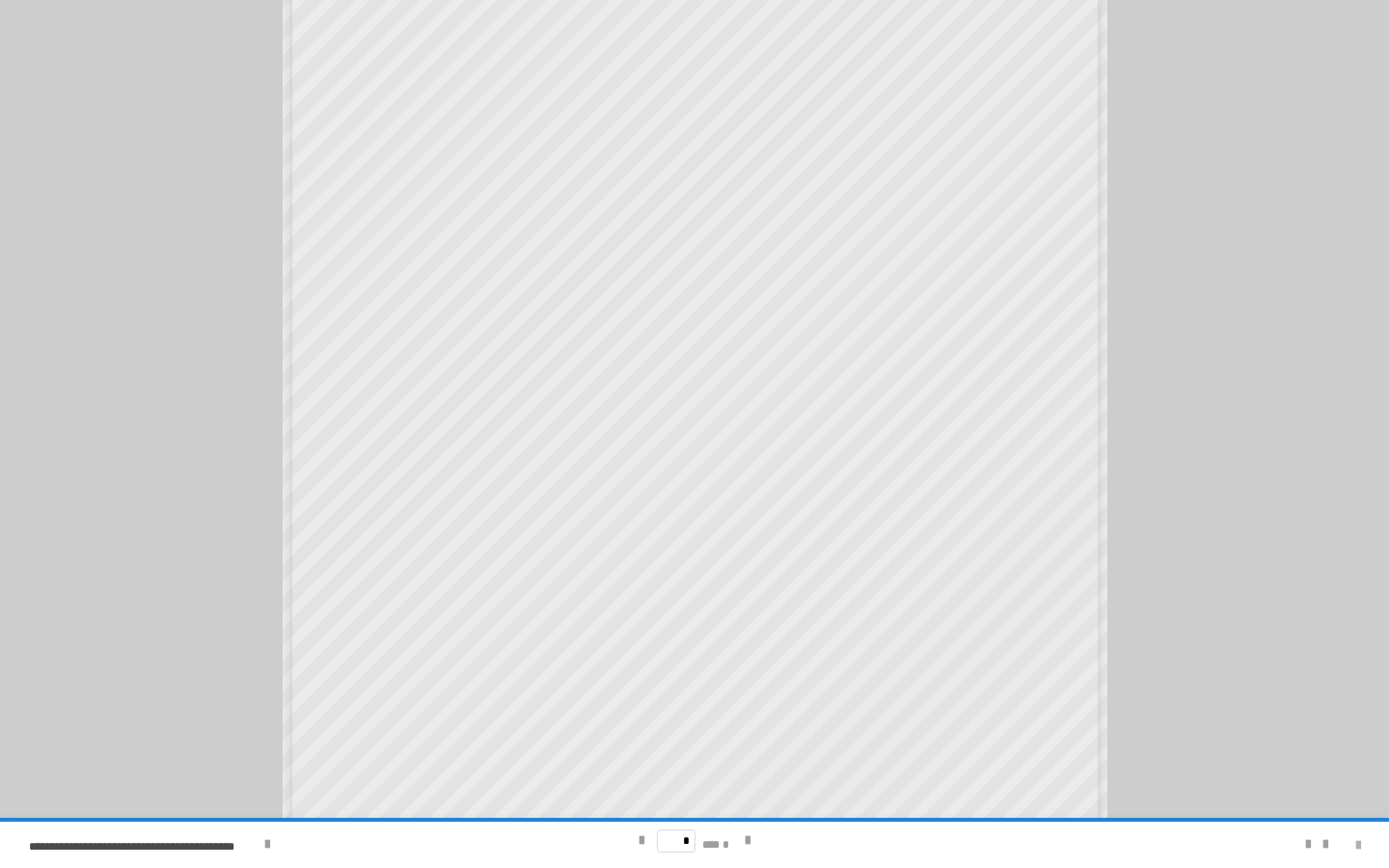 click at bounding box center (1358, 846) 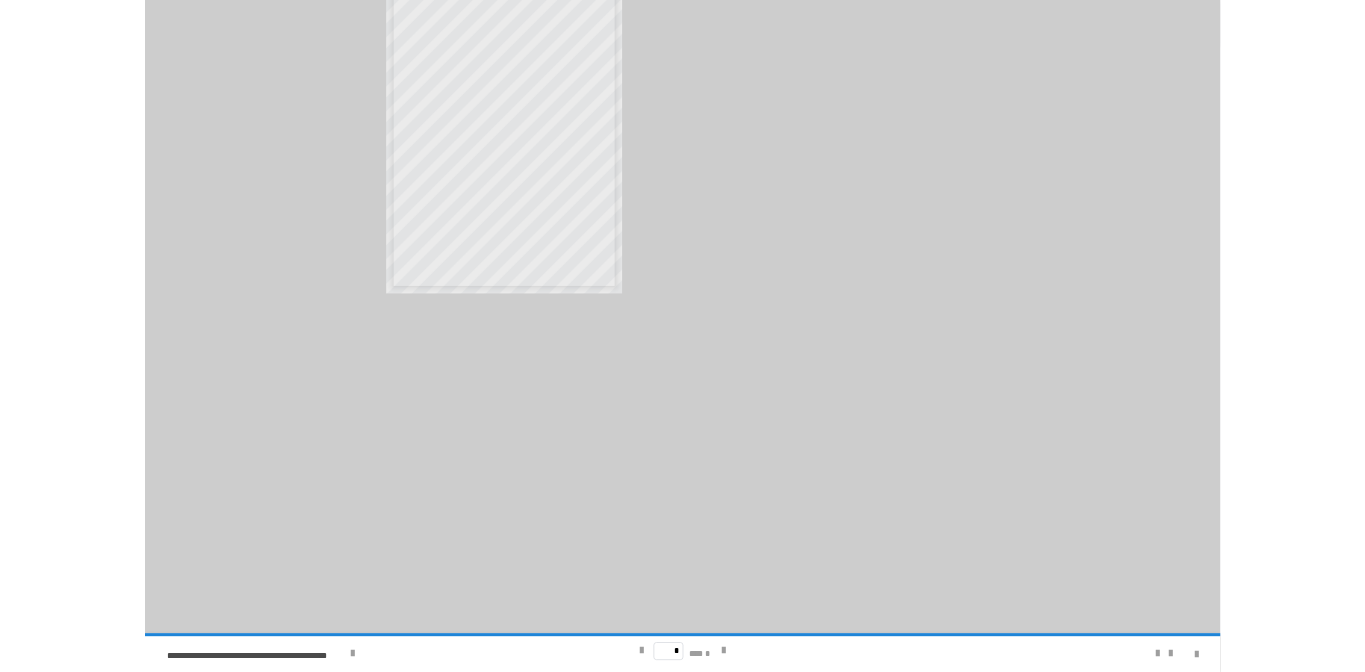 scroll, scrollTop: 1145, scrollLeft: 0, axis: vertical 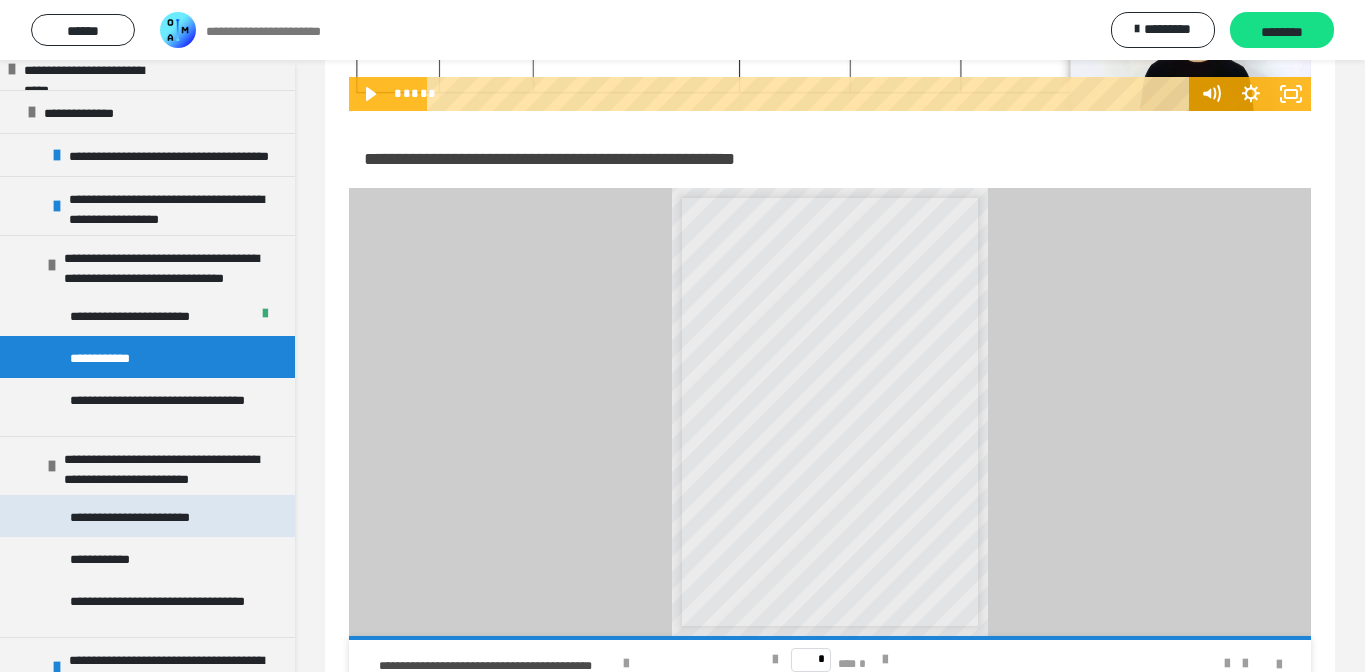 click on "**********" at bounding box center (140, 516) 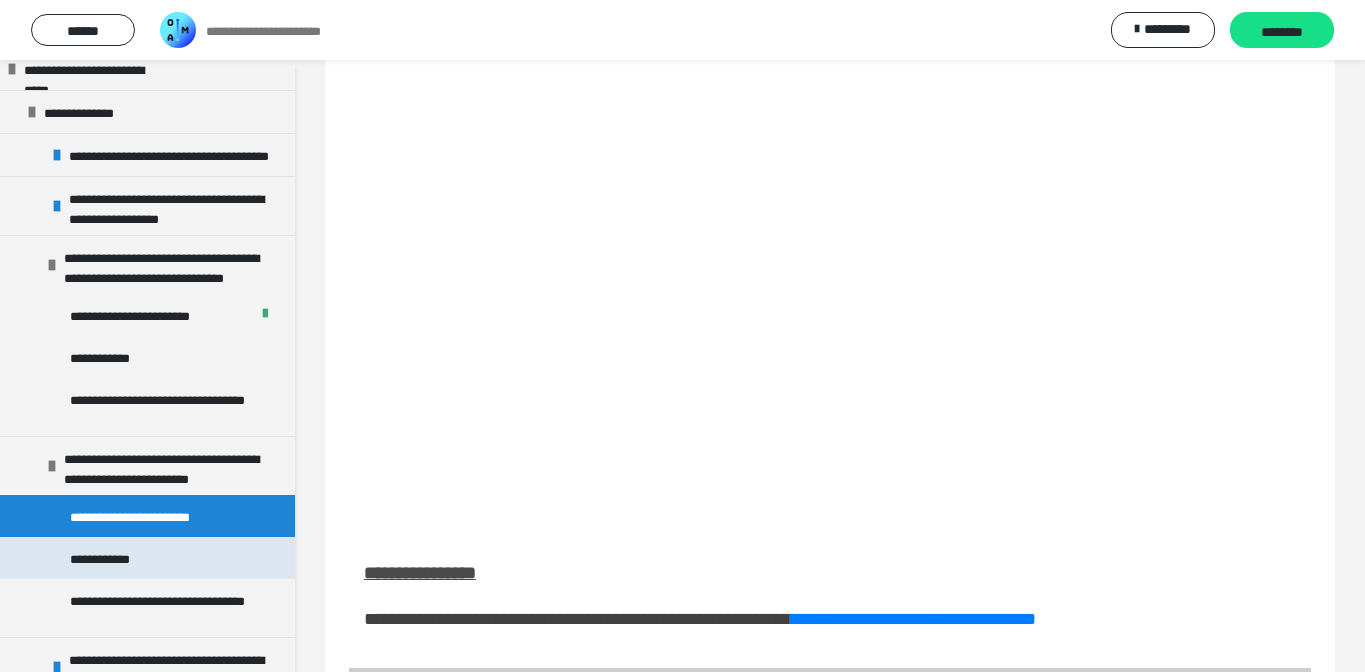 click on "**********" at bounding box center [106, 558] 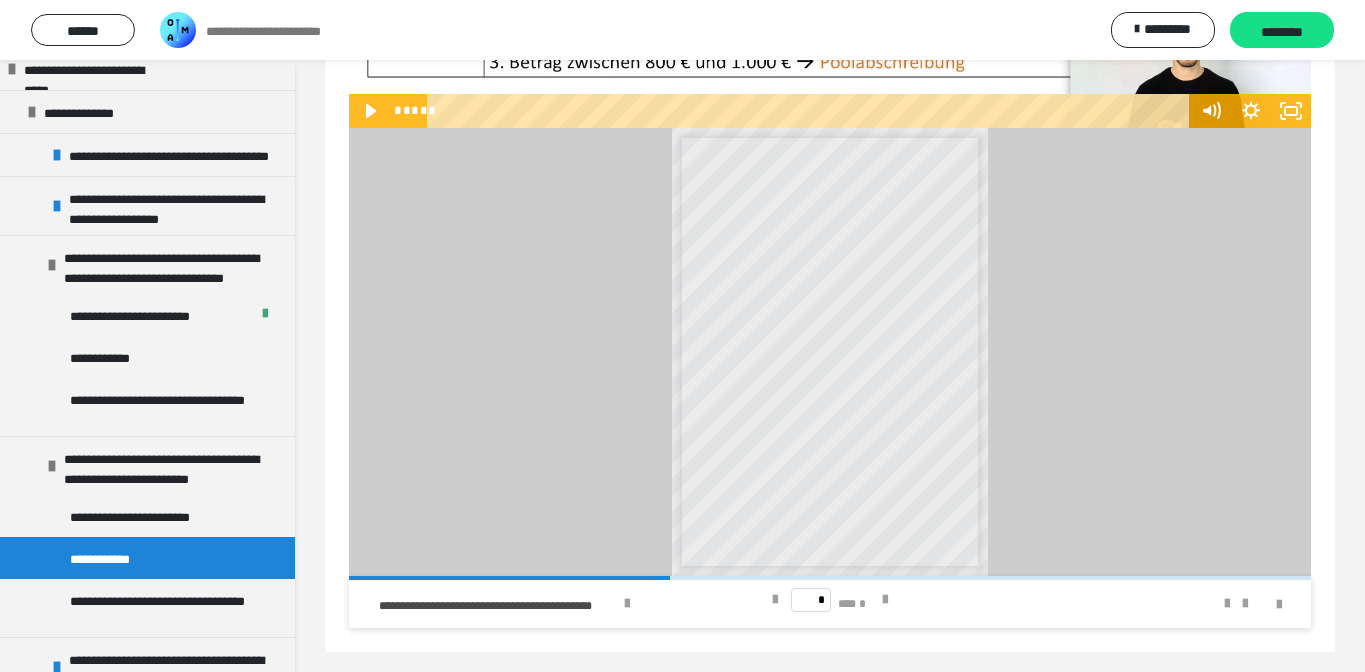 scroll, scrollTop: 627, scrollLeft: 0, axis: vertical 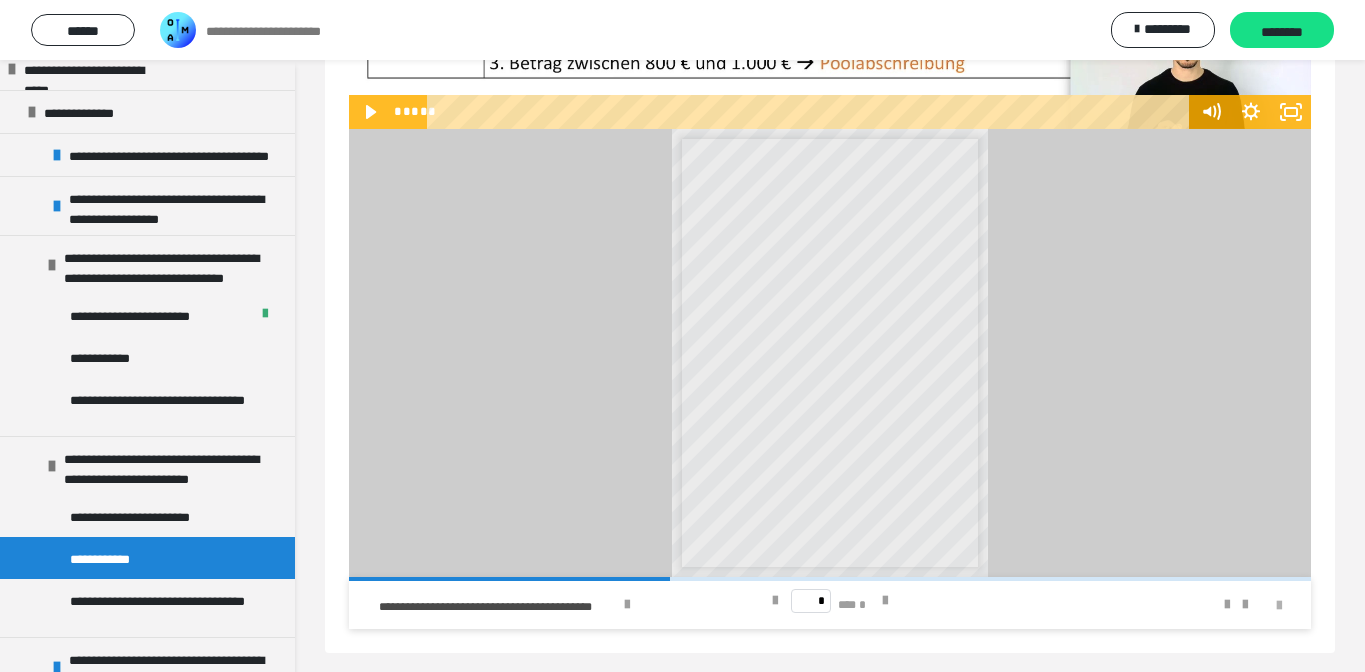 click at bounding box center [1279, 606] 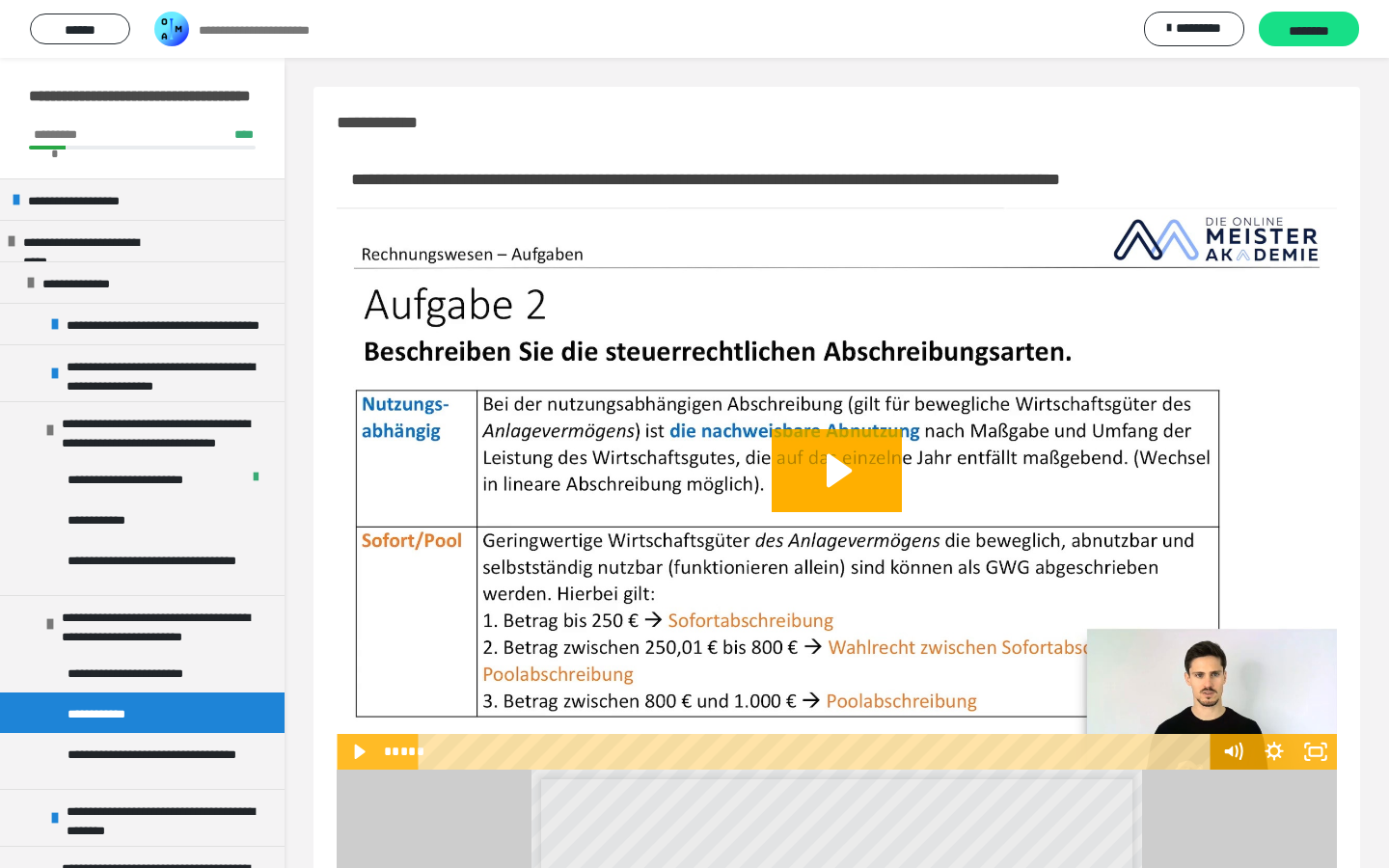 scroll, scrollTop: 0, scrollLeft: 0, axis: both 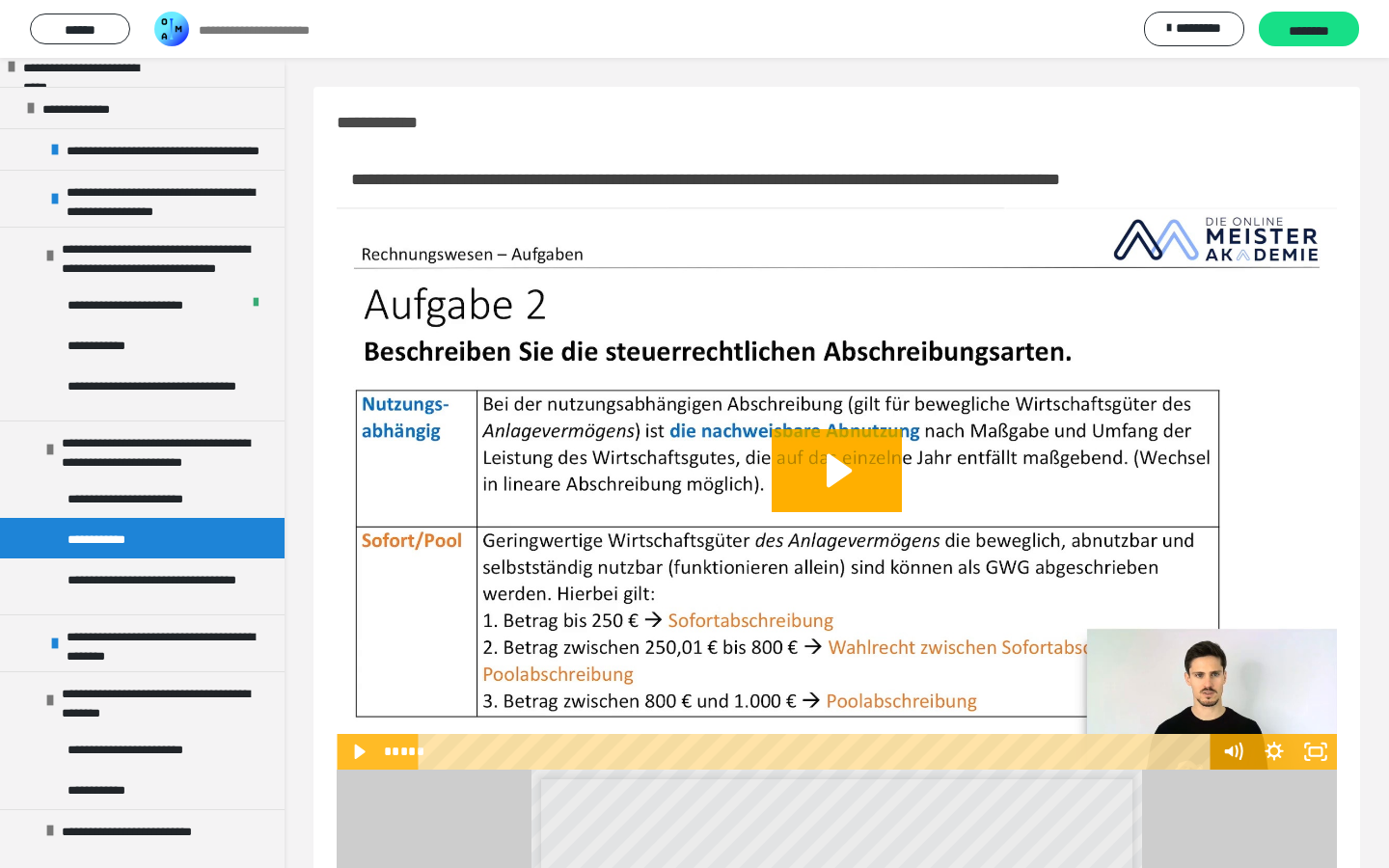 click at bounding box center (1256, 1564) 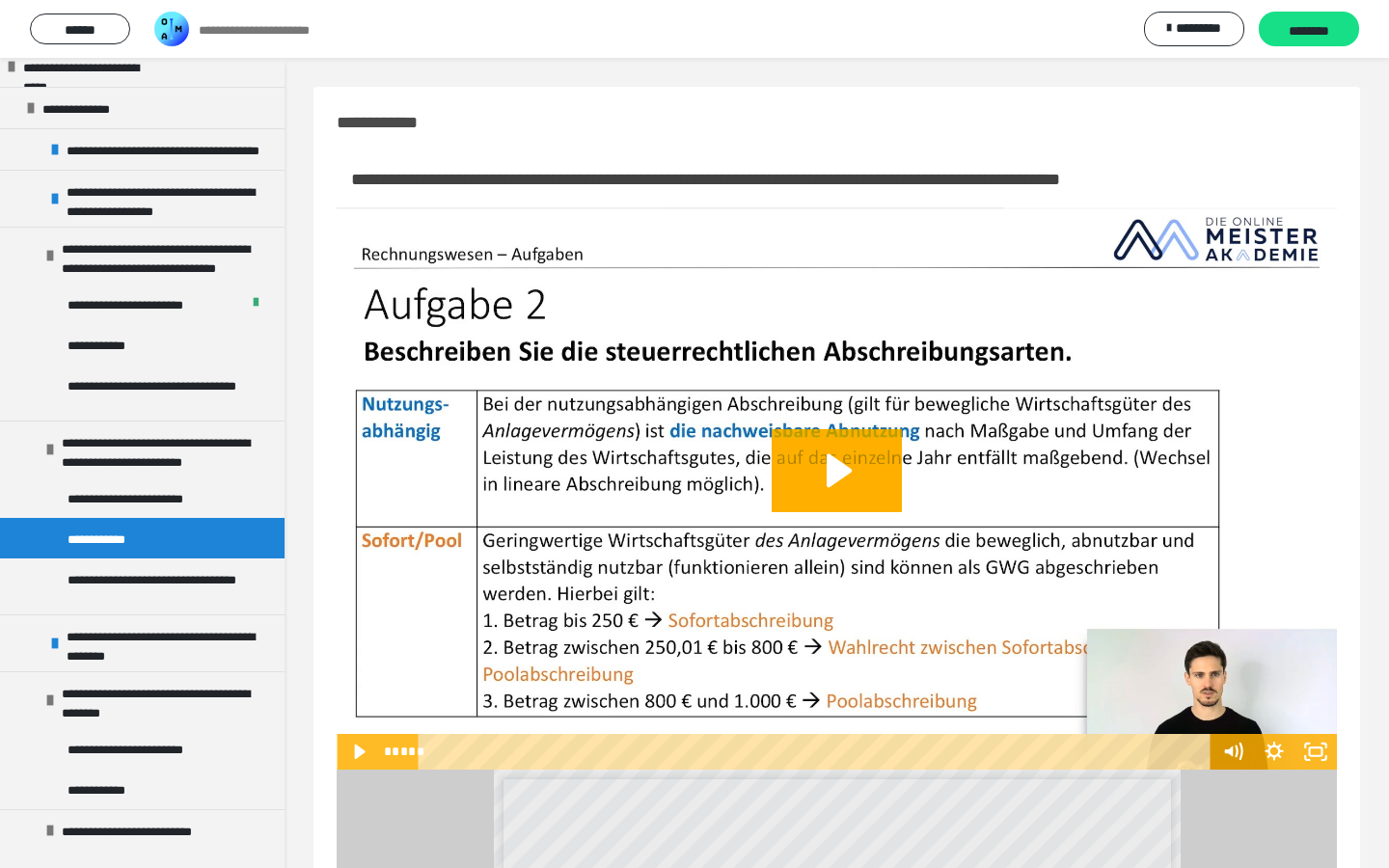 click at bounding box center [1256, 1564] 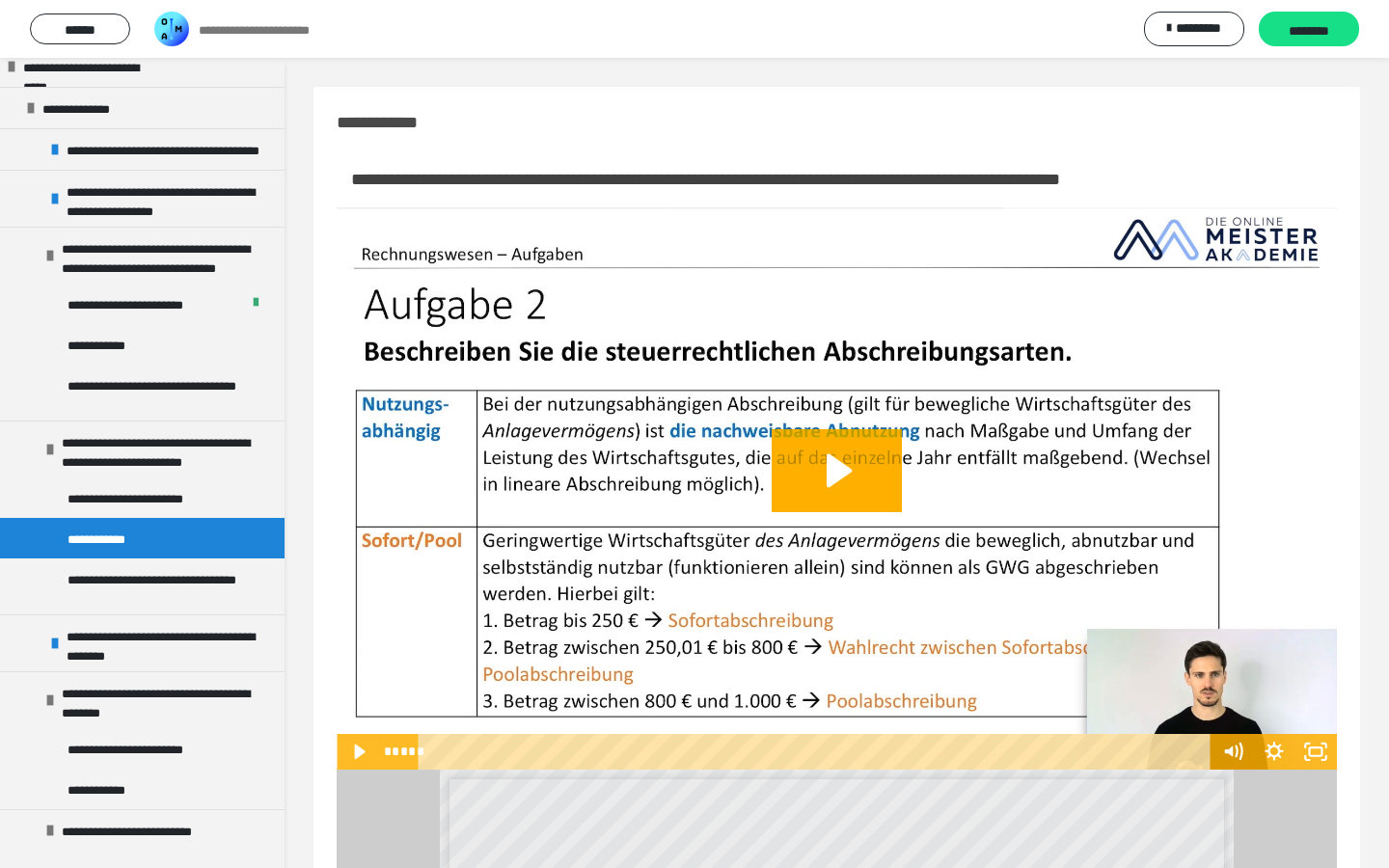 click at bounding box center (1256, 1564) 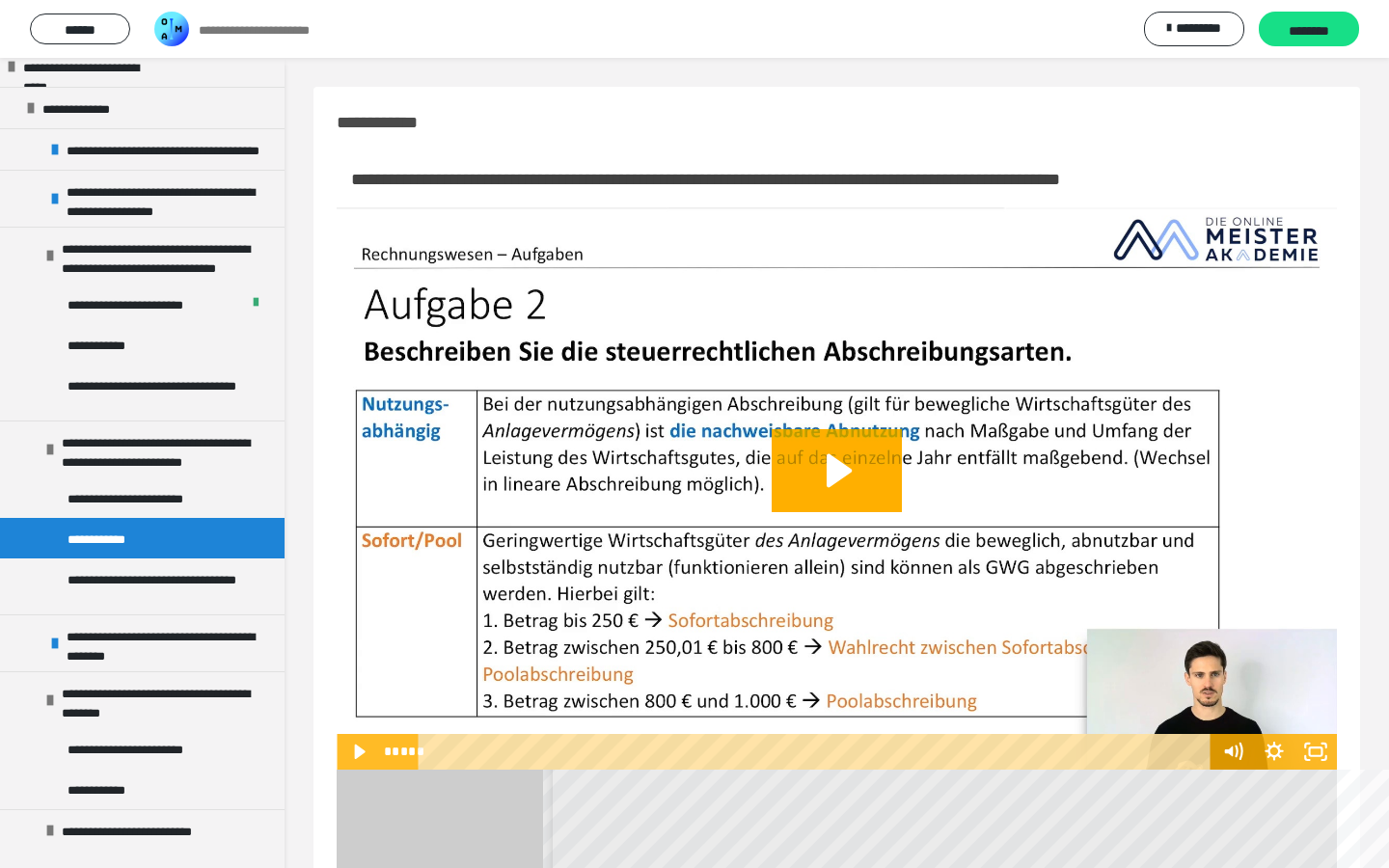 scroll, scrollTop: 63, scrollLeft: 0, axis: vertical 